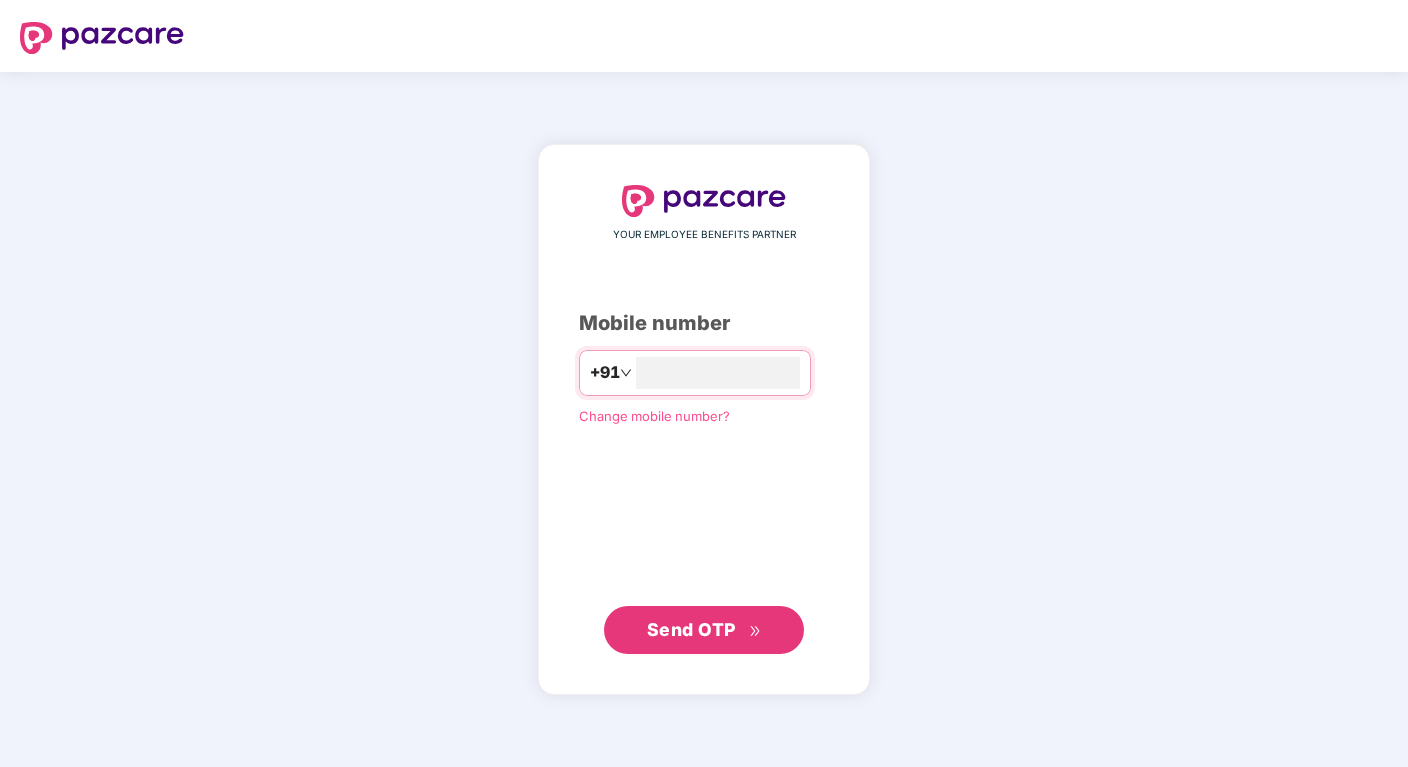 scroll, scrollTop: 0, scrollLeft: 0, axis: both 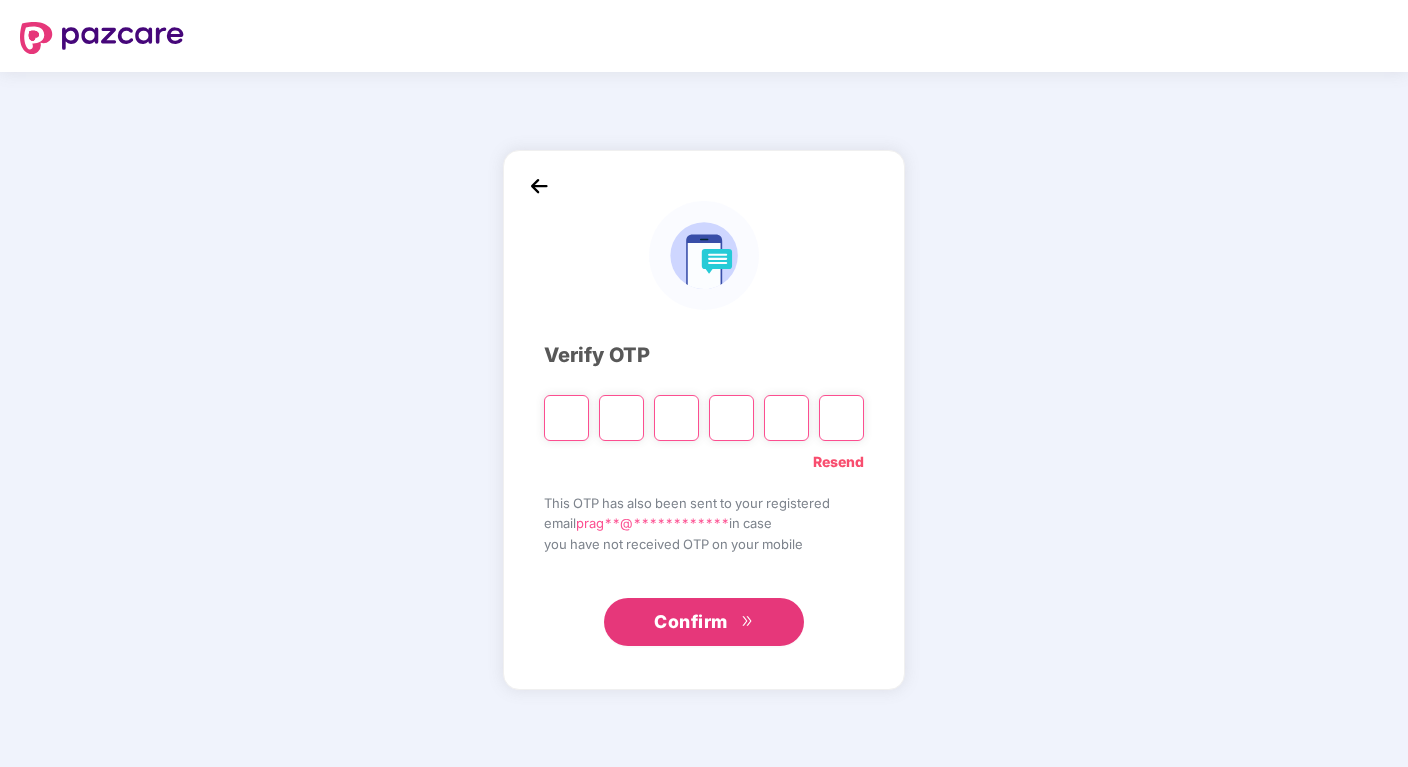 type on "*" 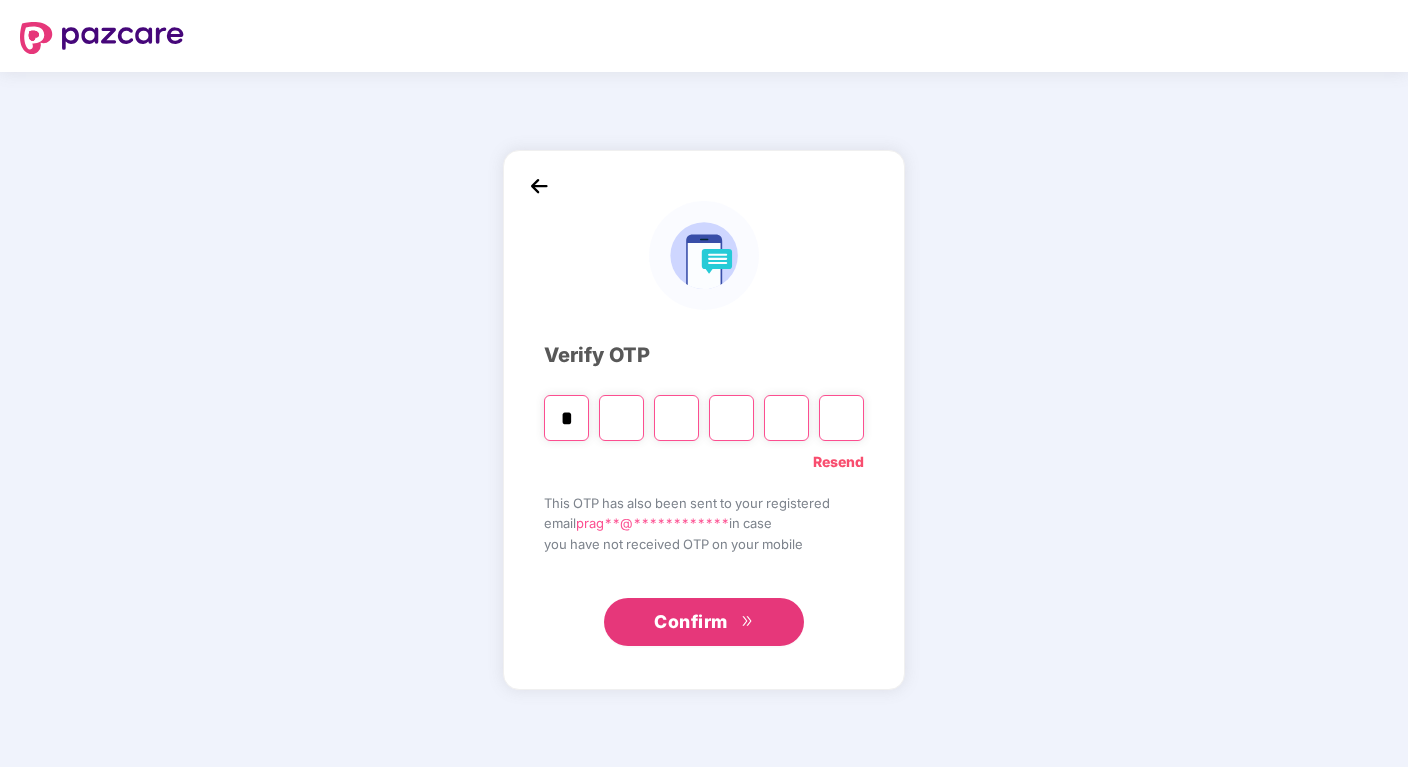 type on "*" 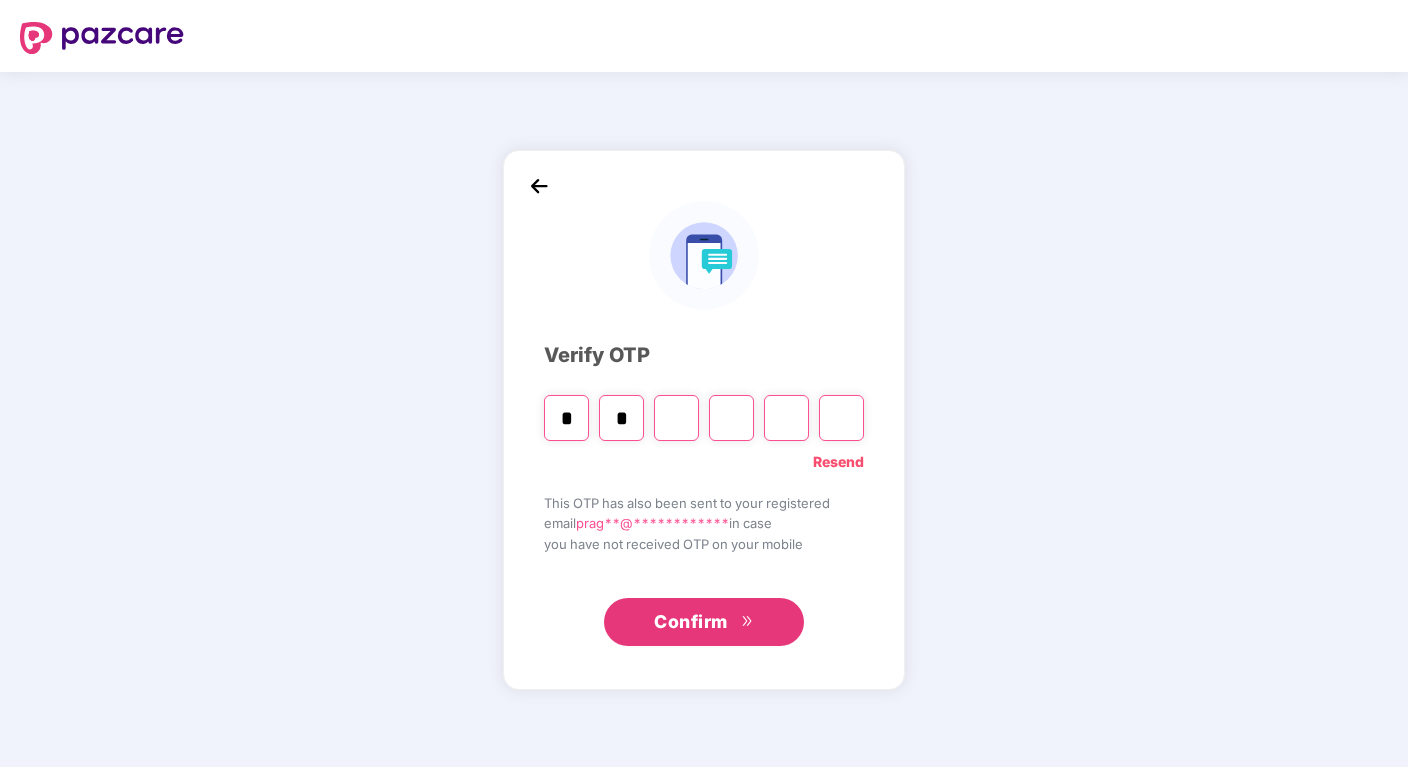 type on "*" 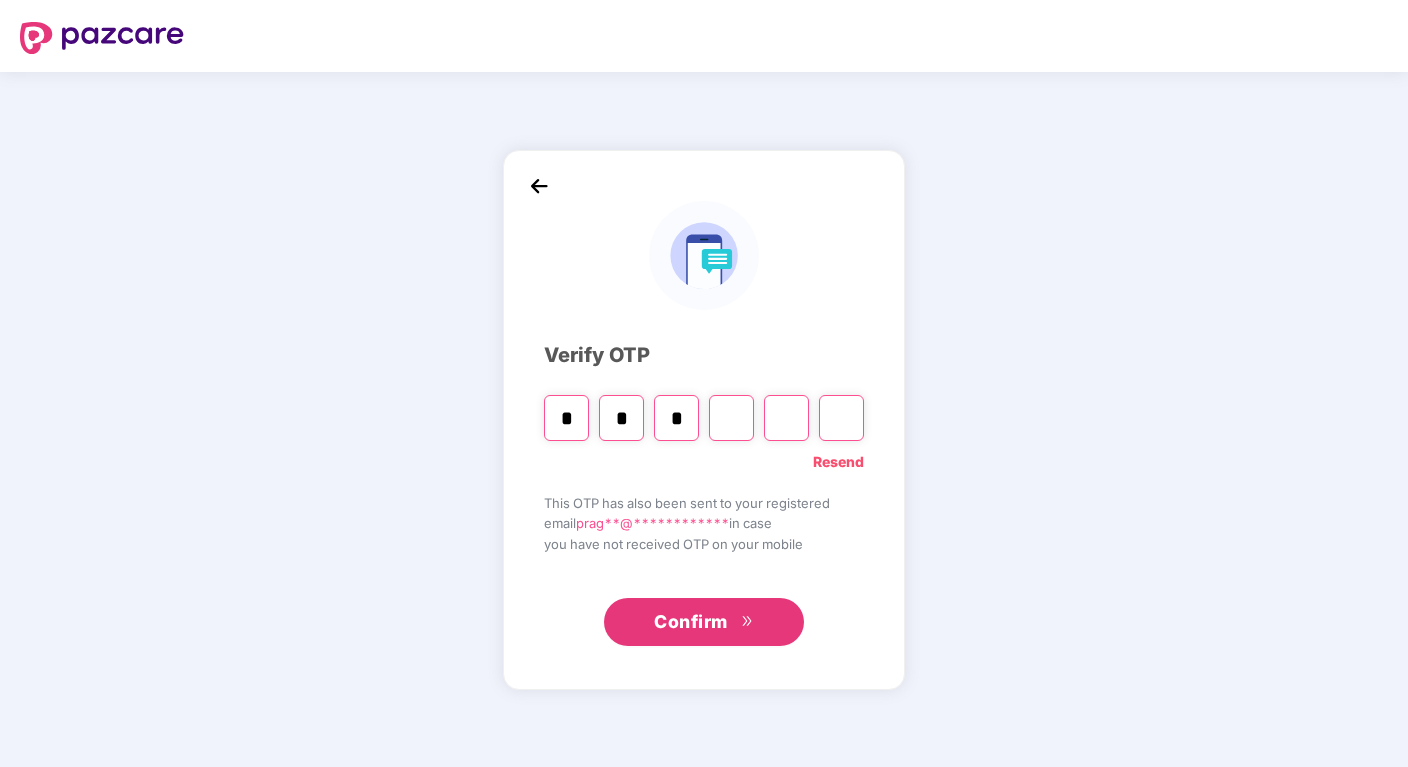 type on "*" 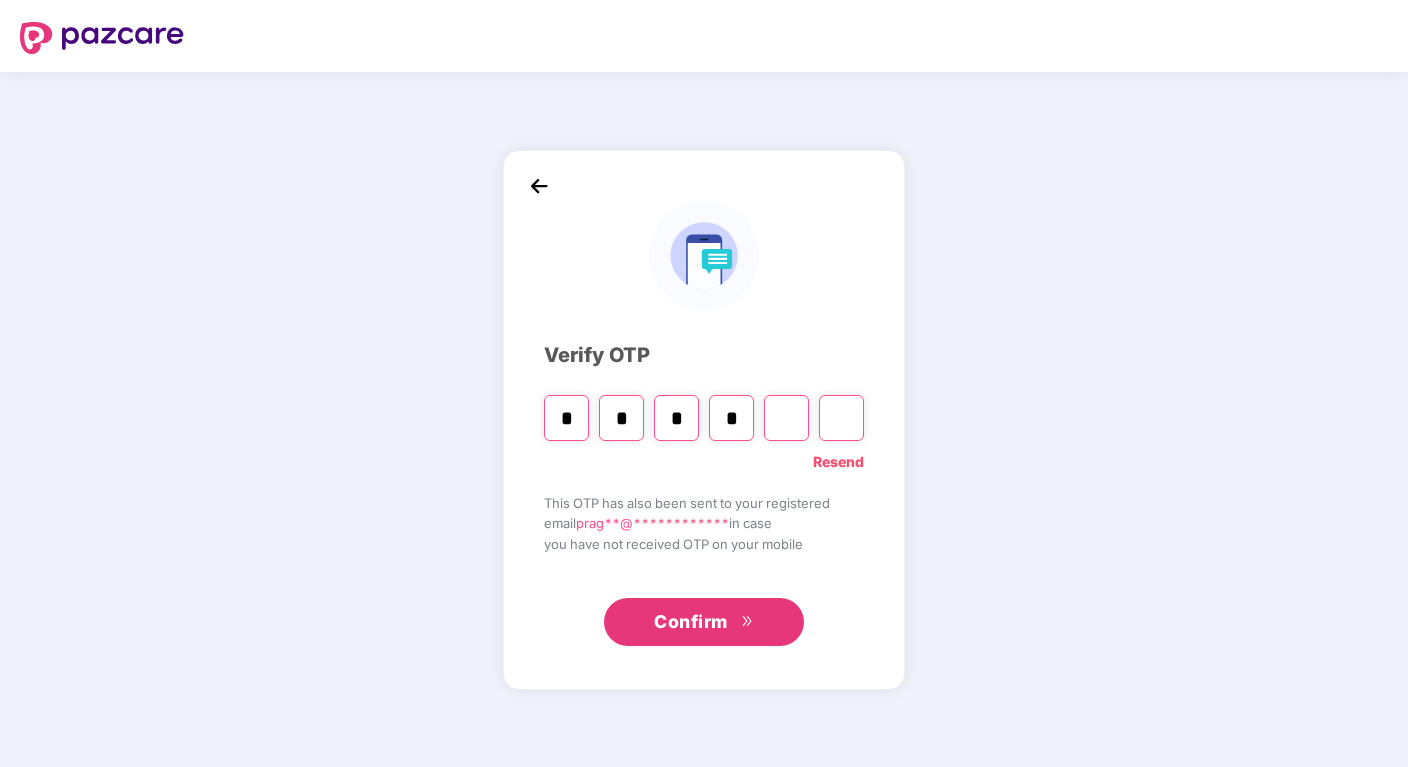 type on "*" 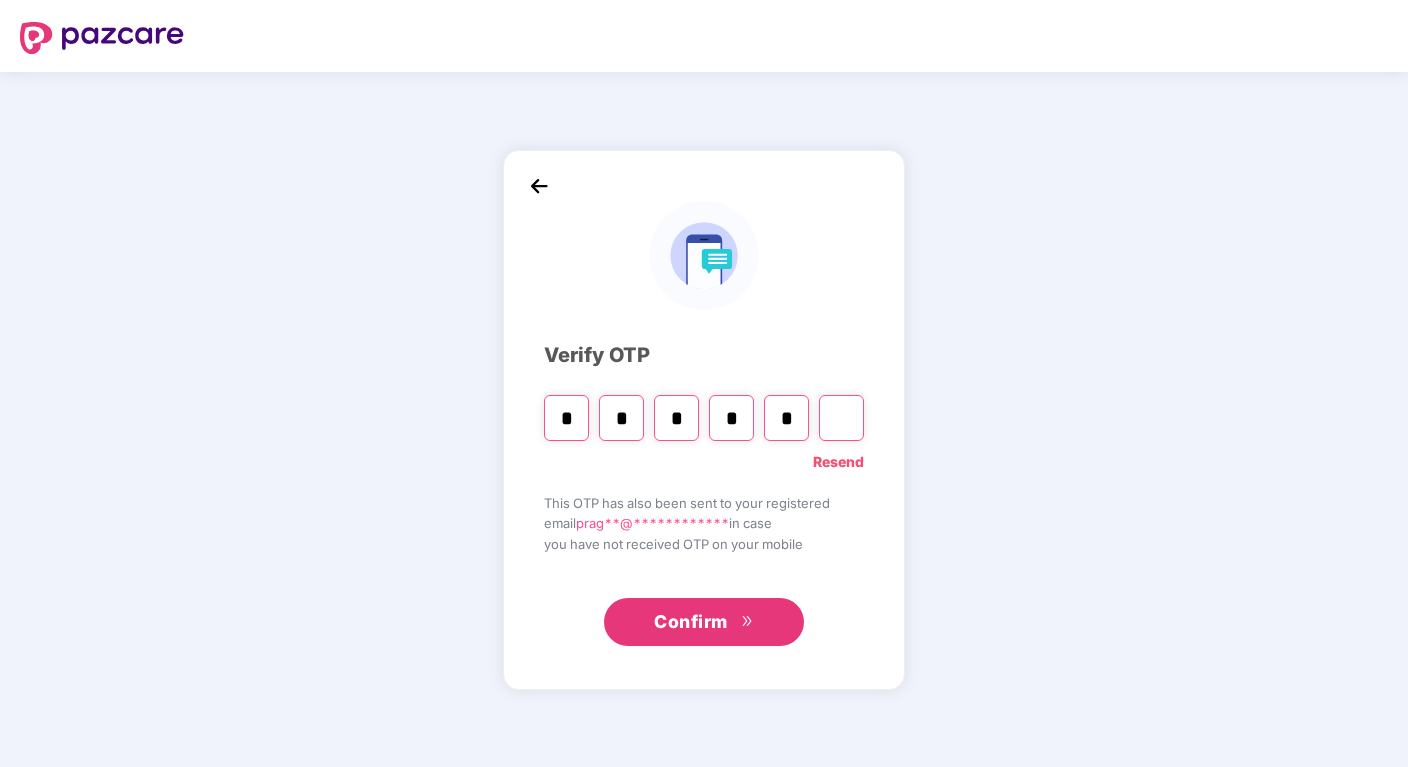 type on "*" 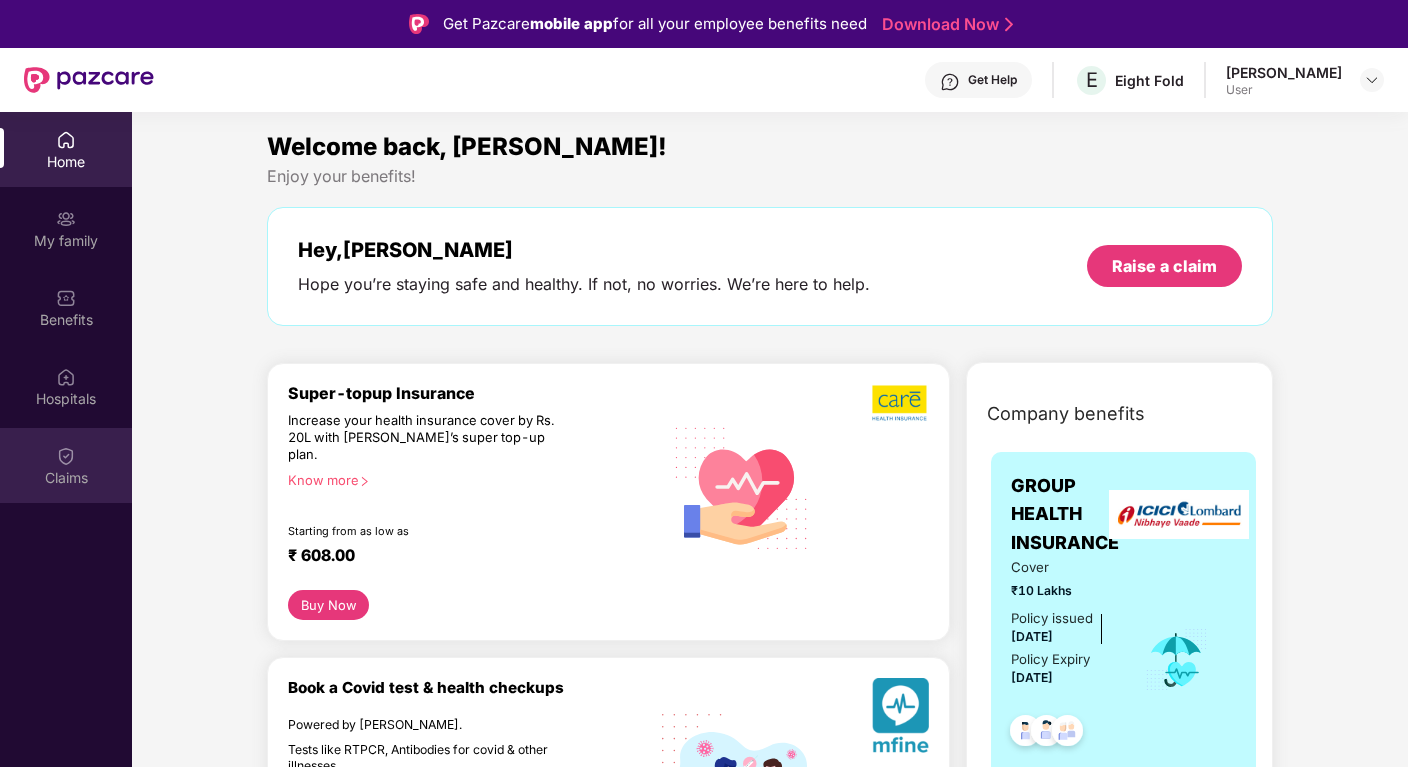 click on "Claims" at bounding box center [66, 478] 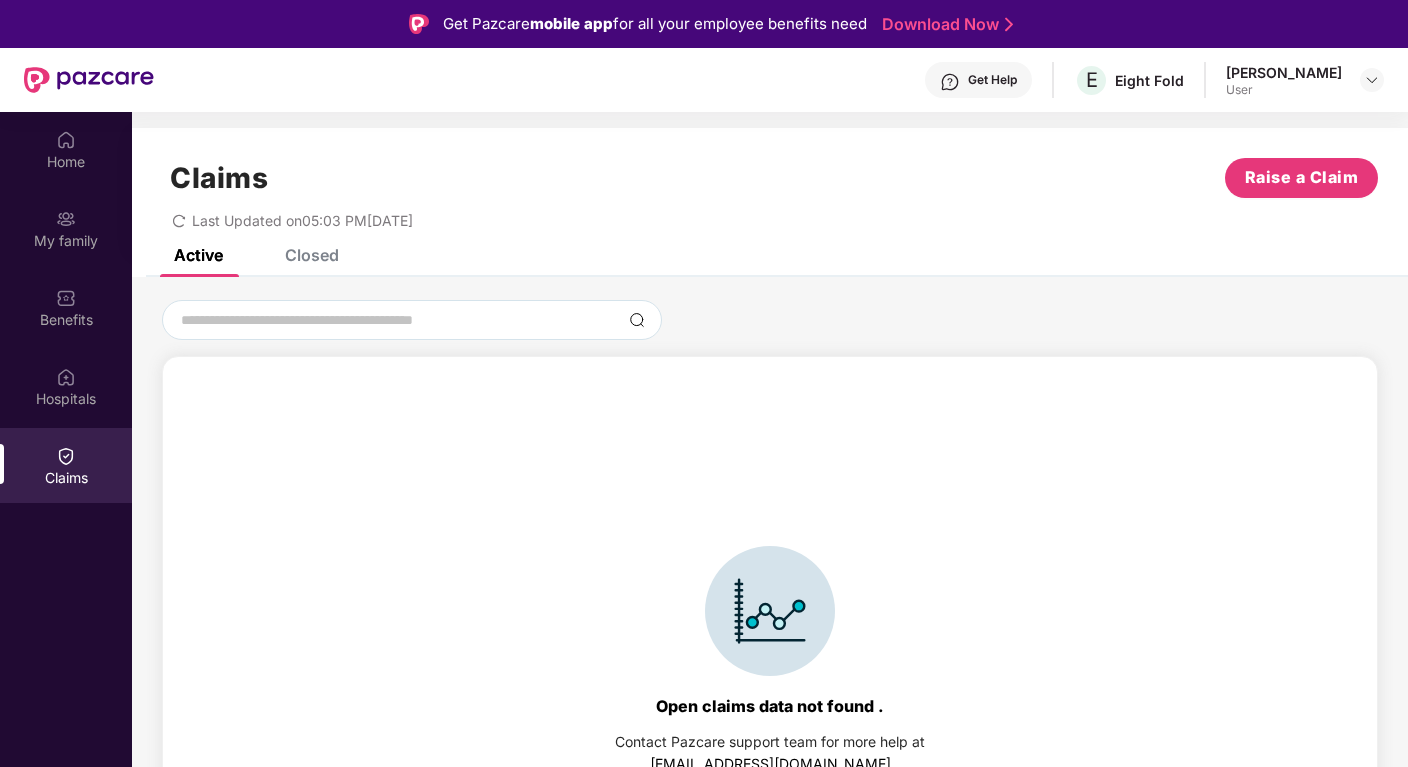 click on "Closed" at bounding box center (312, 255) 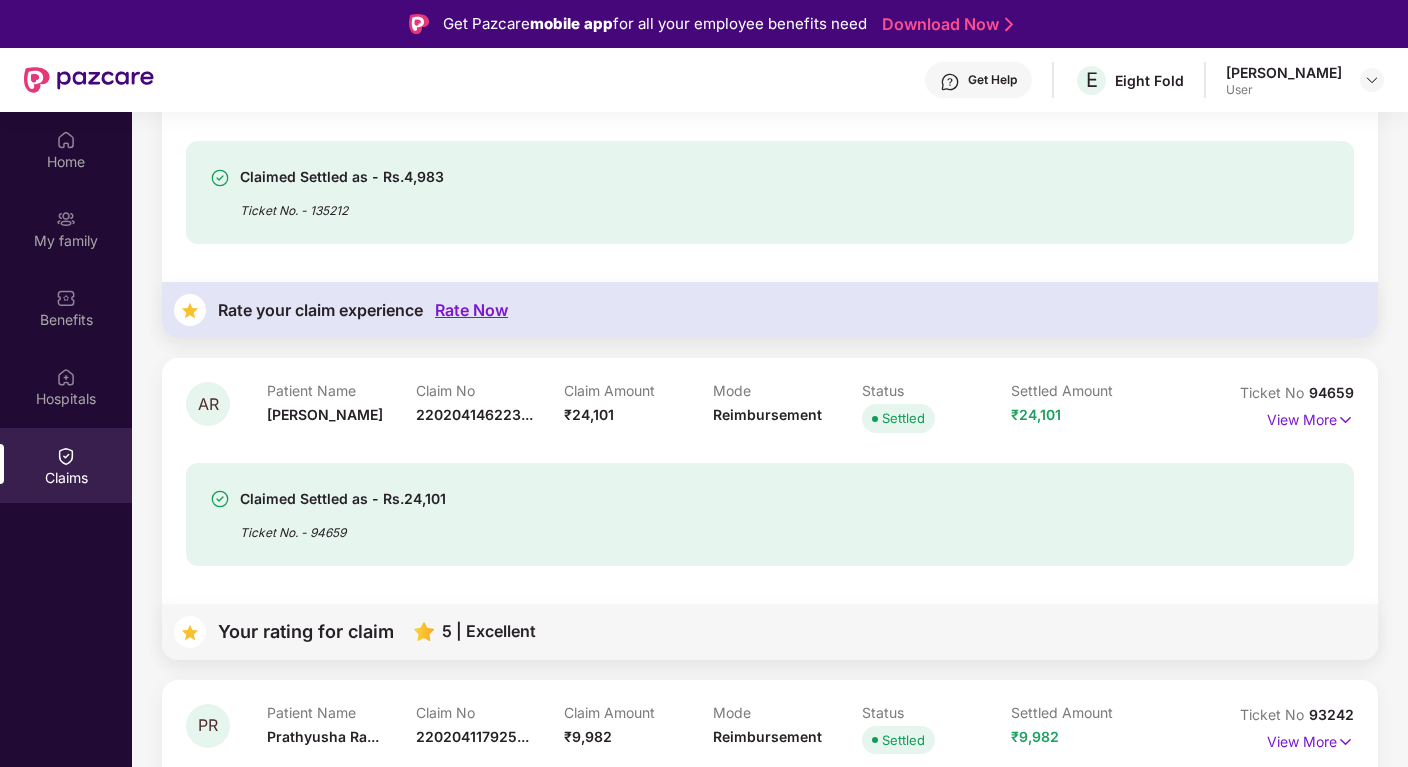 scroll, scrollTop: 441, scrollLeft: 0, axis: vertical 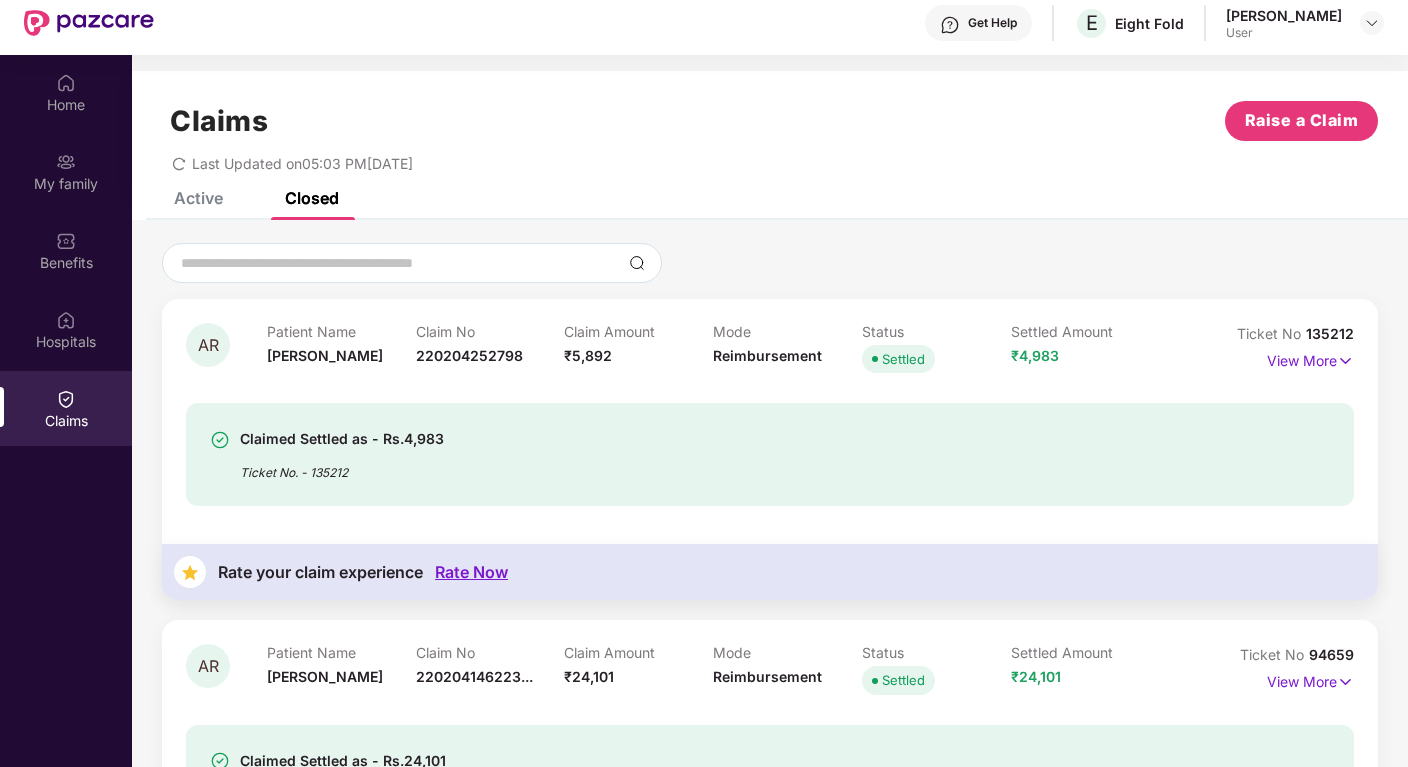 click on "Active" at bounding box center [198, 198] 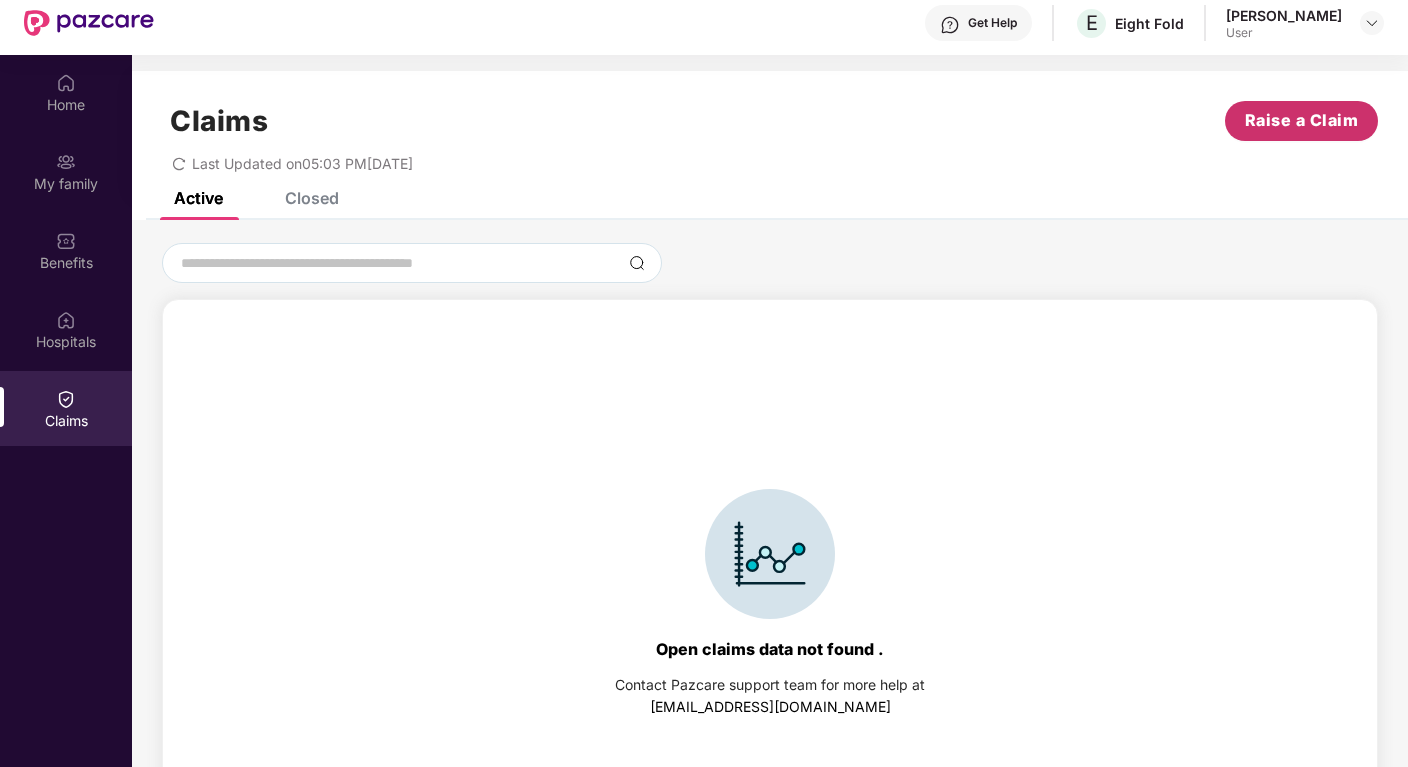 click on "Raise a Claim" at bounding box center (1302, 120) 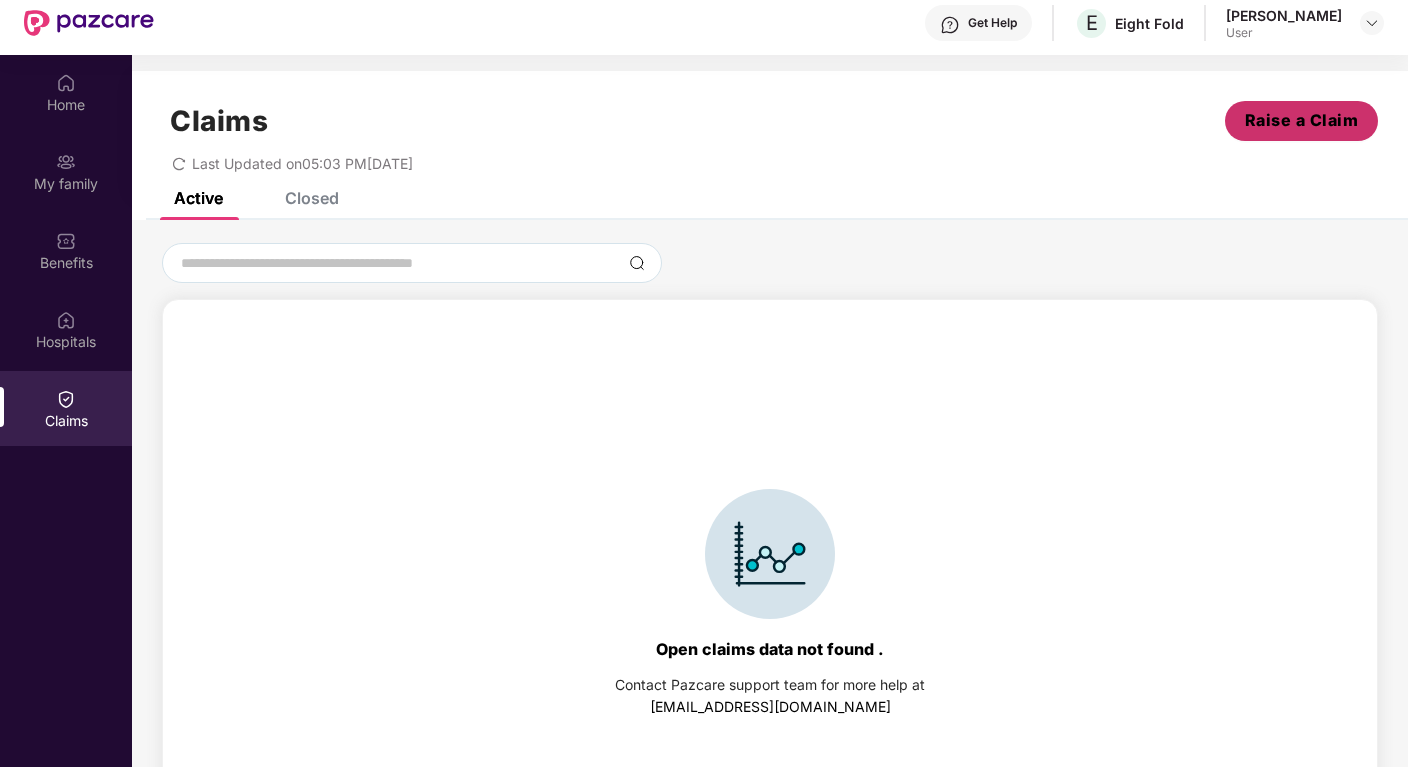 scroll, scrollTop: 0, scrollLeft: 0, axis: both 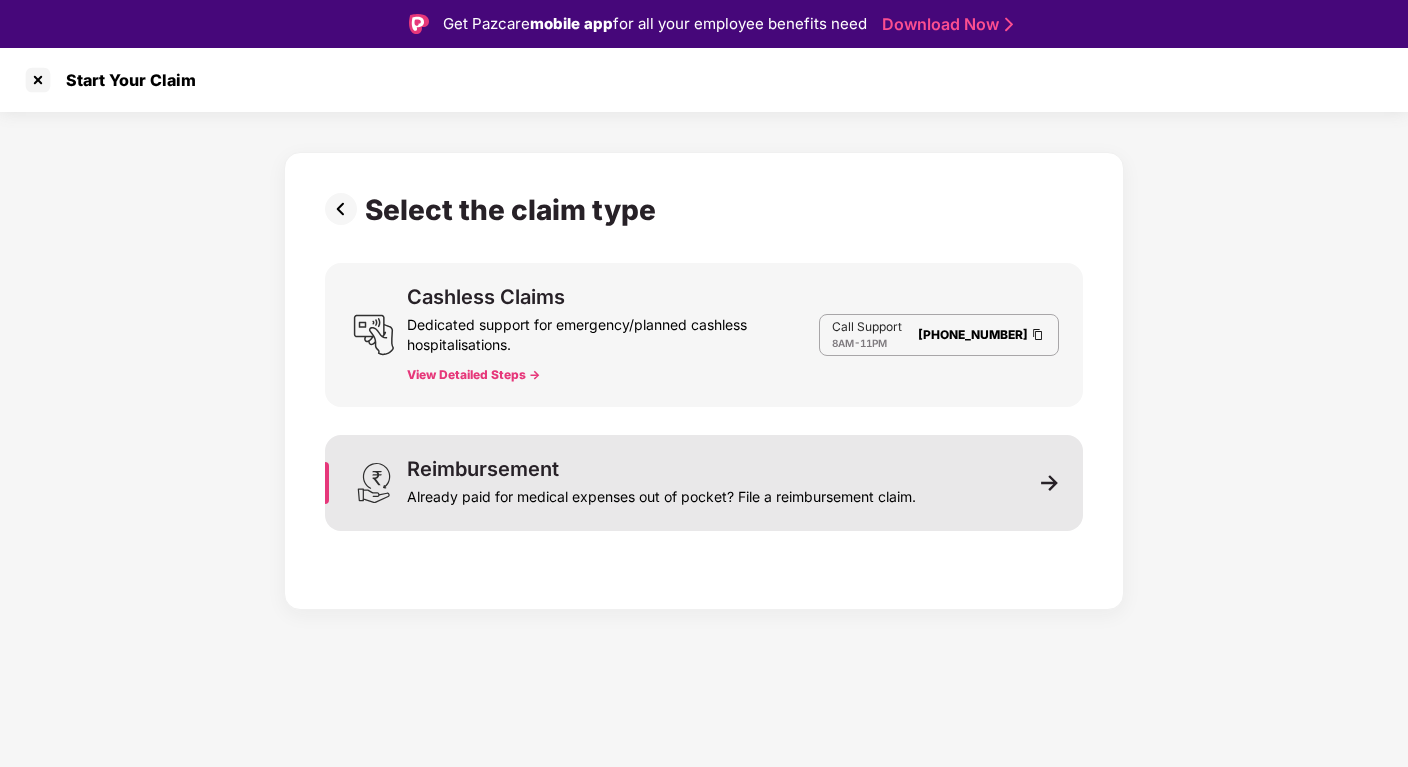 click on "Already paid for medical expenses out of pocket? File a reimbursement claim." at bounding box center [661, 493] 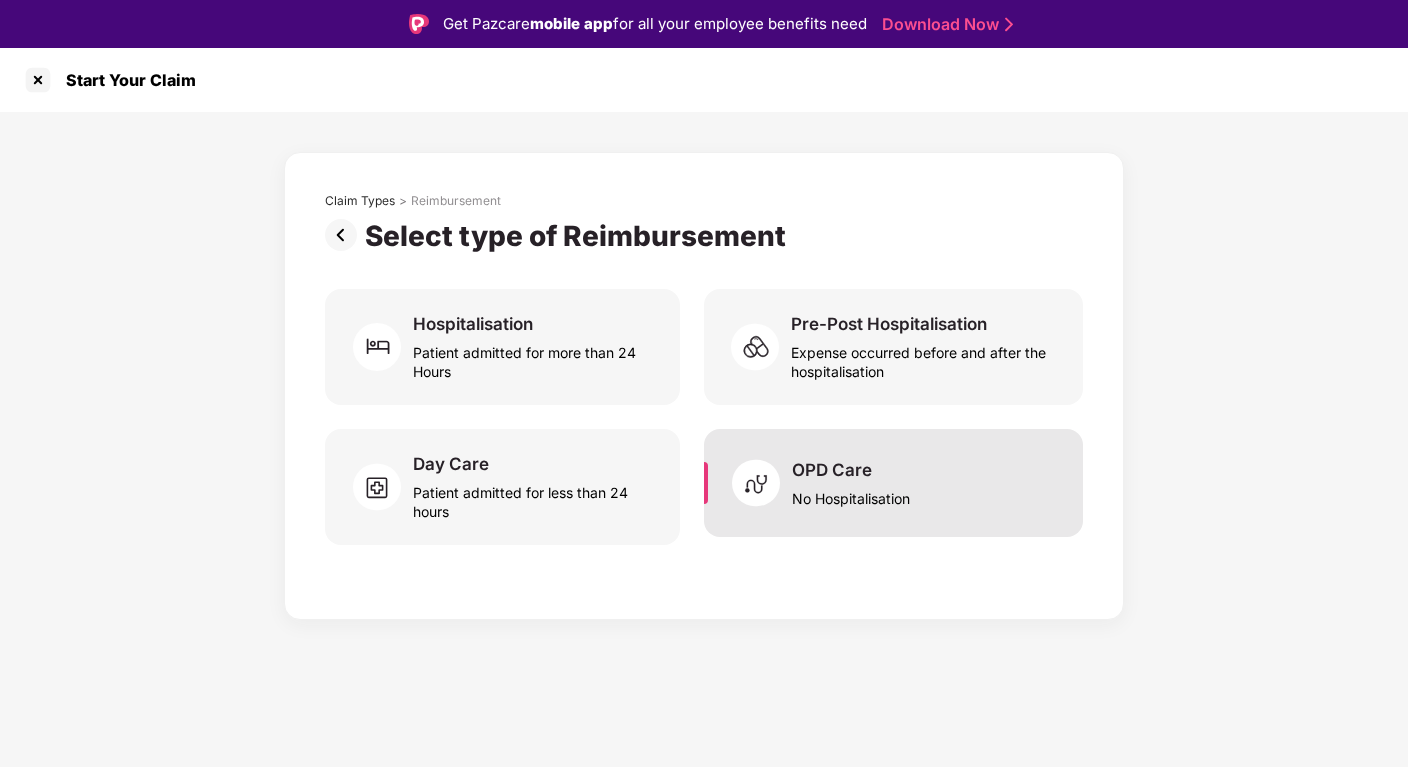 click on "OPD Care No Hospitalisation" at bounding box center (893, 483) 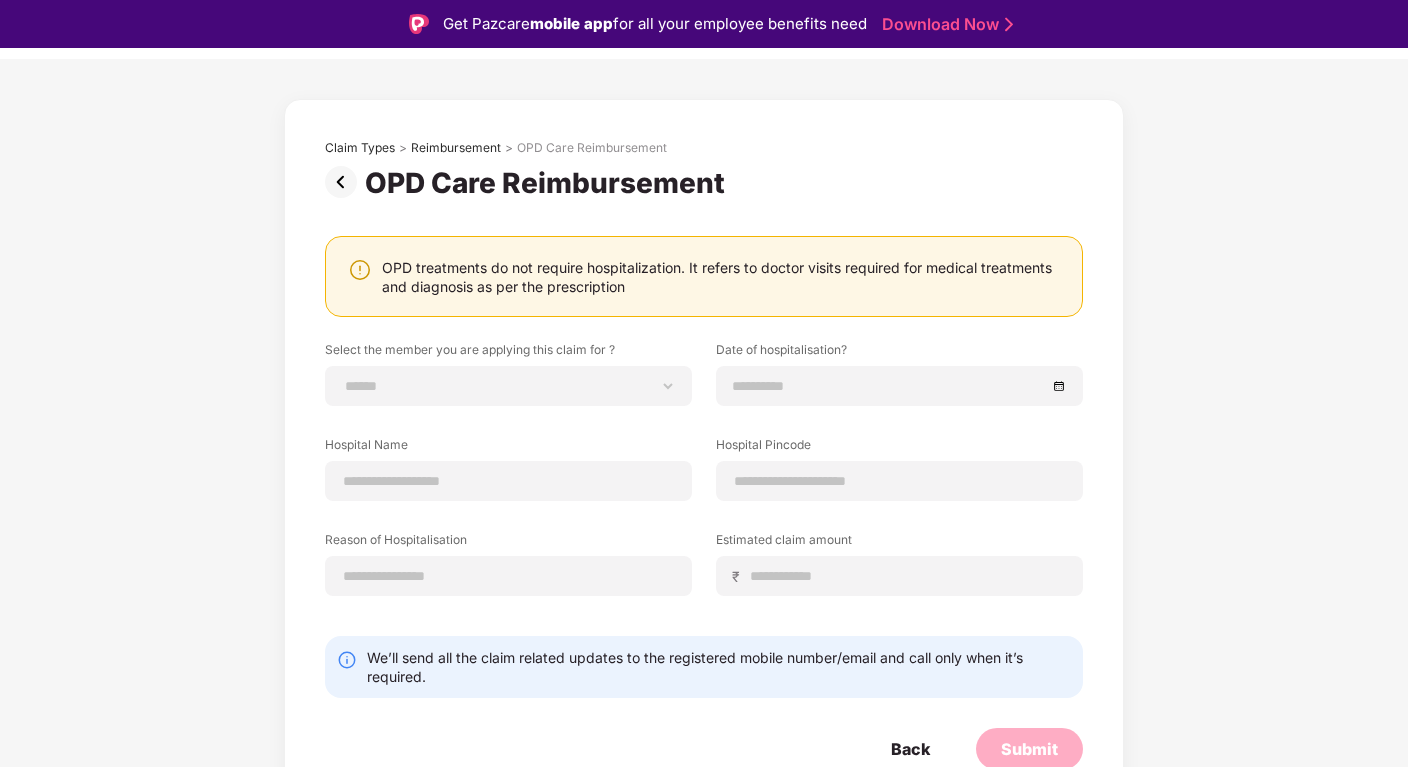 scroll, scrollTop: 59, scrollLeft: 0, axis: vertical 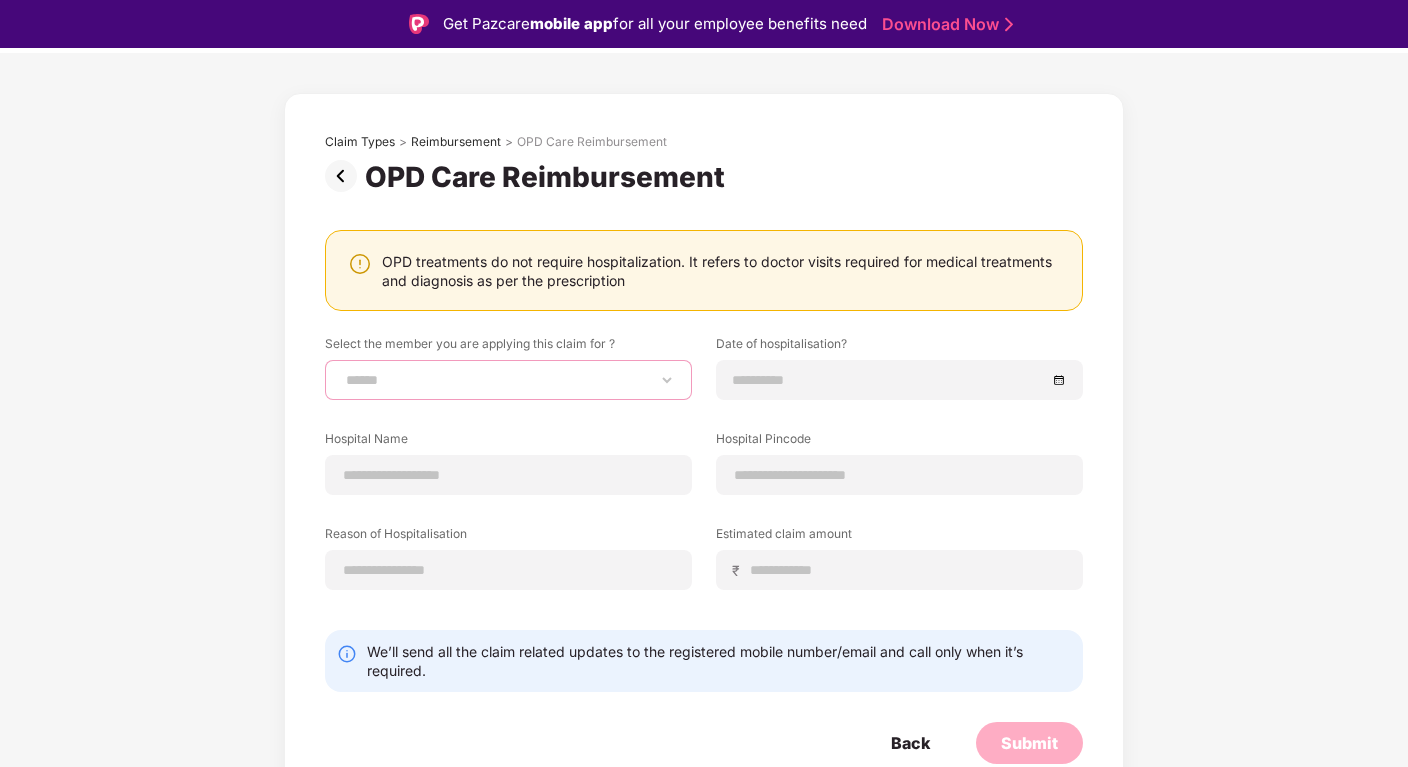 click on "**********" at bounding box center (508, 380) 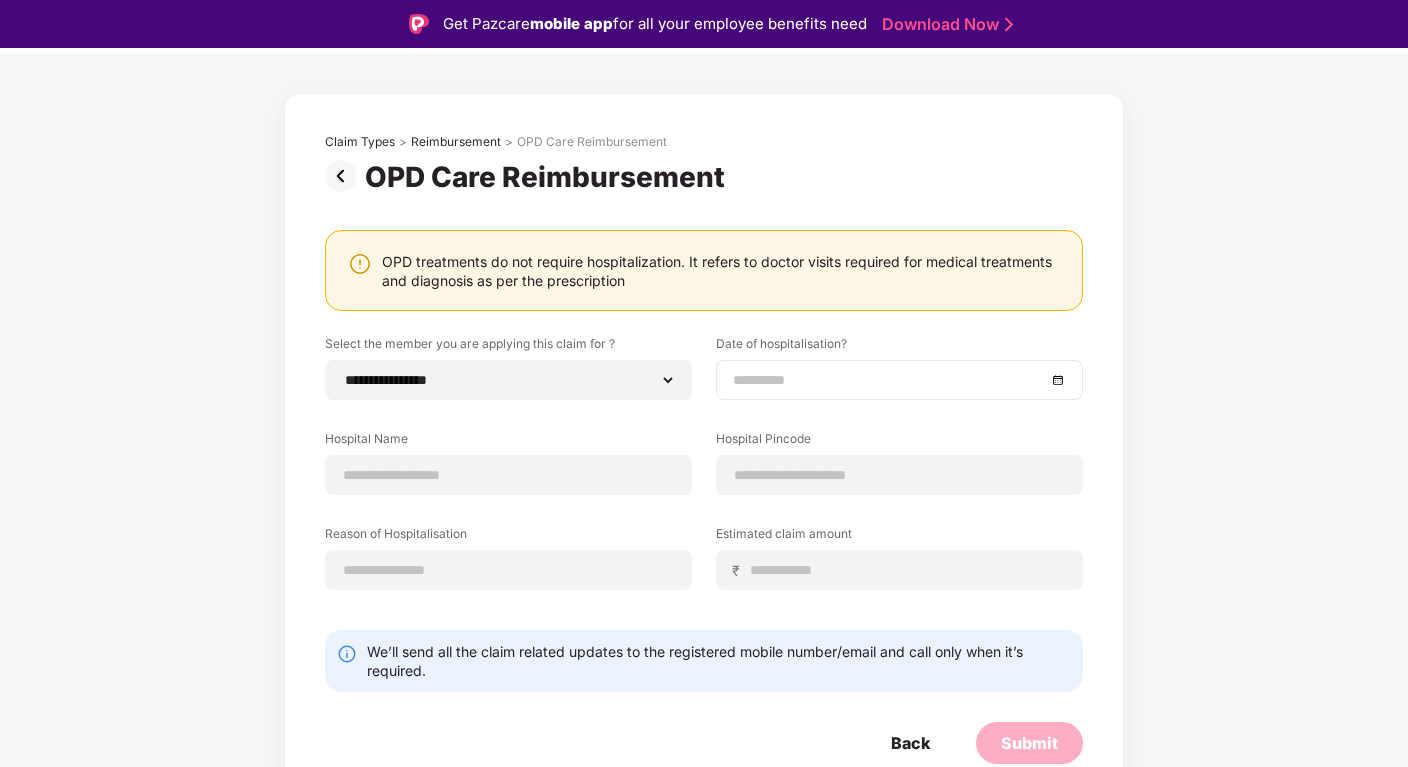 click at bounding box center (889, 380) 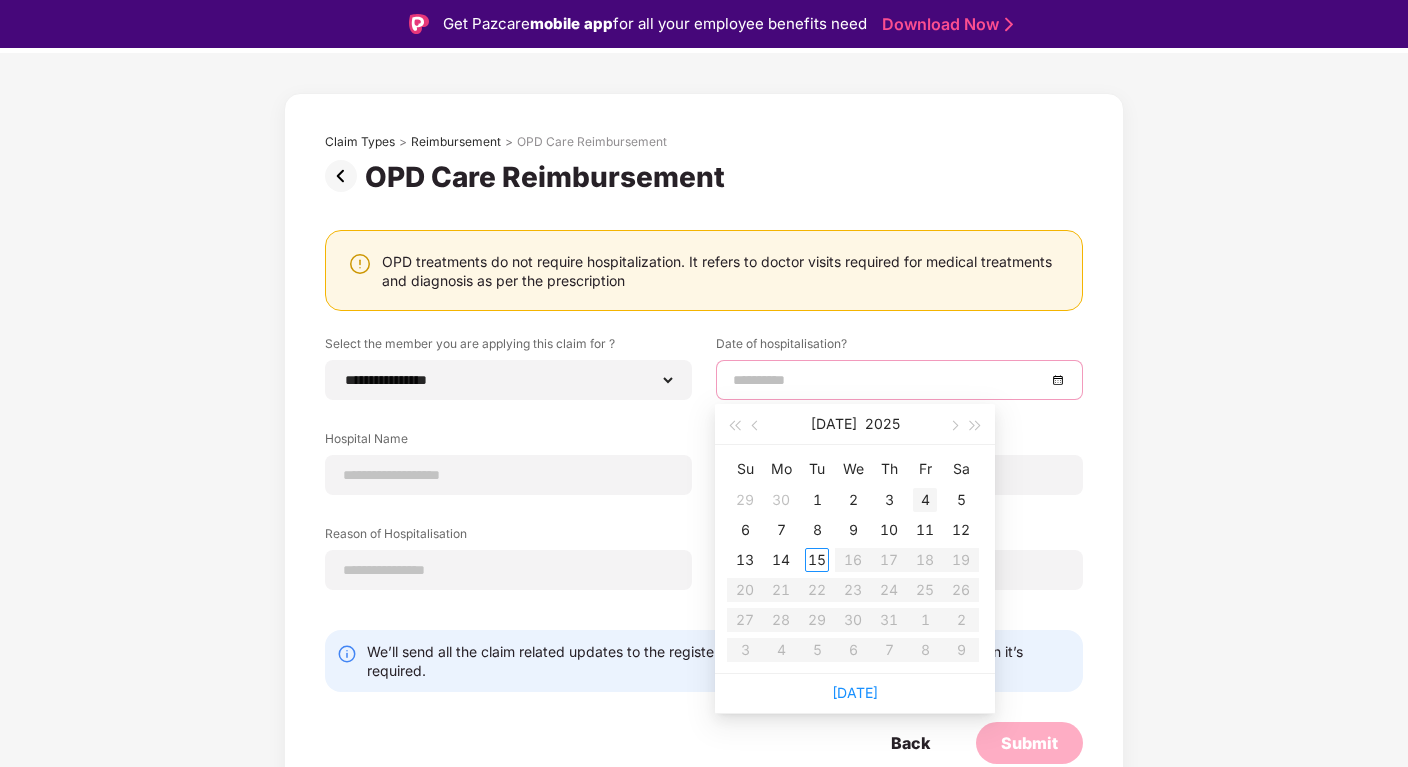 type on "**********" 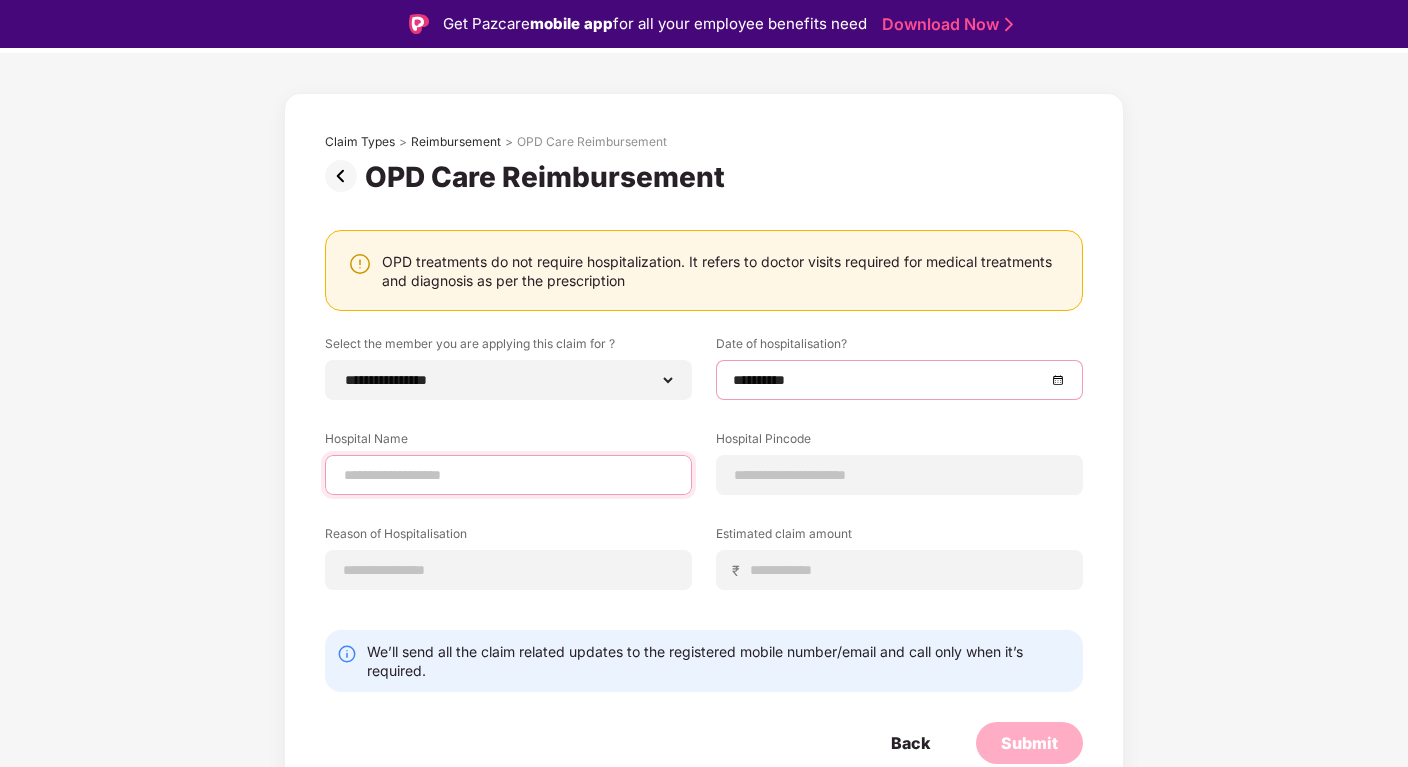 click at bounding box center [508, 475] 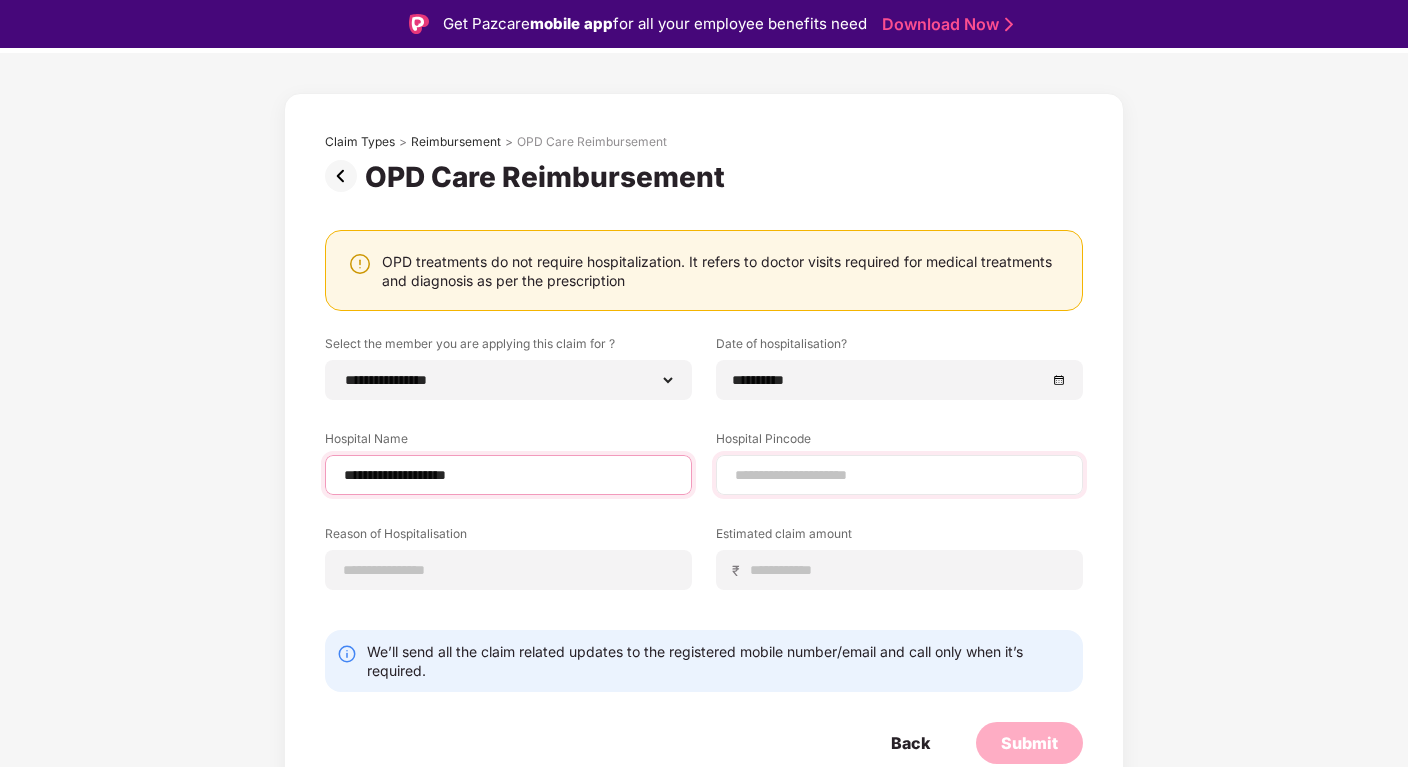 type on "**********" 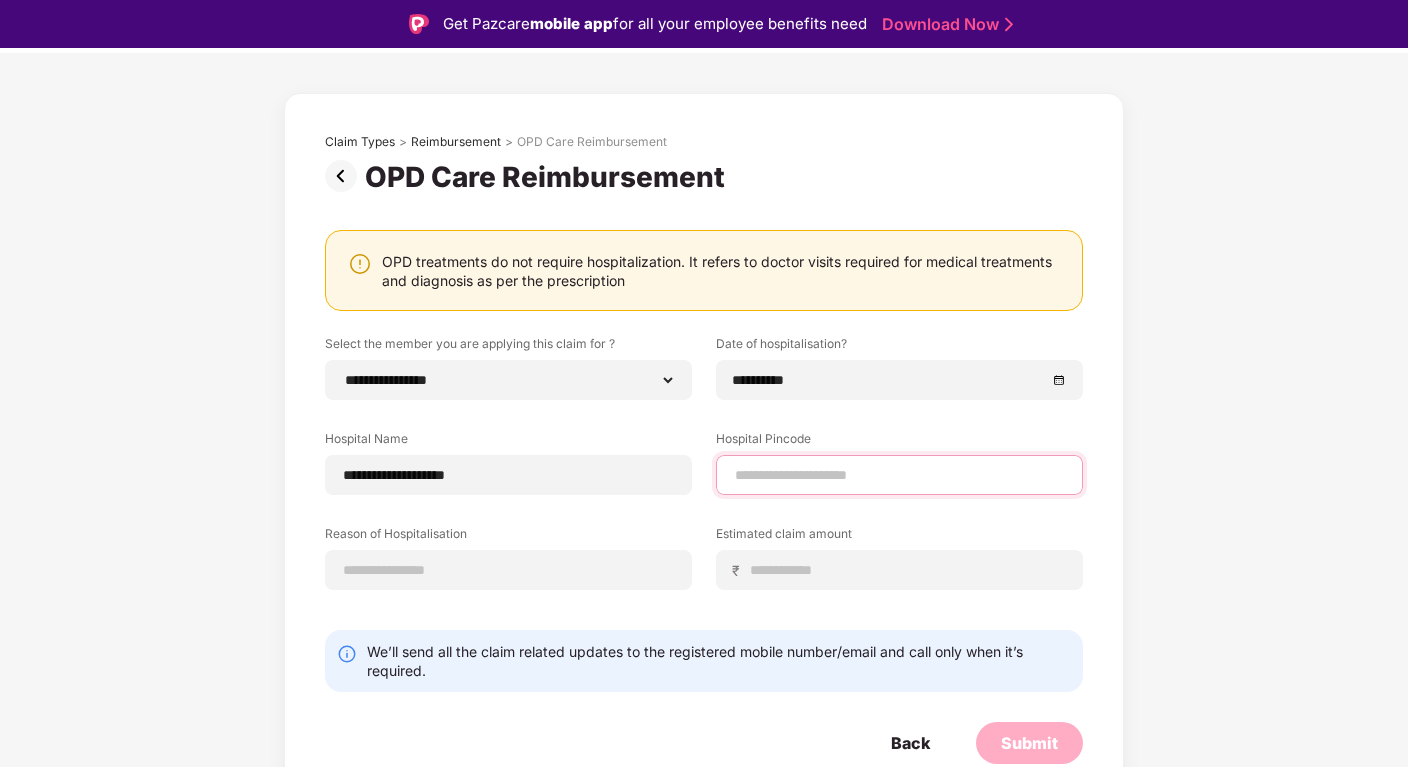 click at bounding box center (899, 475) 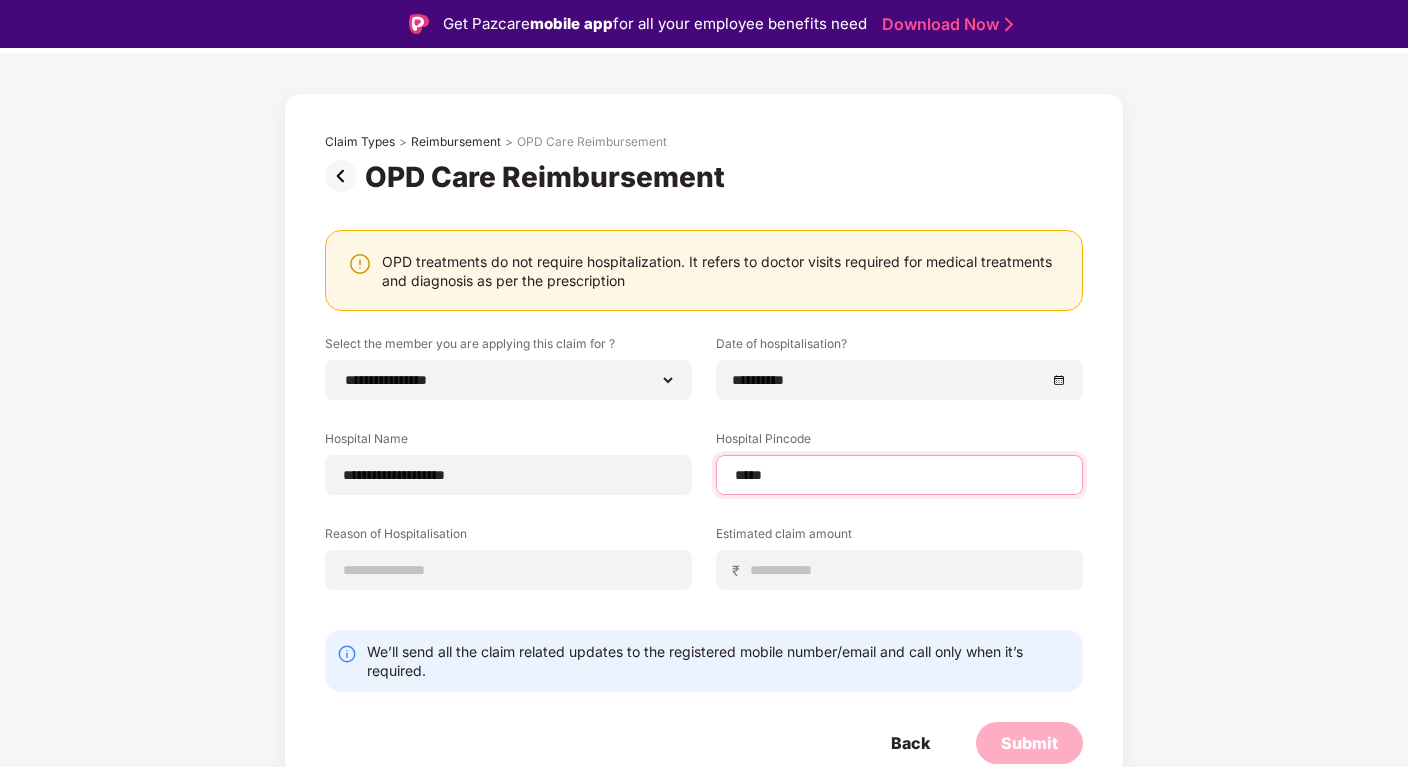 type on "******" 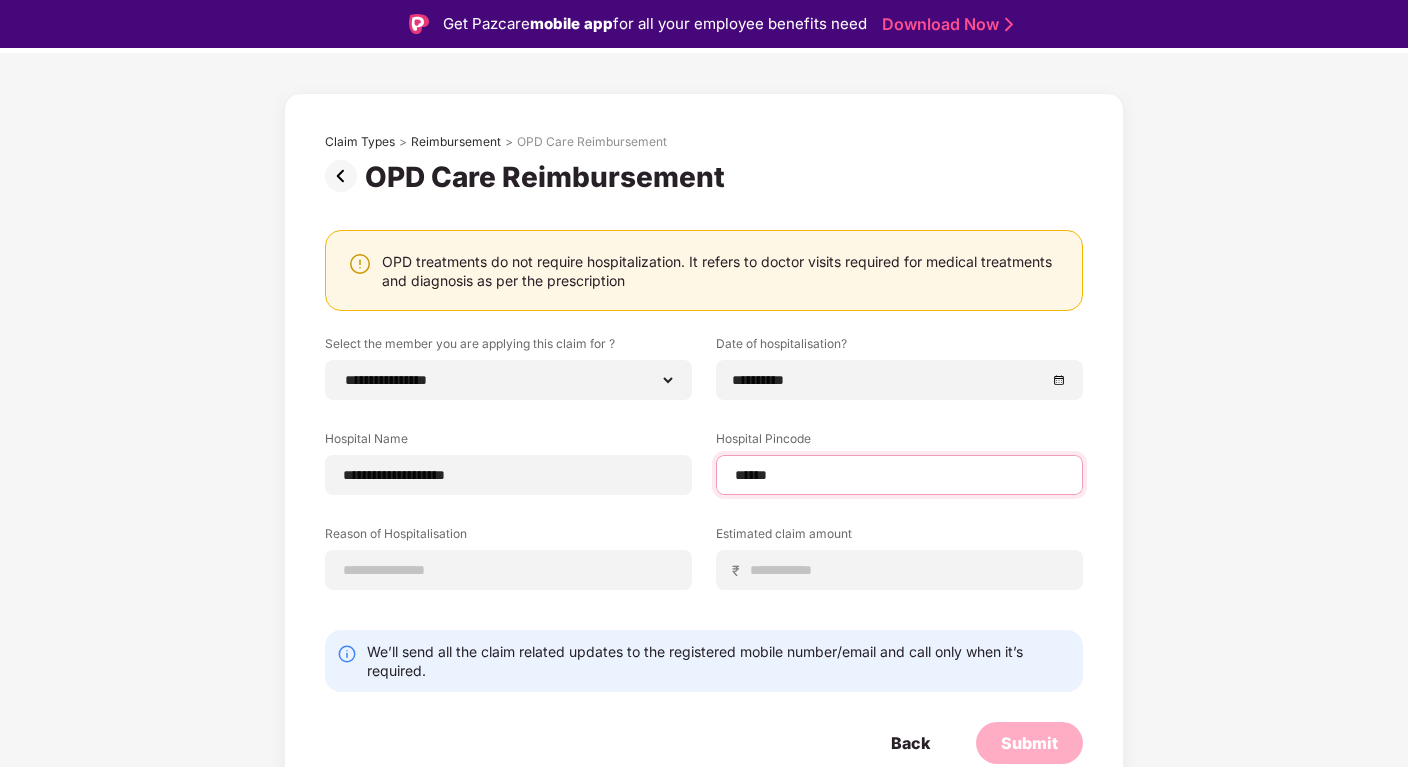 select on "*********" 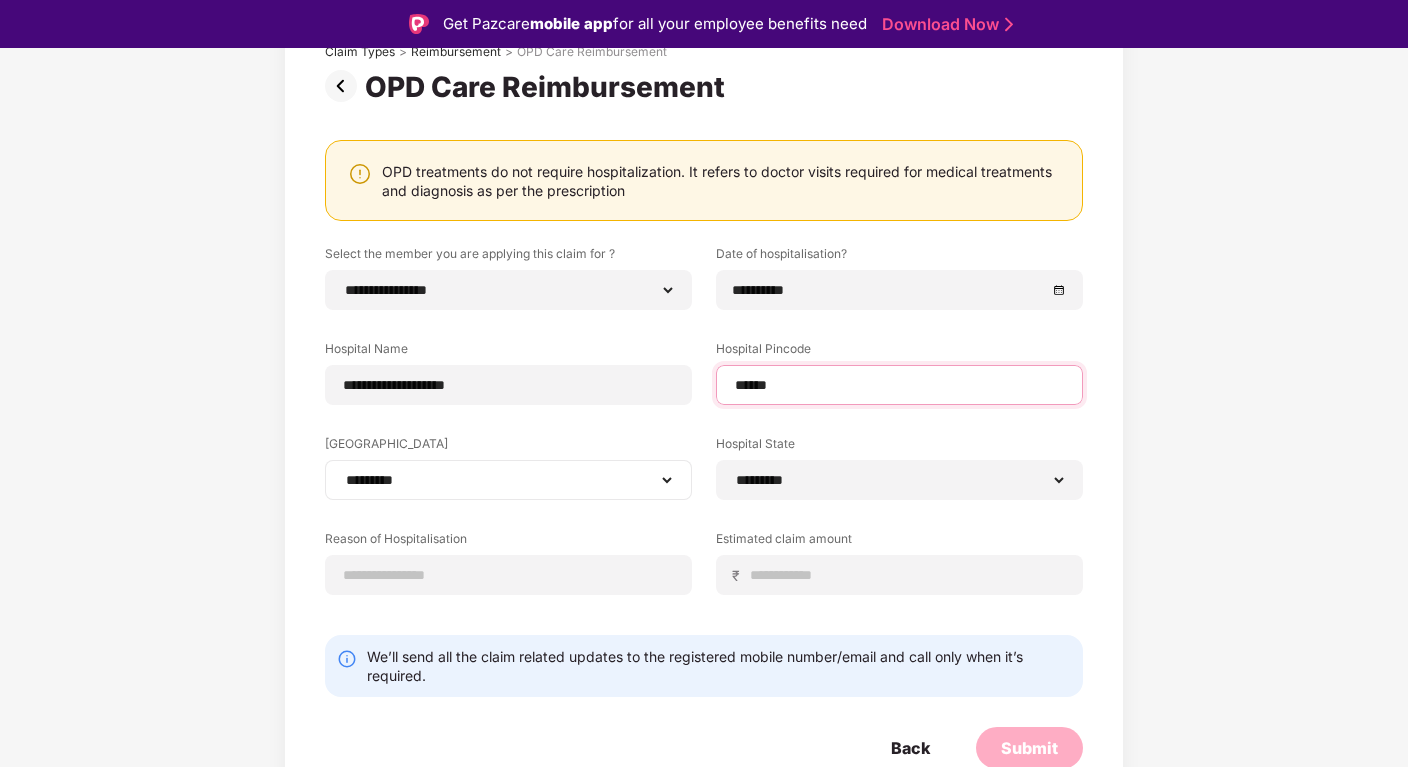 scroll, scrollTop: 154, scrollLeft: 0, axis: vertical 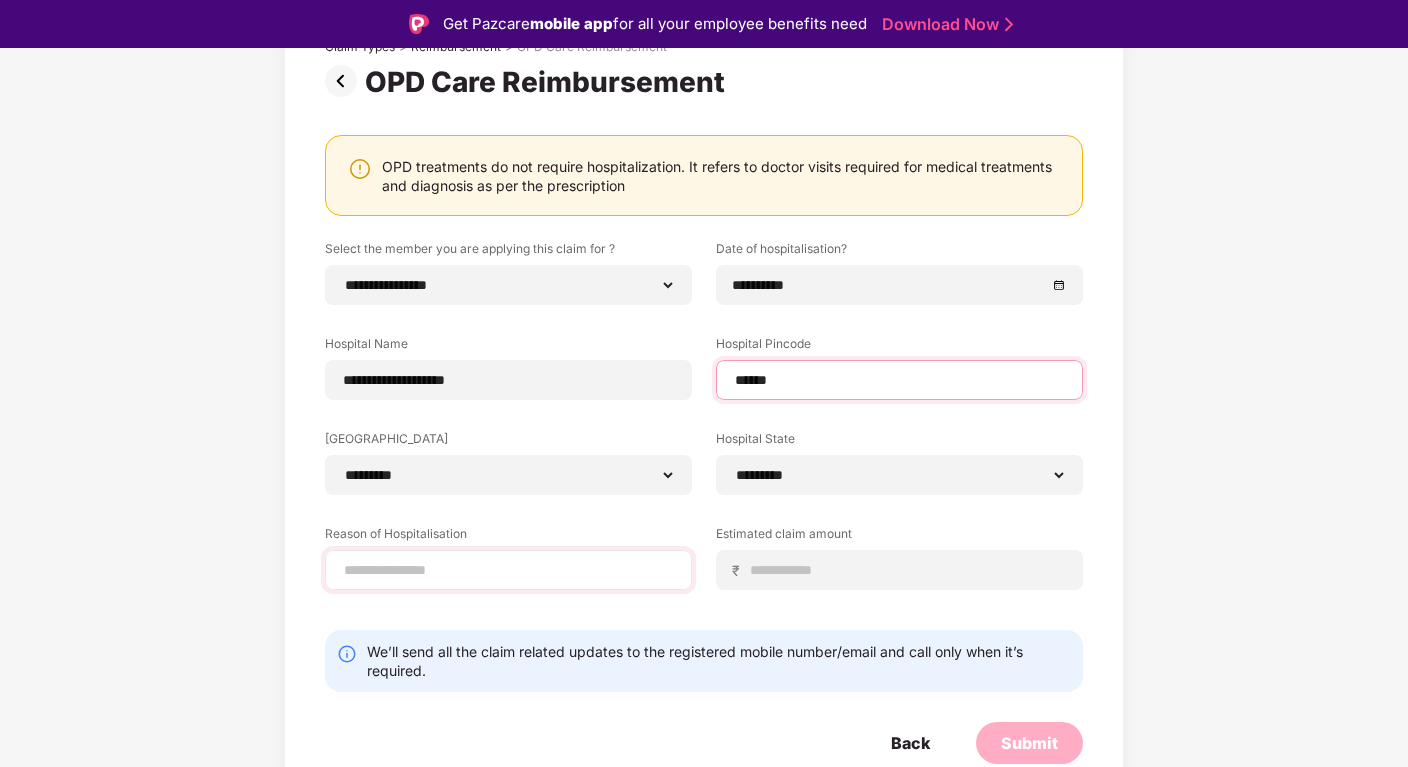 type on "******" 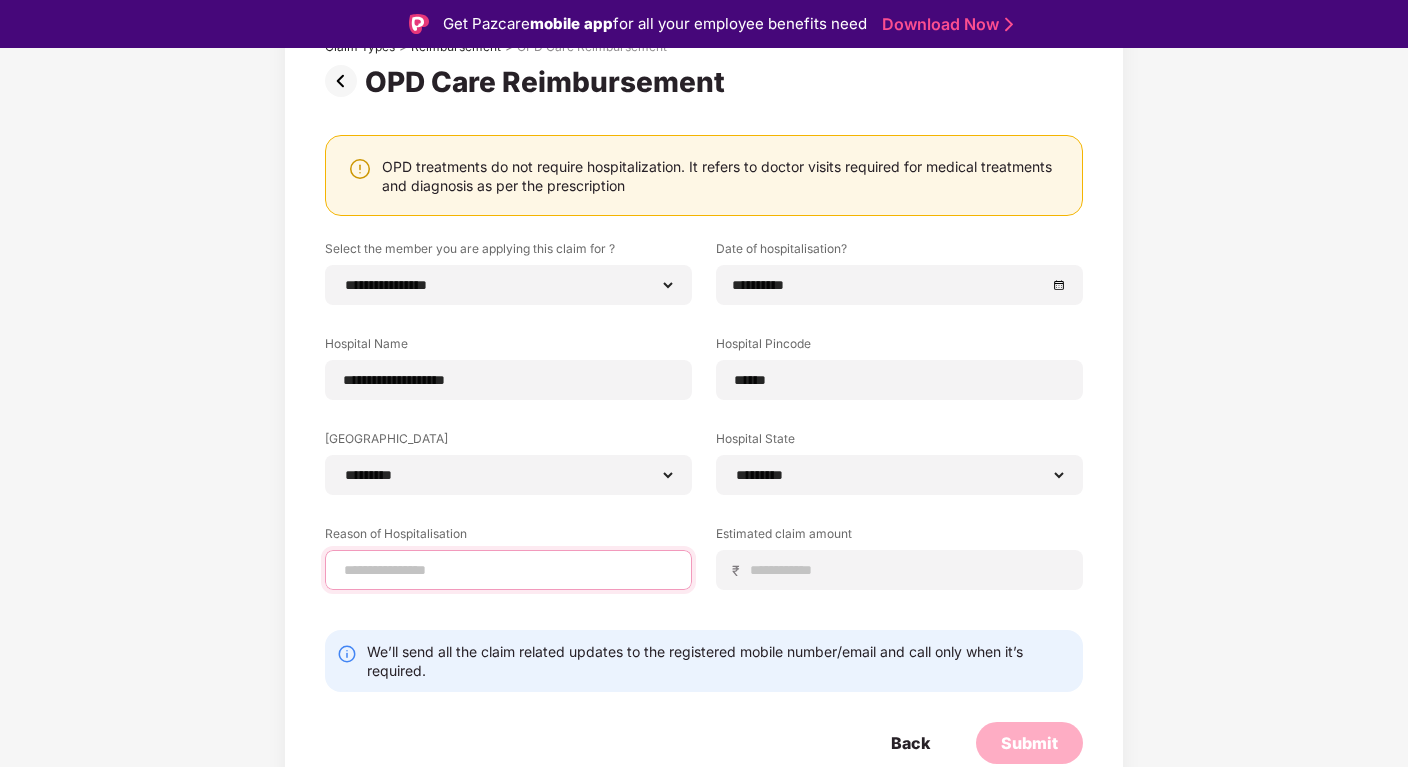 click at bounding box center (508, 570) 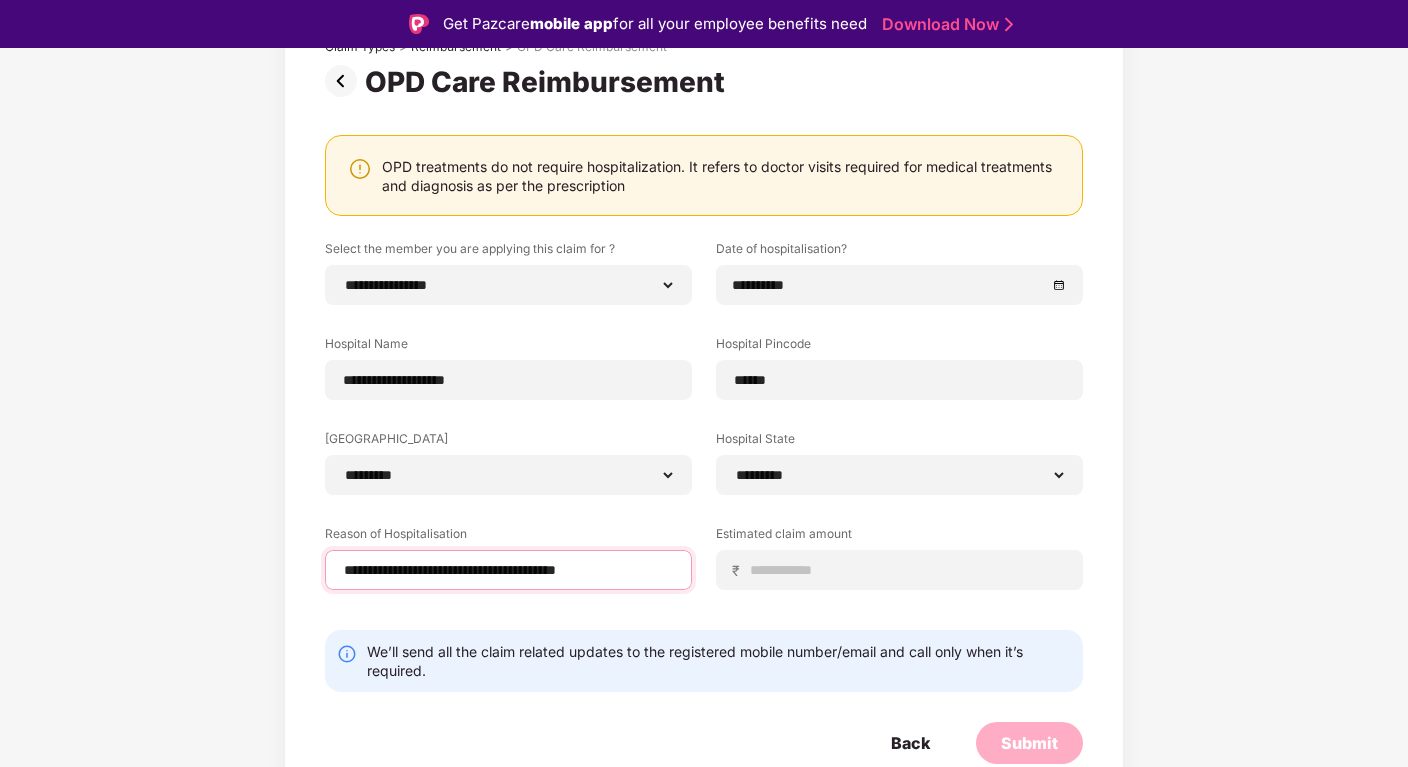 type on "**********" 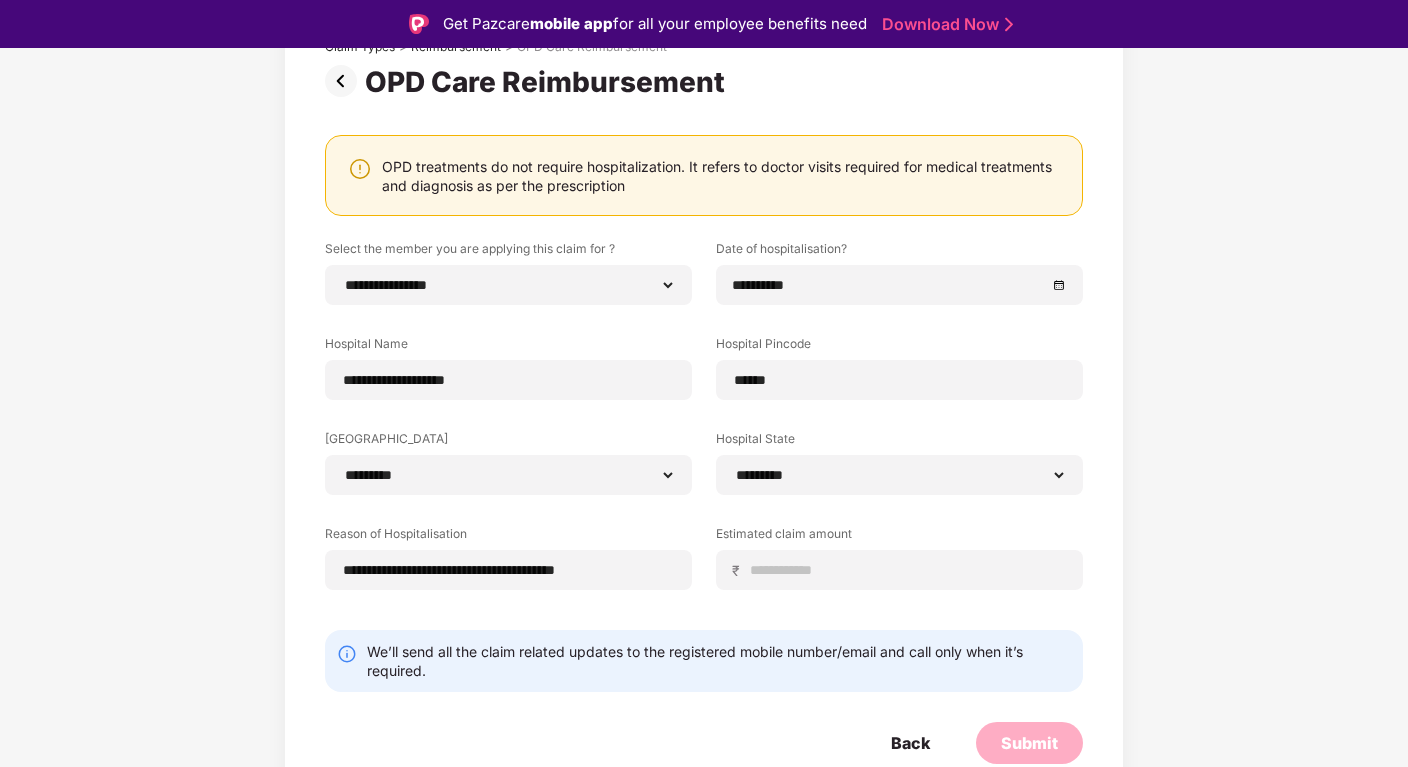 click on "Estimated claim amount" at bounding box center [899, 537] 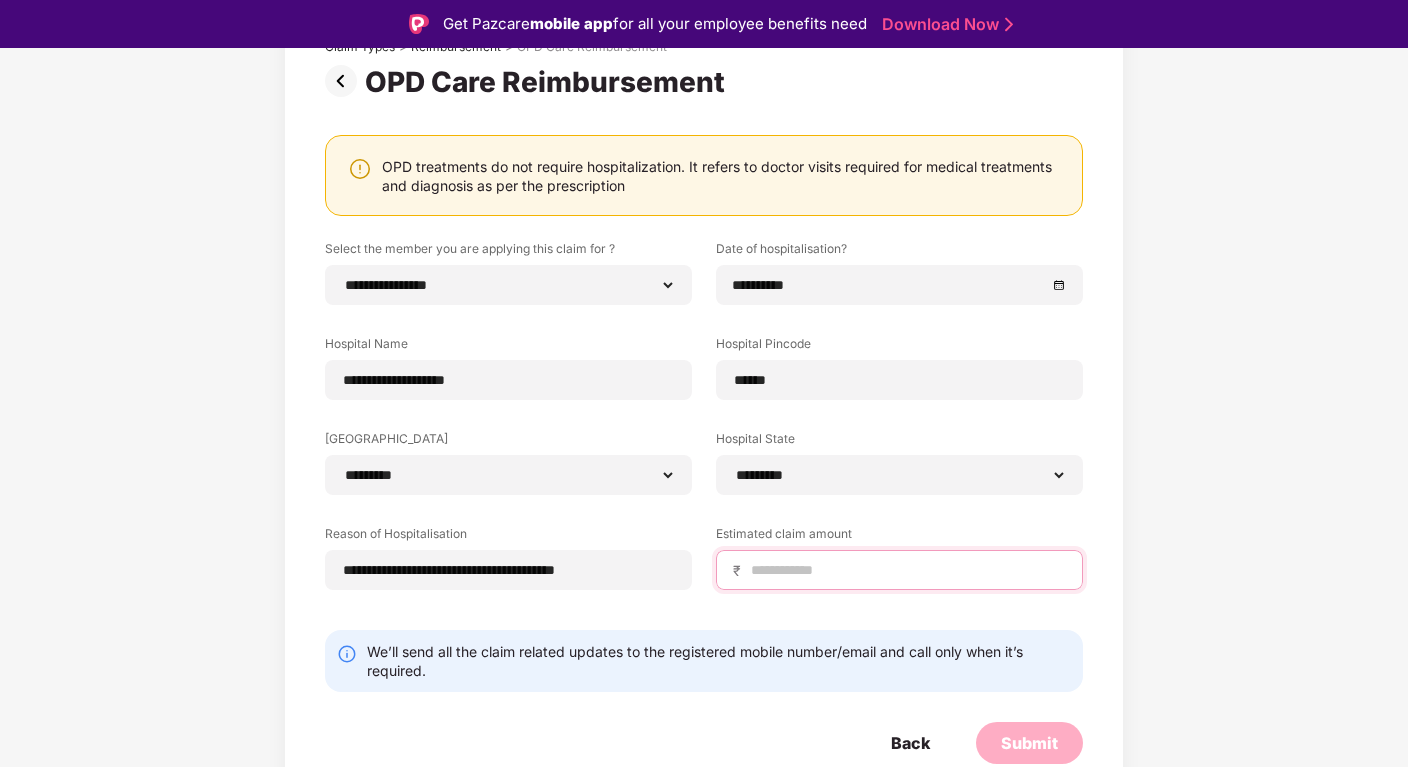 click at bounding box center [907, 570] 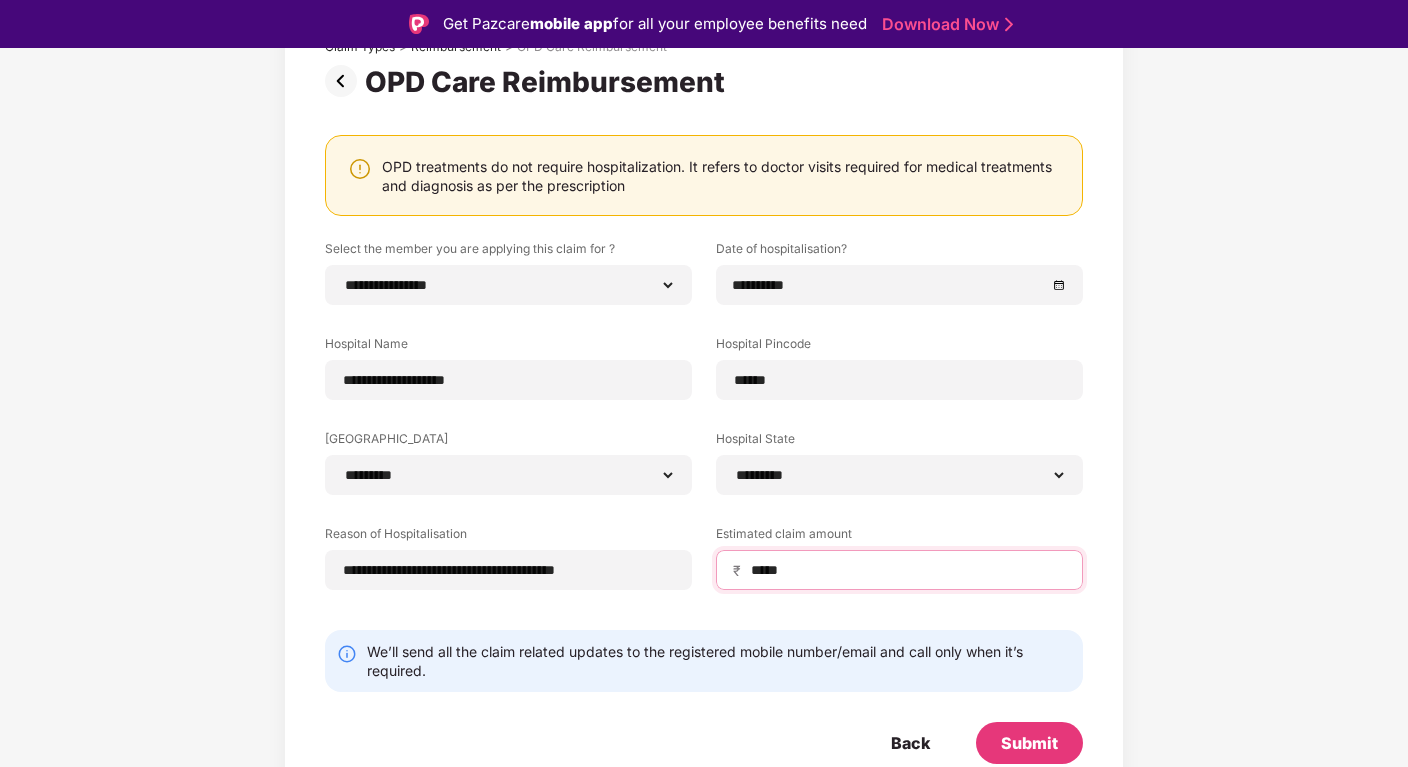 scroll, scrollTop: 48, scrollLeft: 0, axis: vertical 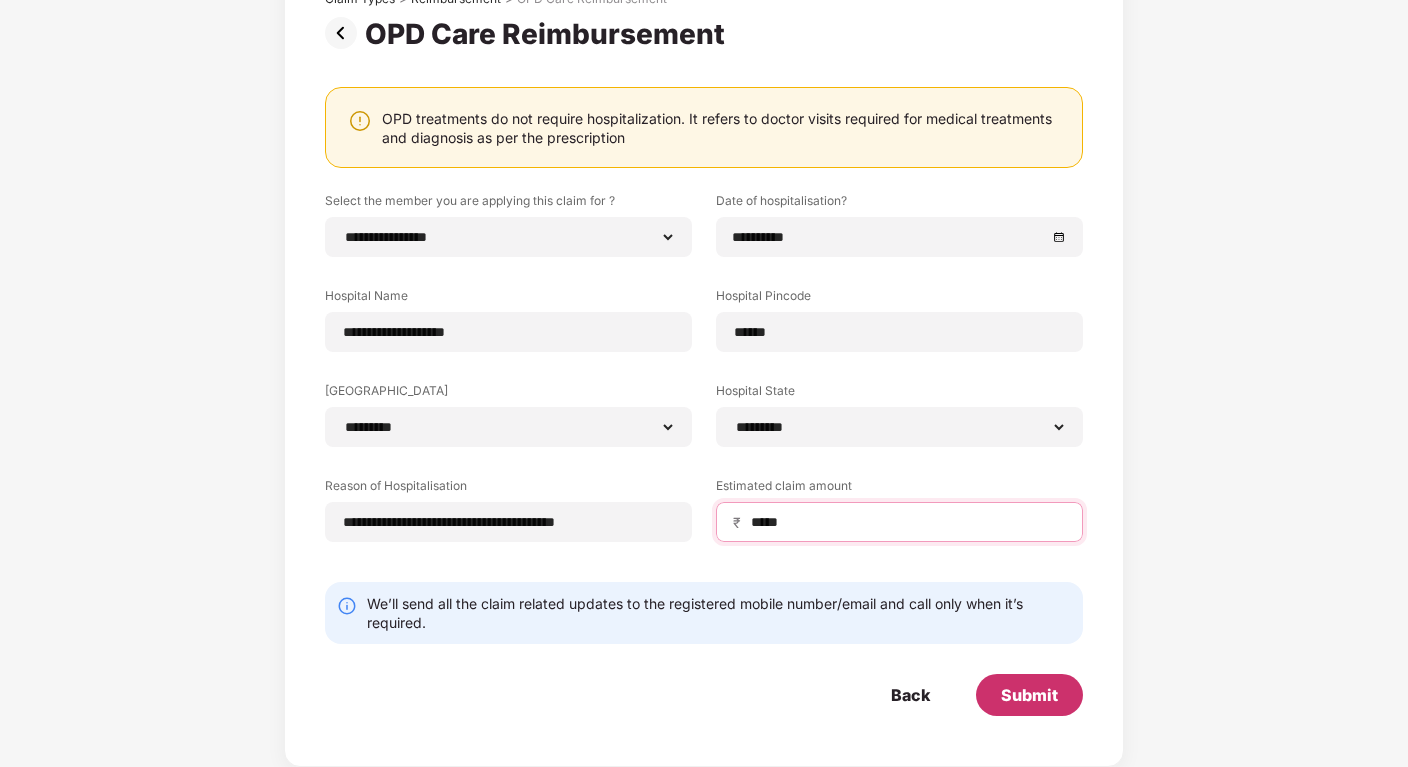 type on "*****" 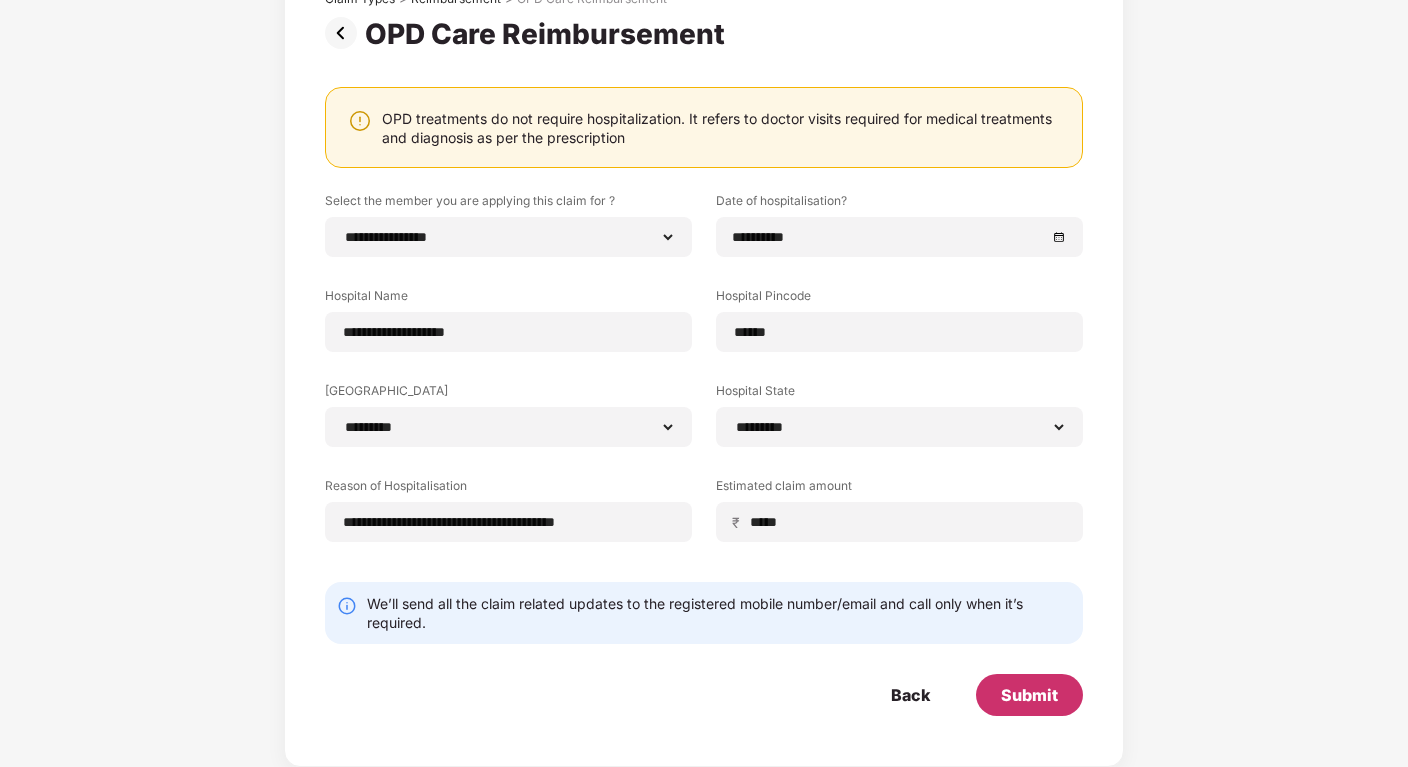 click on "Submit" at bounding box center [1029, 695] 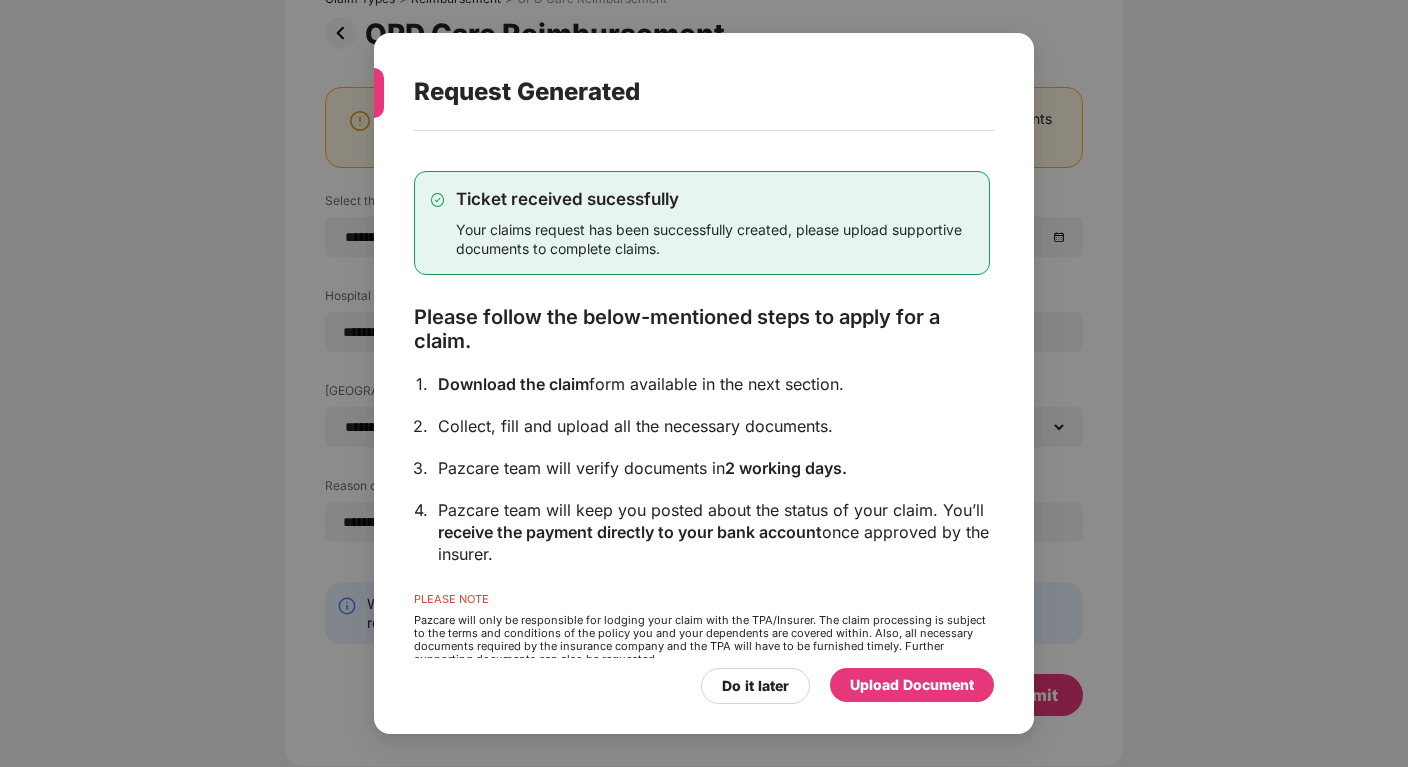 scroll, scrollTop: 36, scrollLeft: 0, axis: vertical 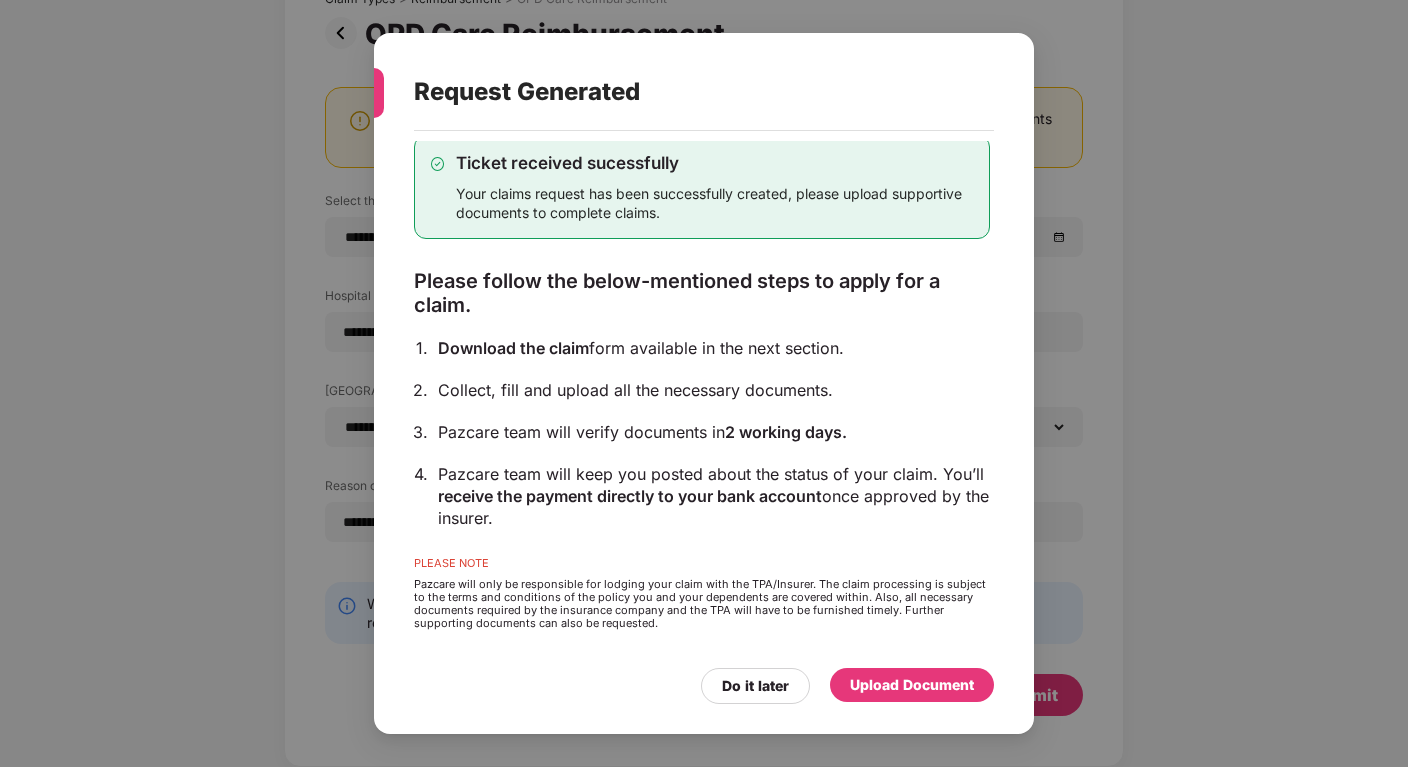 click on "Upload Document" at bounding box center [912, 685] 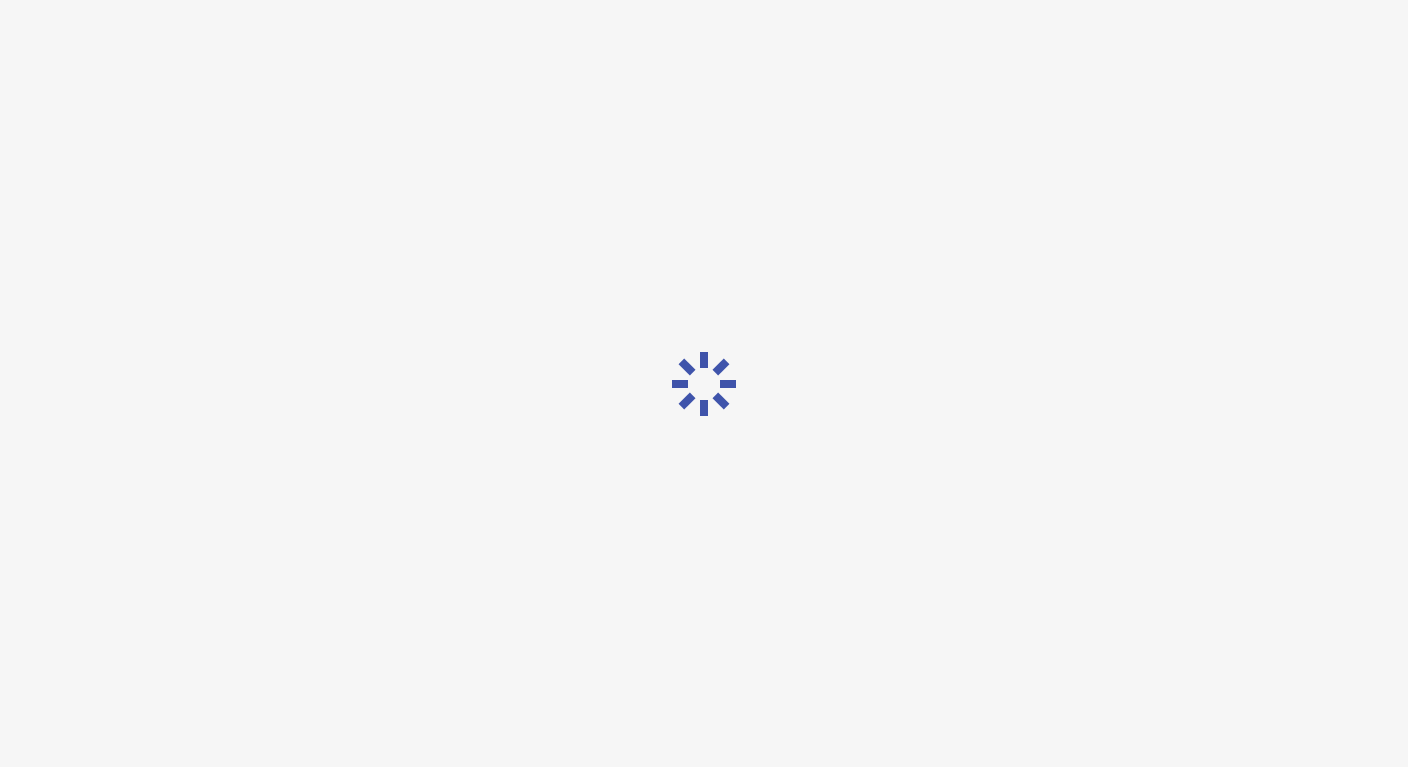 scroll, scrollTop: 0, scrollLeft: 0, axis: both 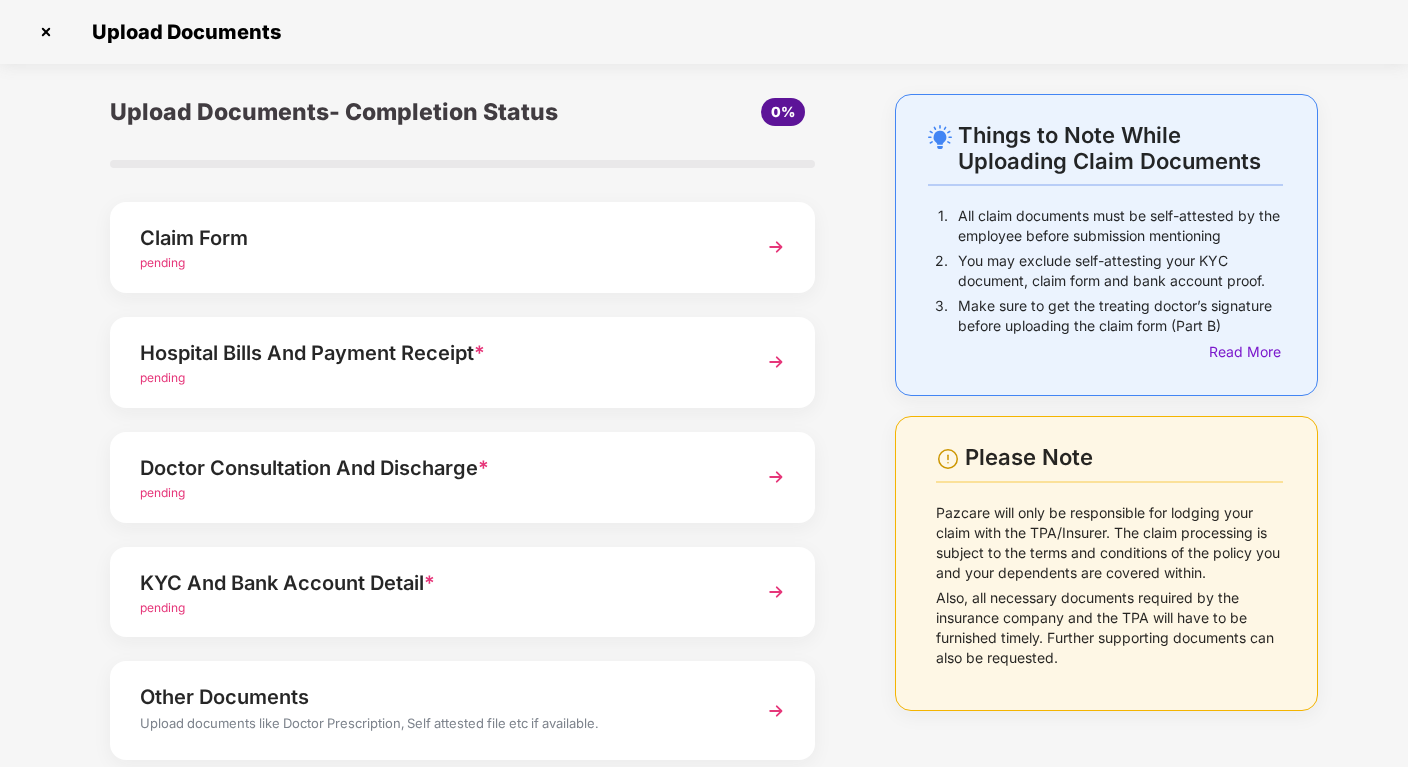 click at bounding box center (776, 247) 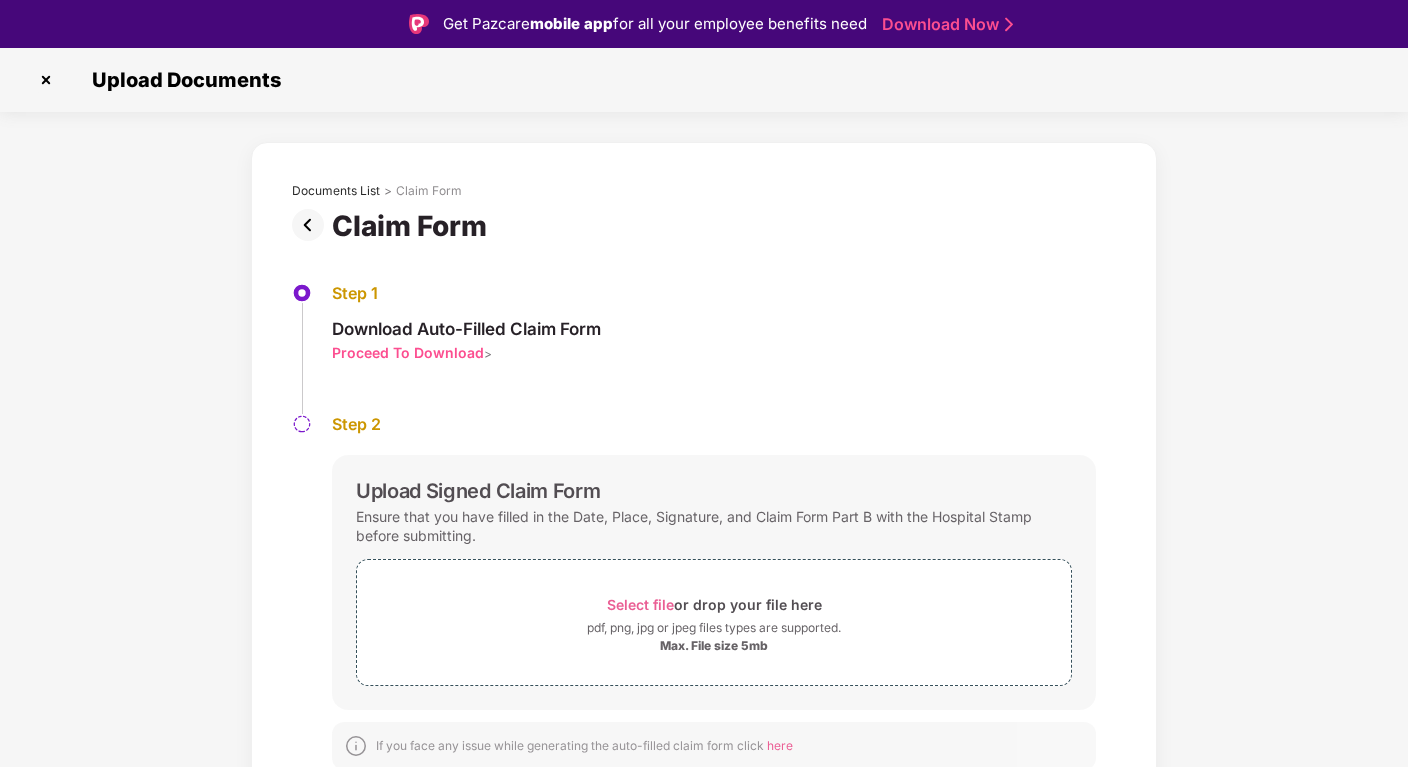 scroll, scrollTop: 6, scrollLeft: 0, axis: vertical 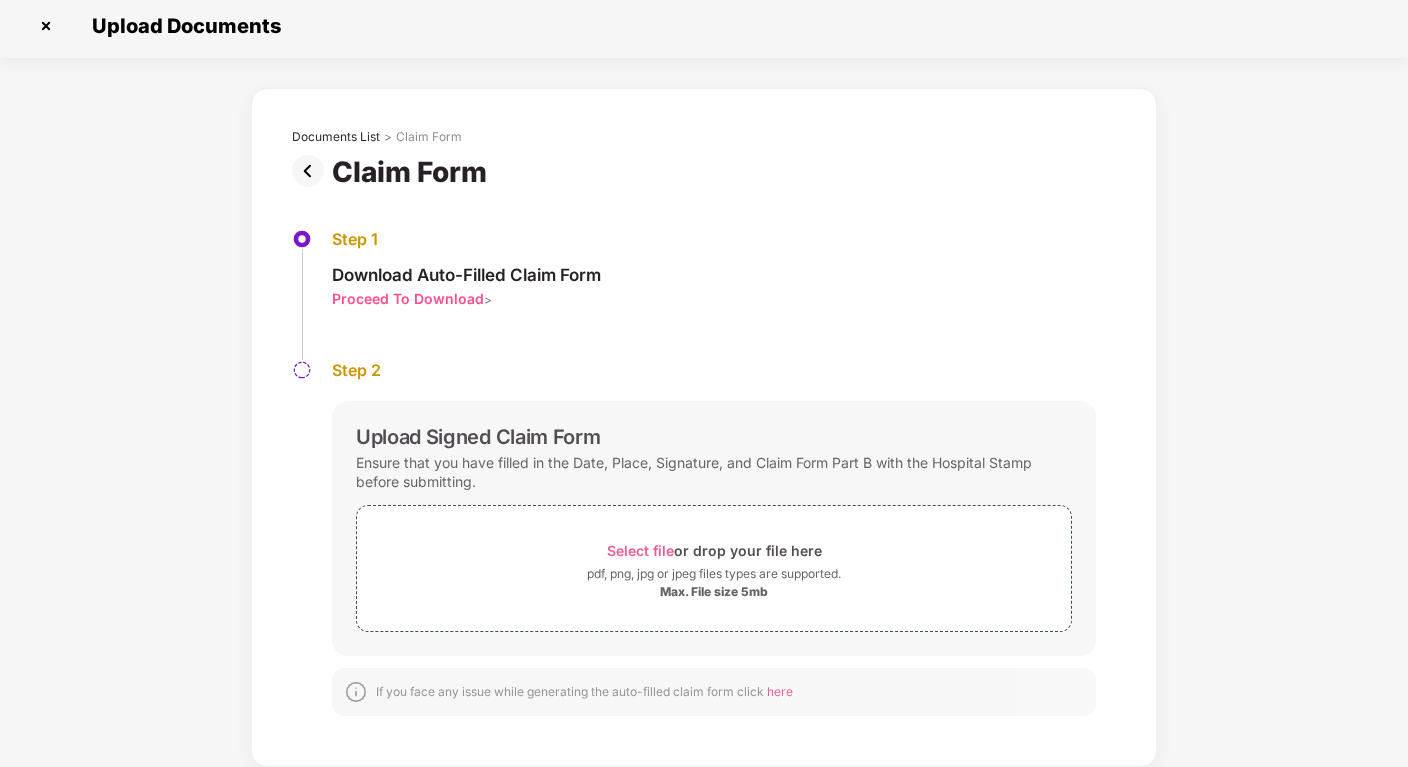 click on "Proceed To Download" at bounding box center [408, 298] 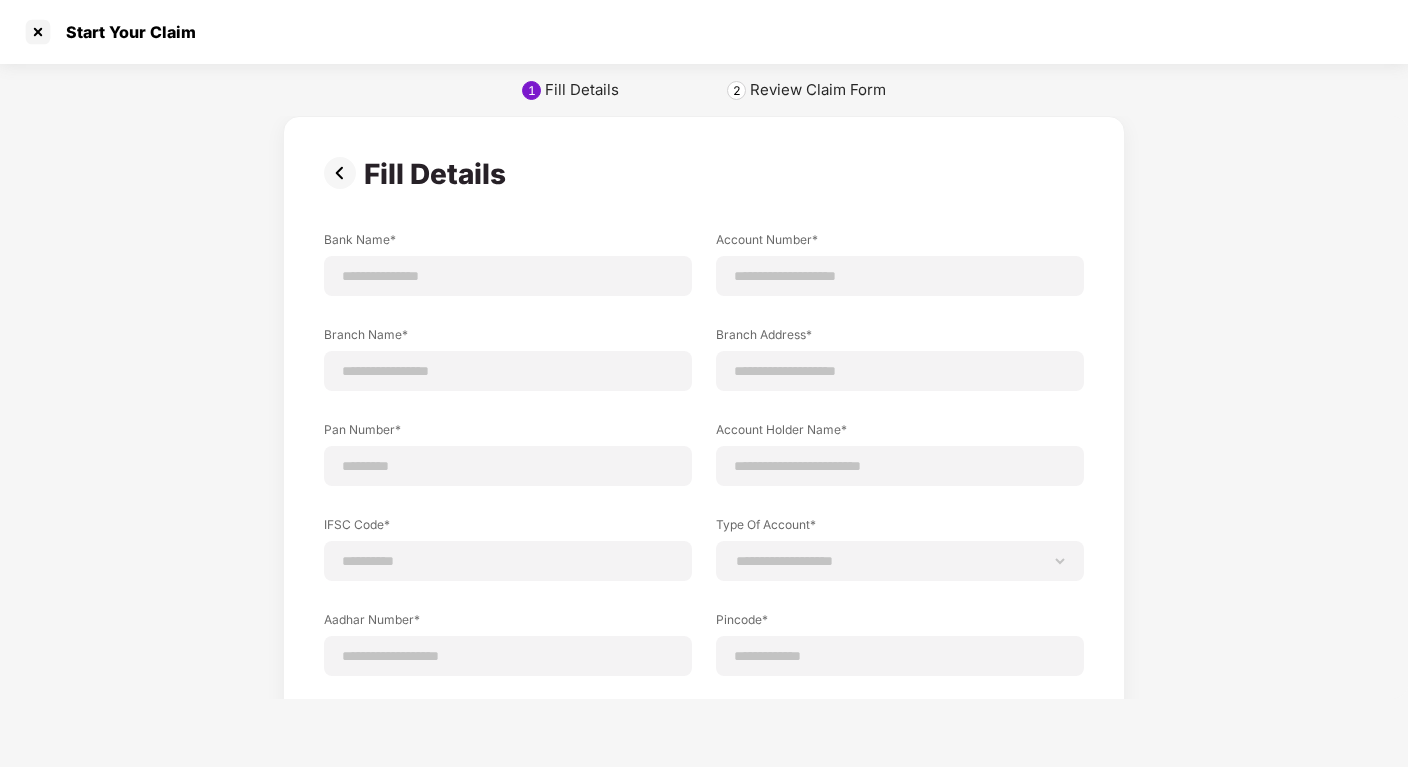 scroll, scrollTop: 0, scrollLeft: 0, axis: both 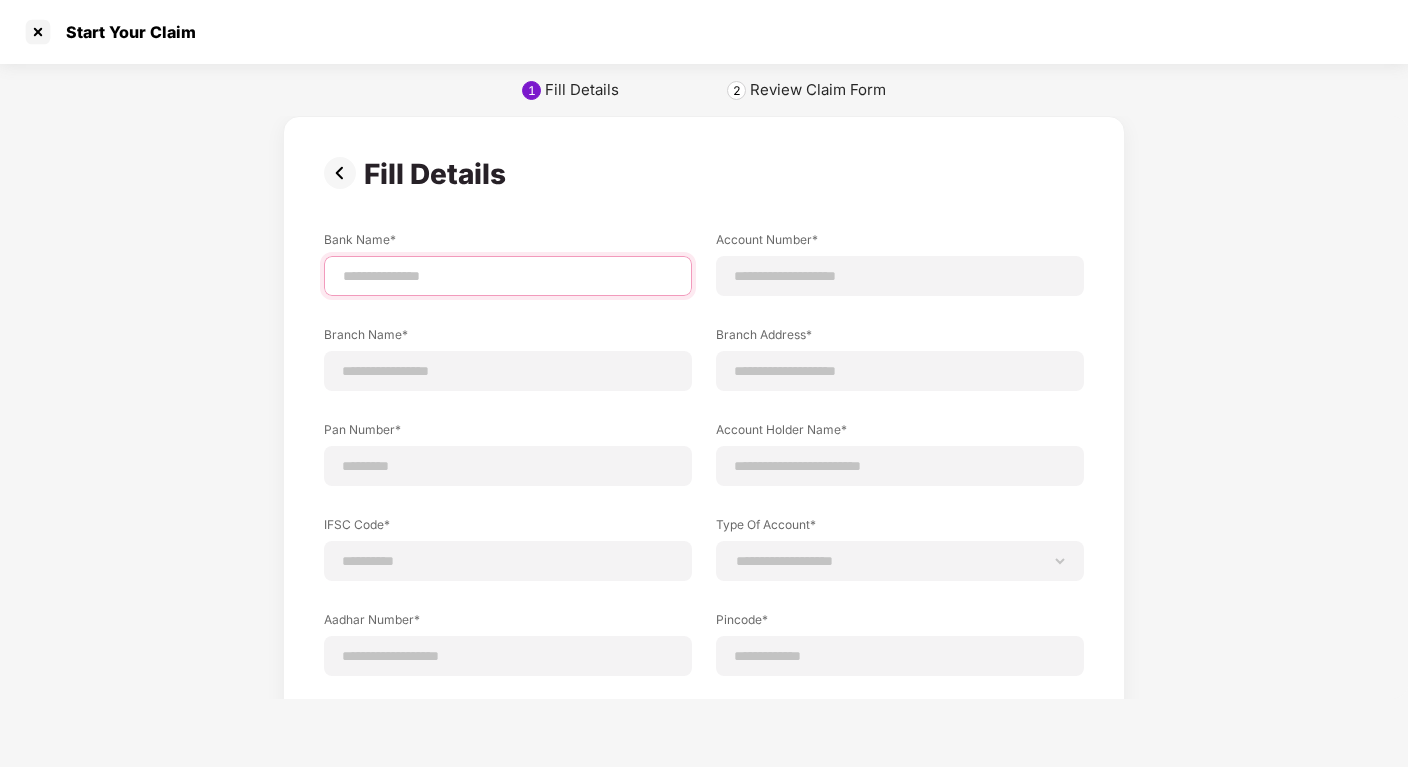 click at bounding box center [508, 276] 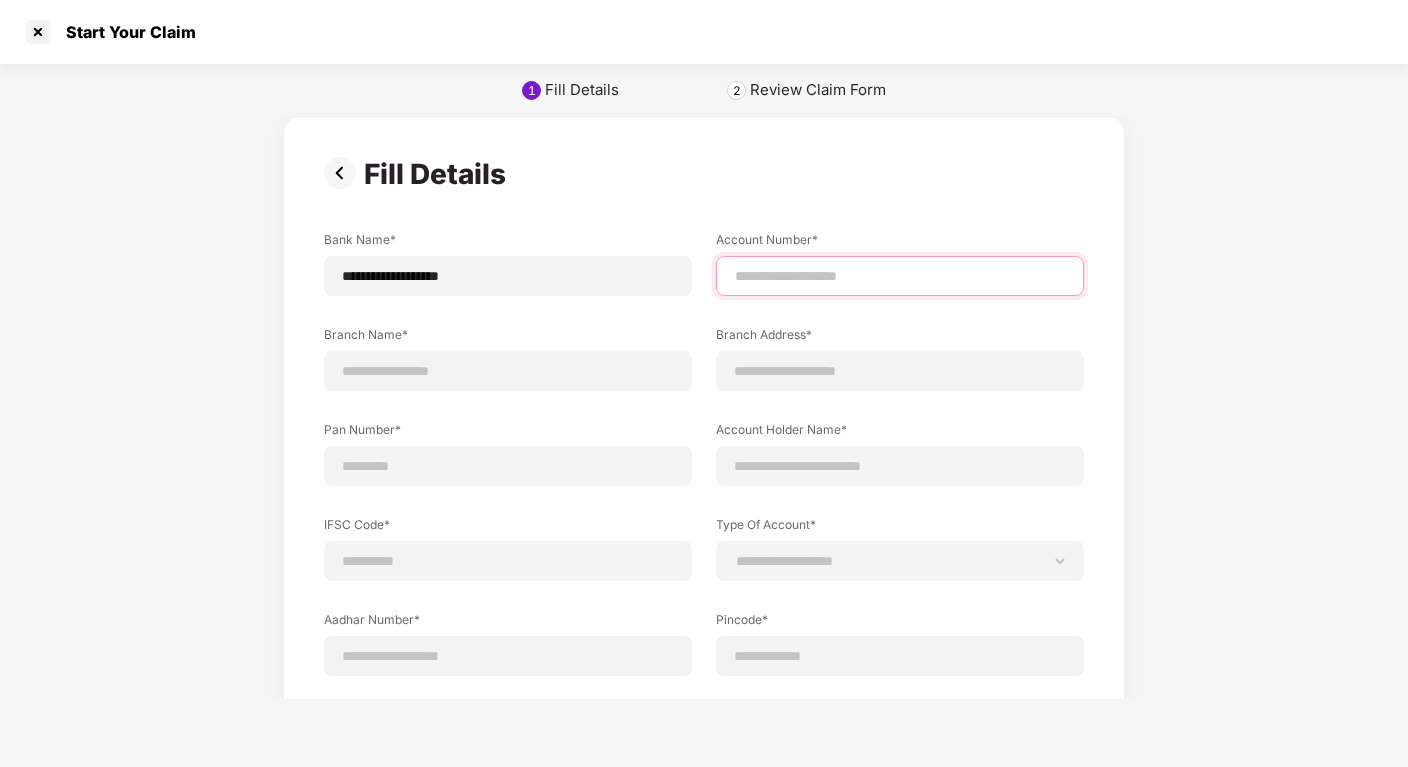 click at bounding box center (900, 276) 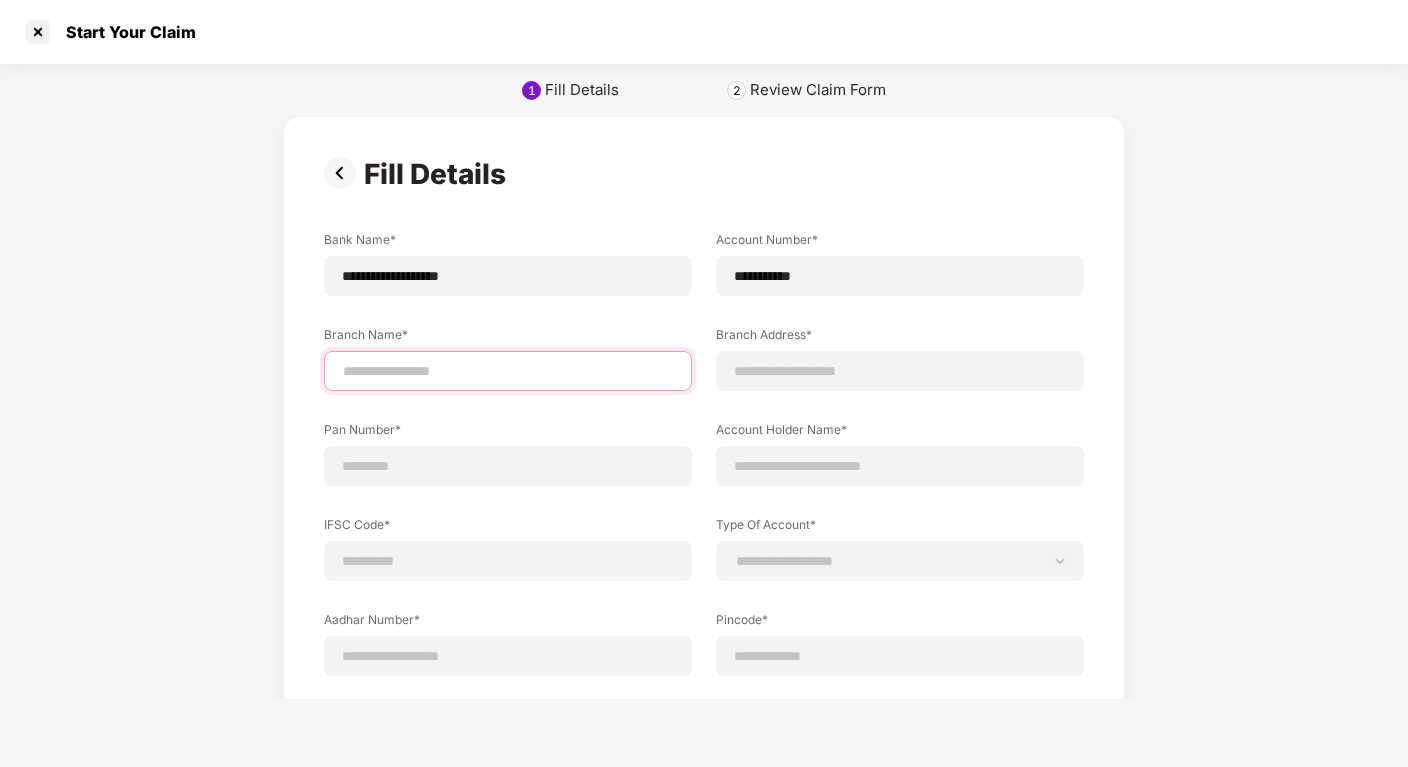 click at bounding box center [508, 371] 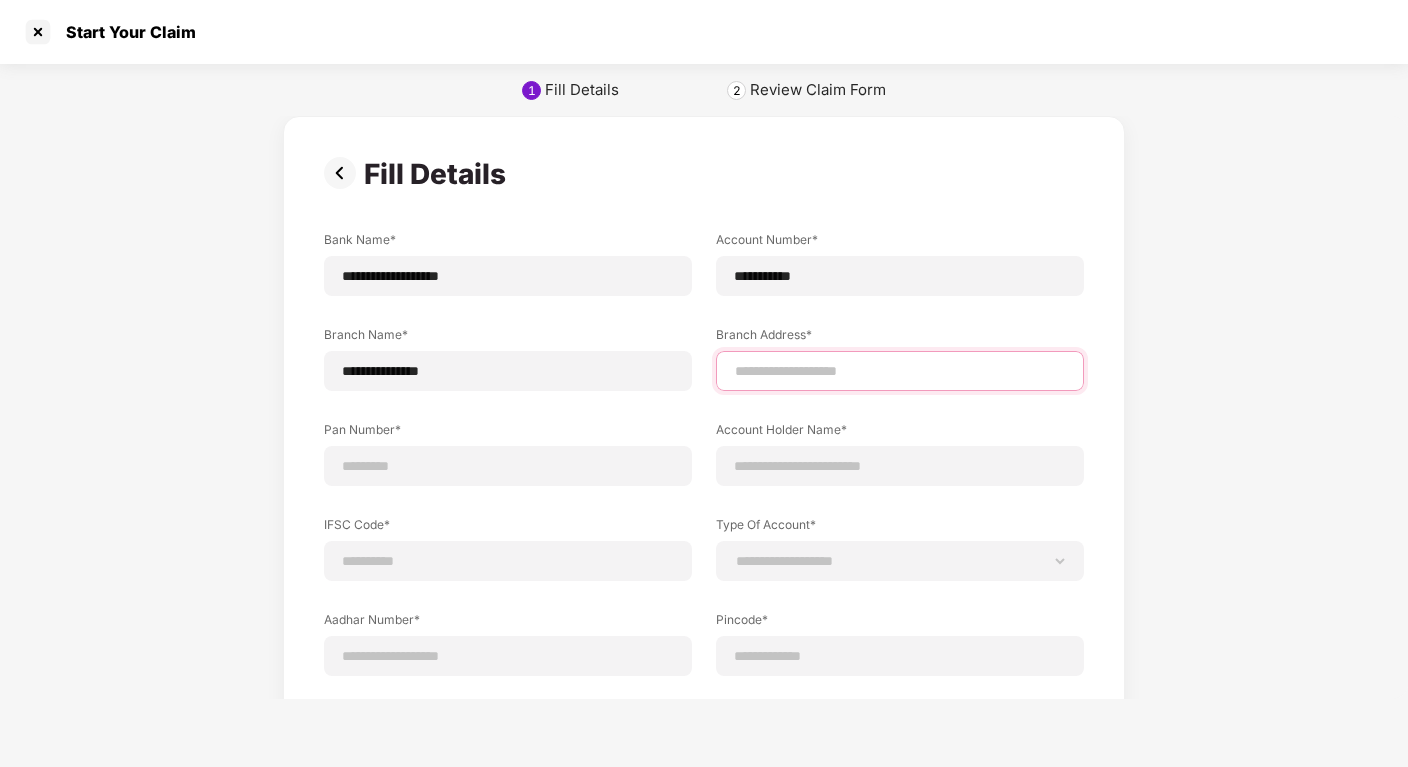 click at bounding box center [900, 371] 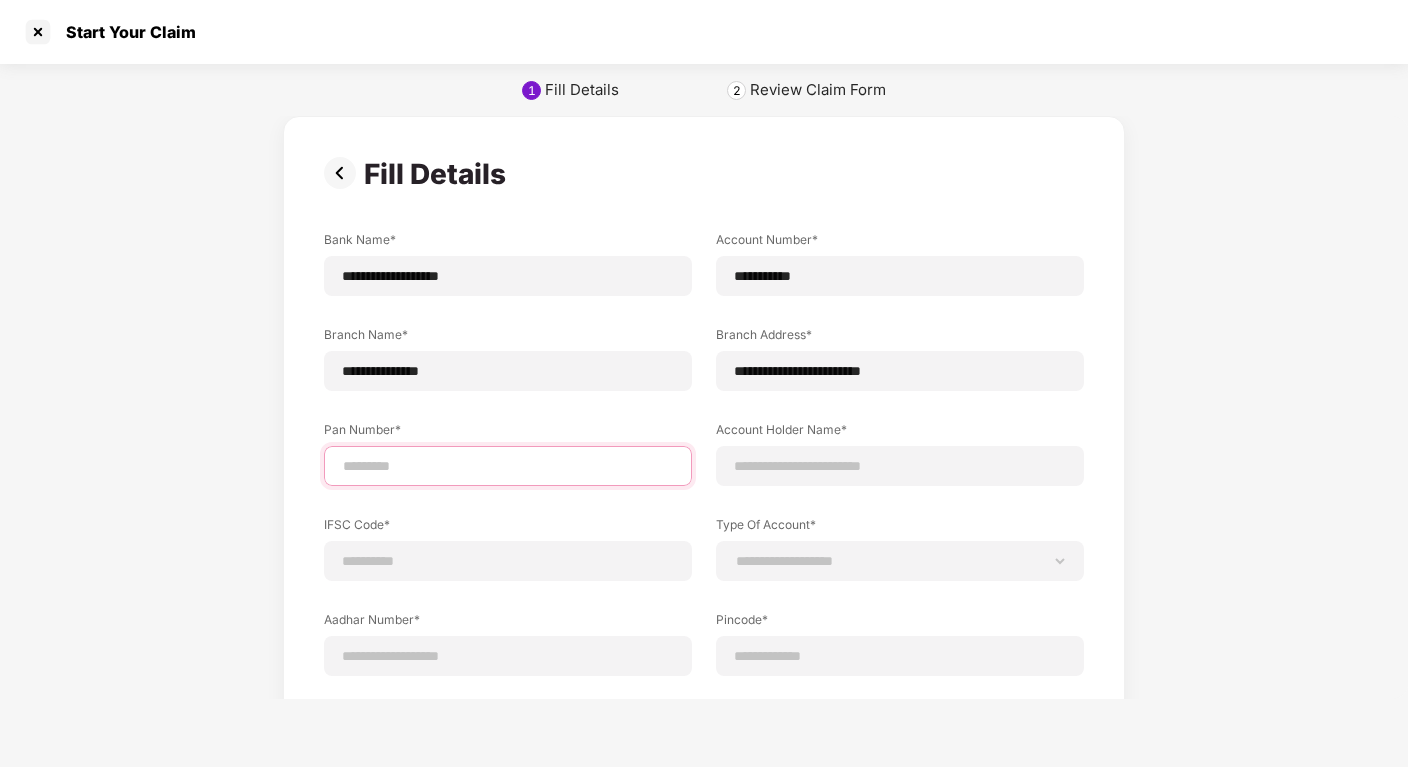 click at bounding box center (508, 466) 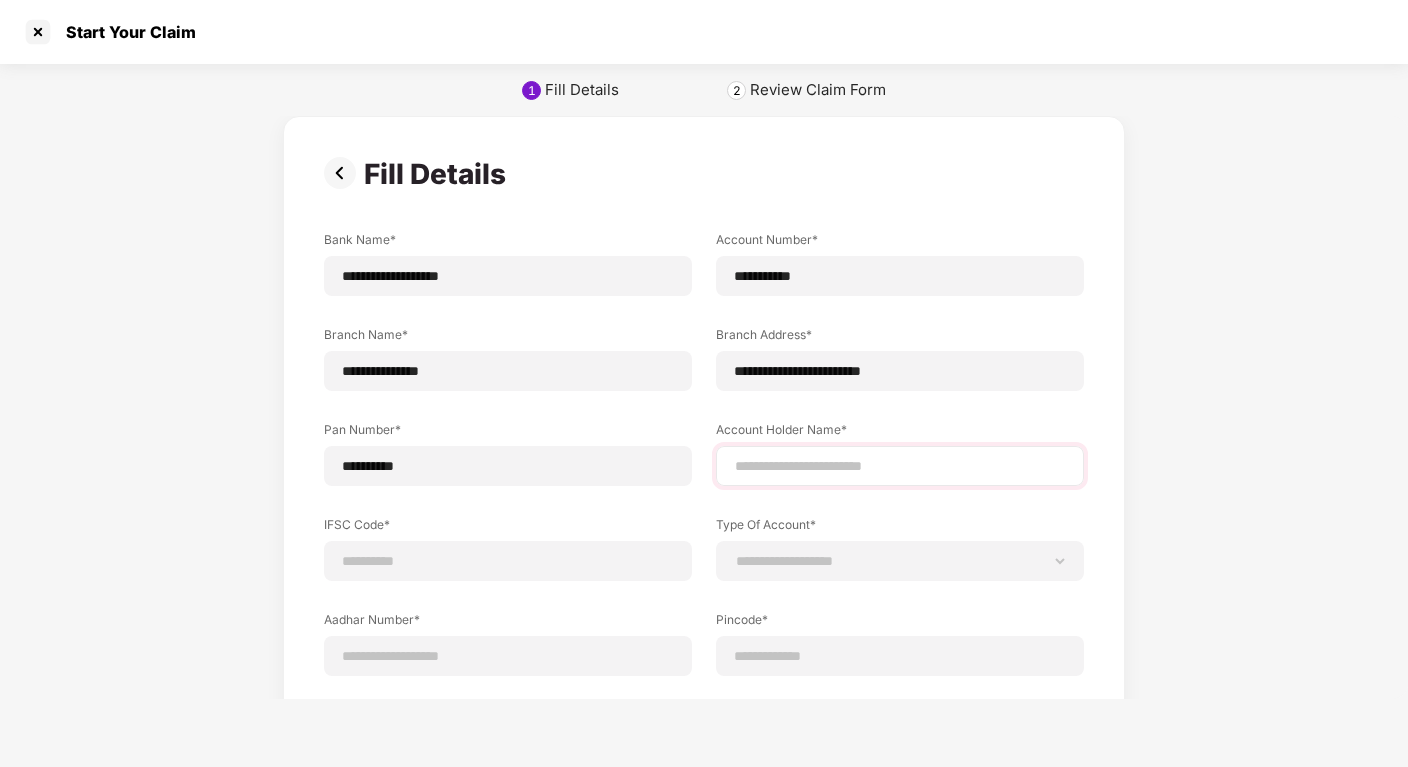 click at bounding box center [900, 466] 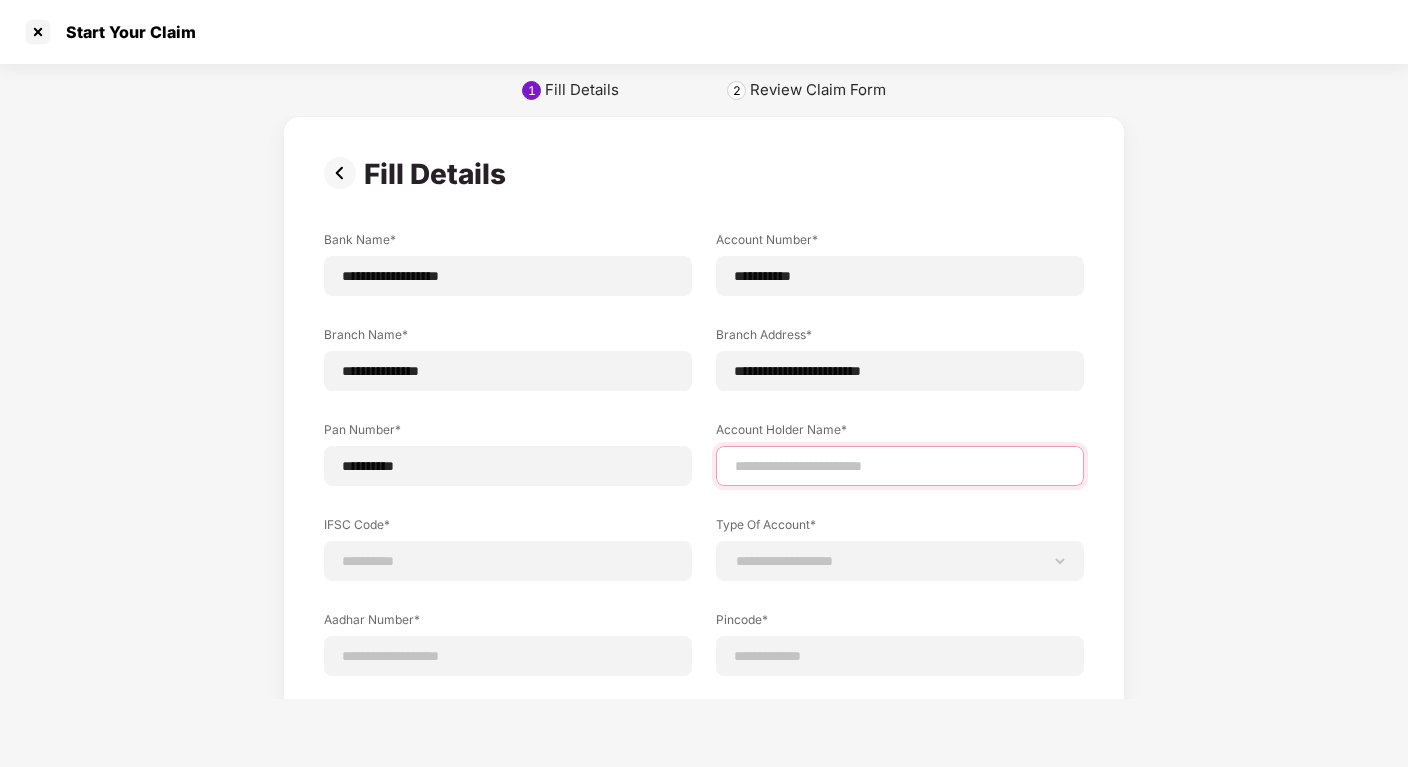 click at bounding box center [900, 466] 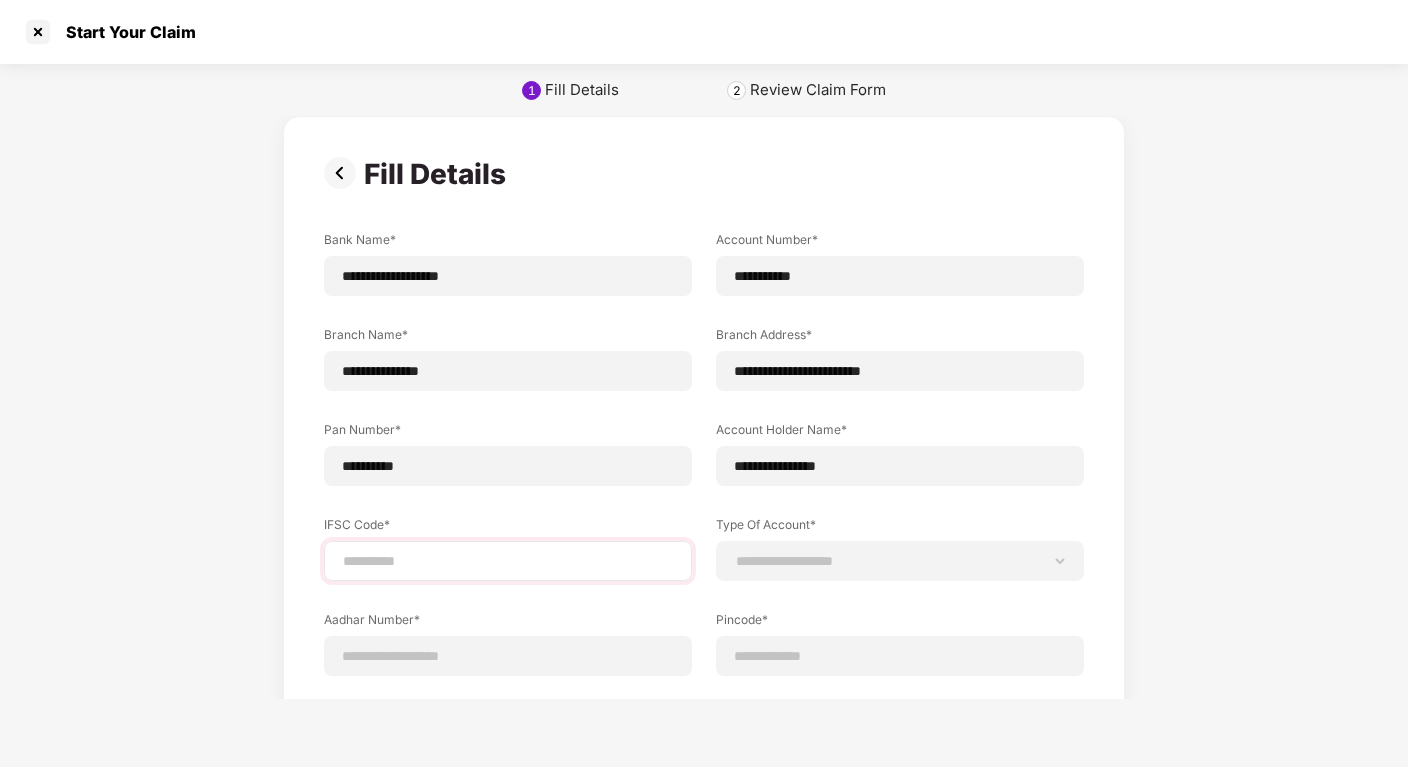 click at bounding box center [508, 561] 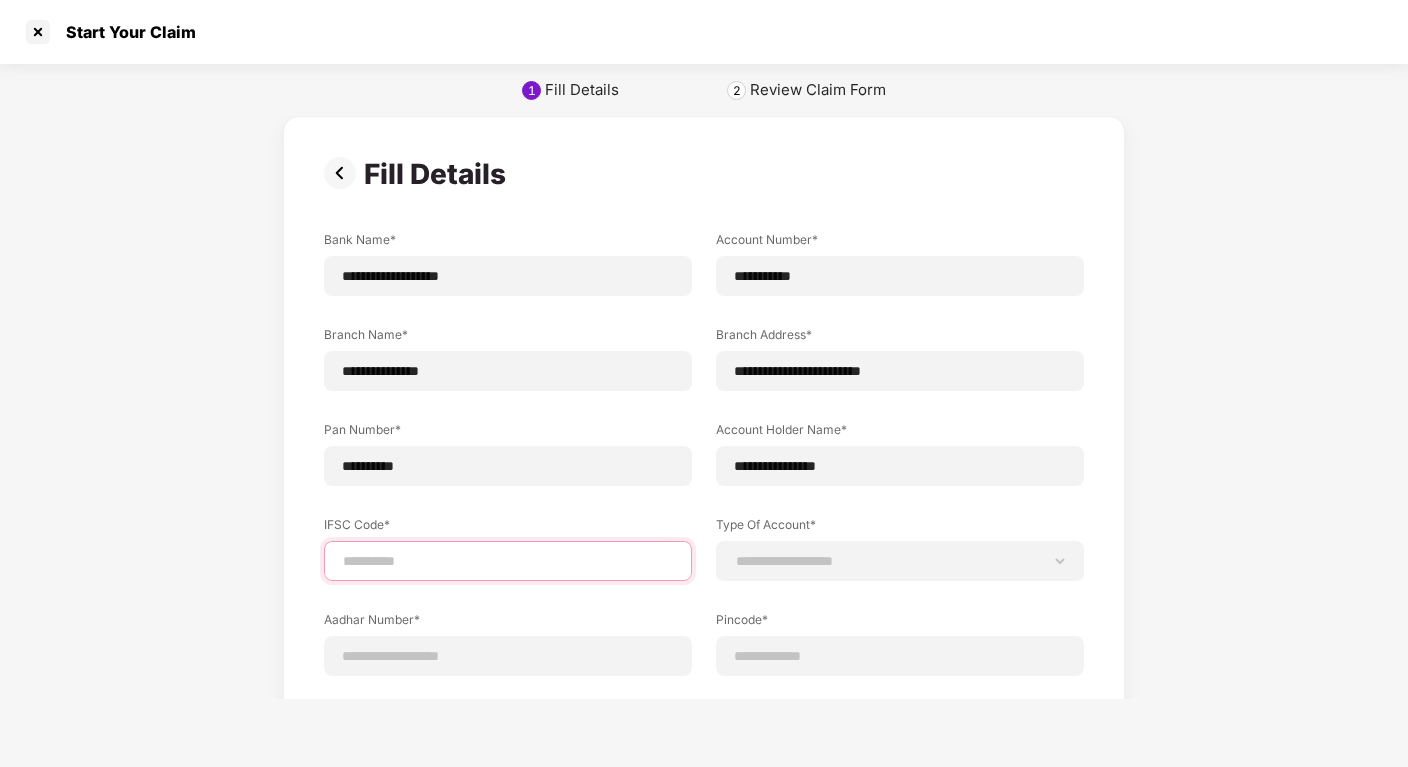 click at bounding box center [508, 561] 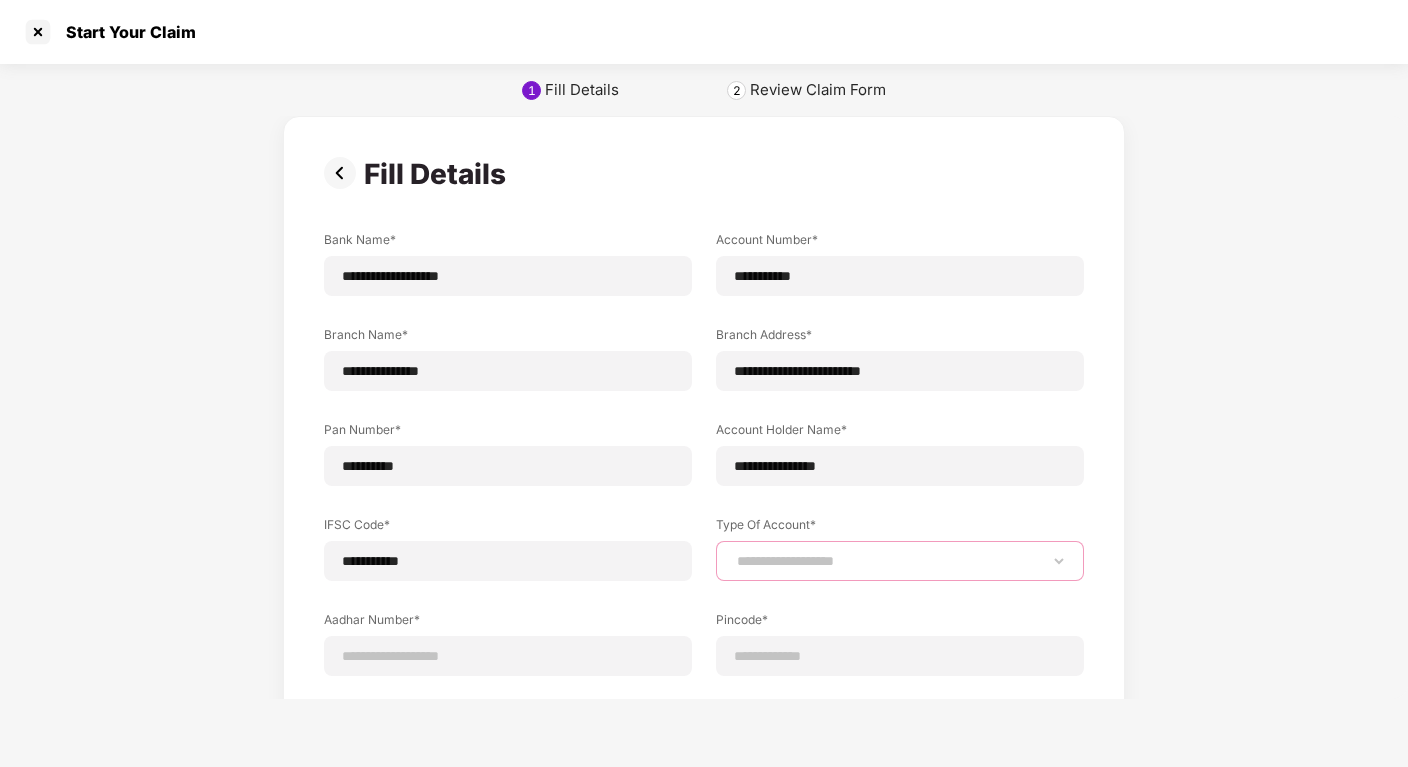 click on "**********" at bounding box center (900, 561) 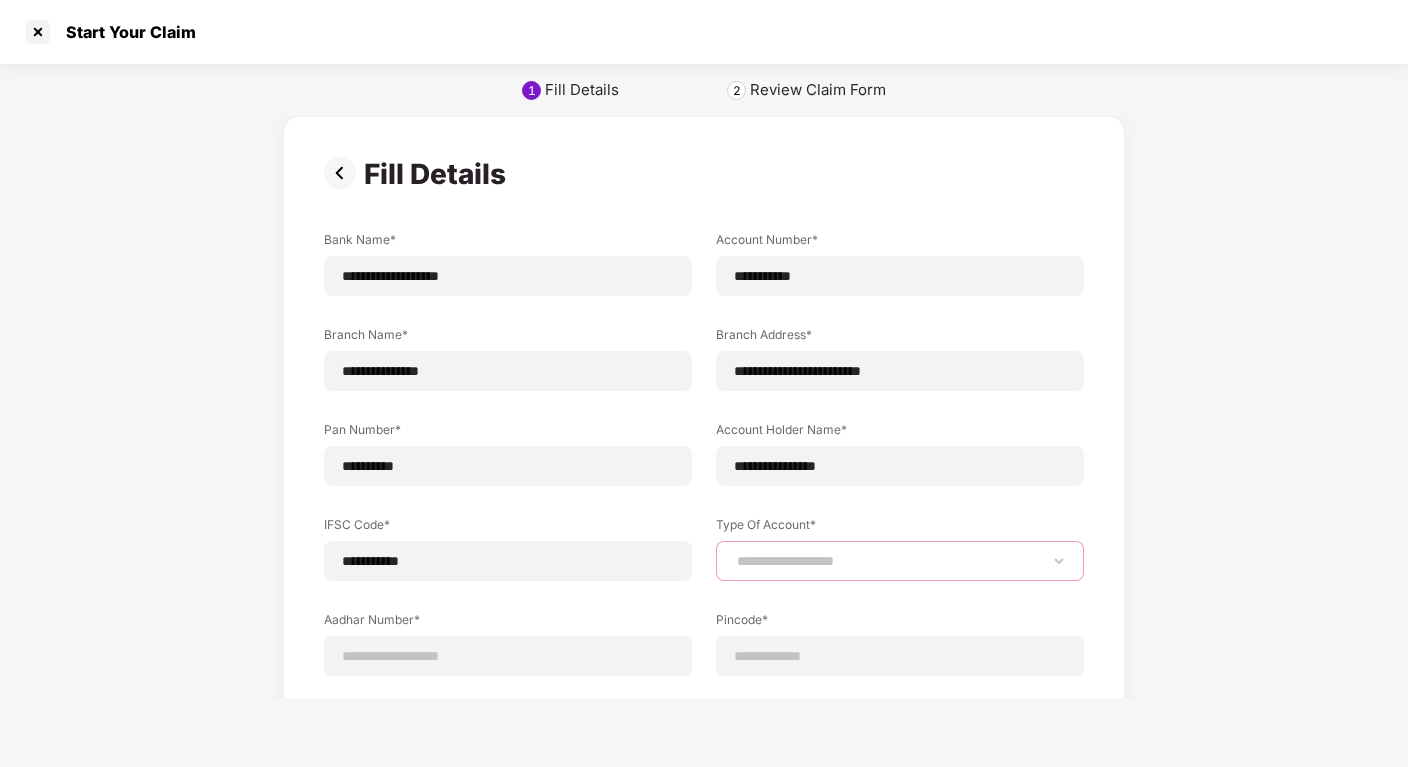 select on "*******" 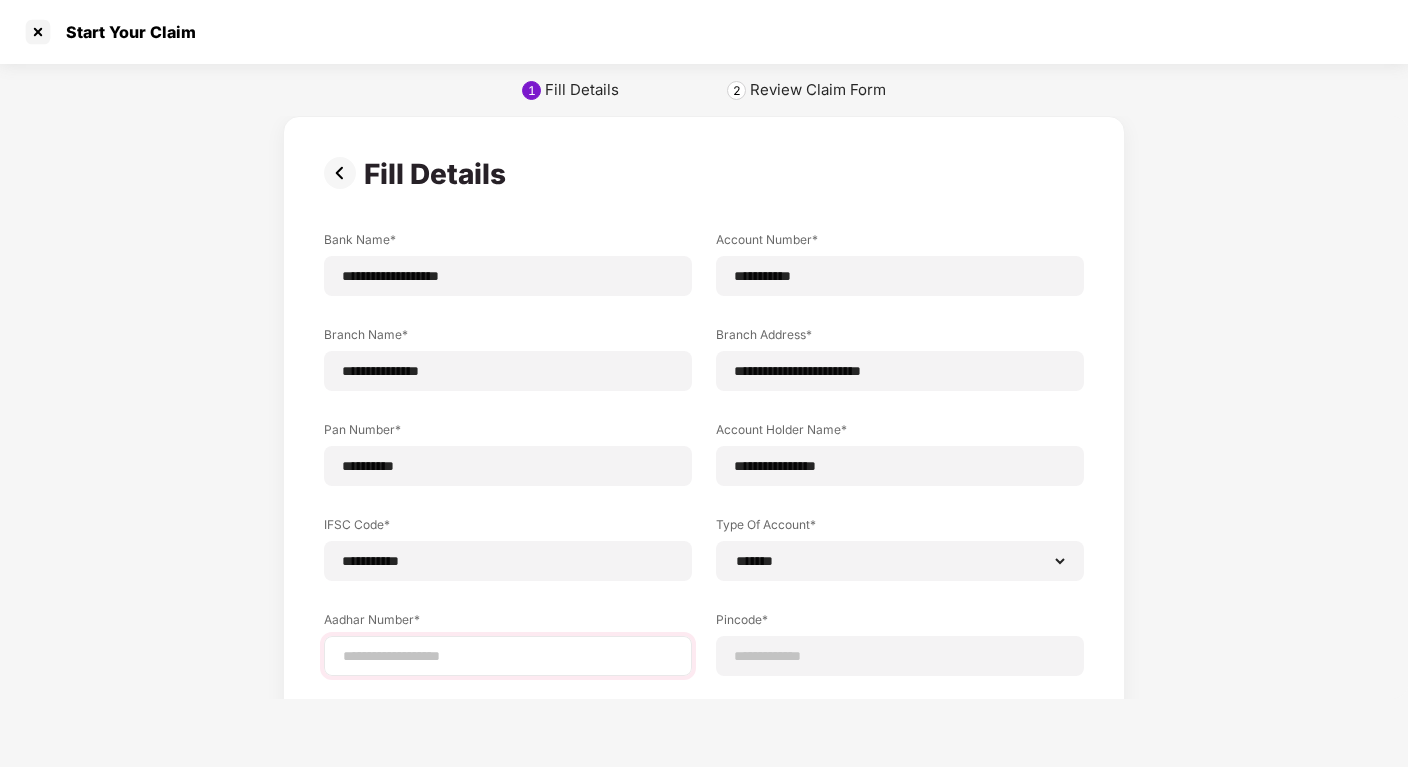 click at bounding box center (508, 656) 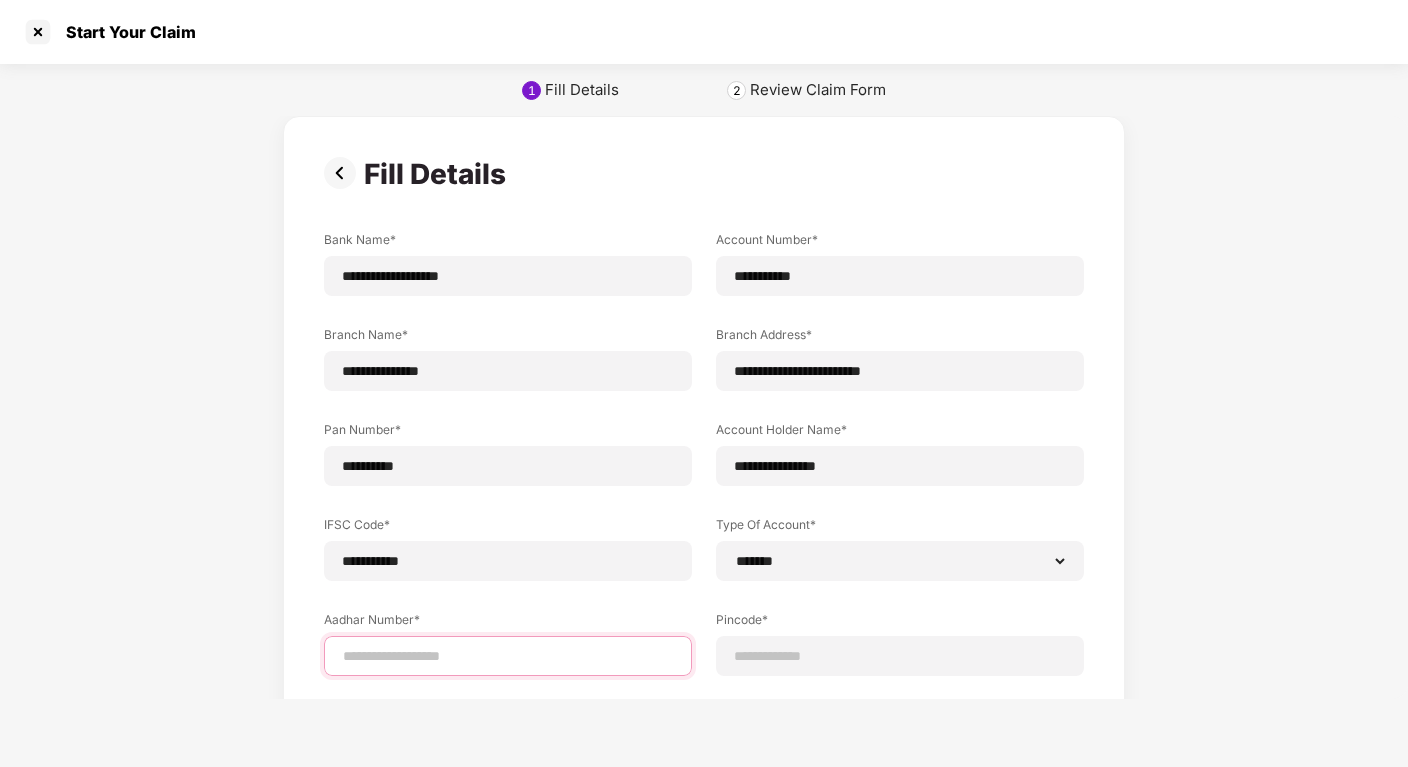 click at bounding box center [508, 656] 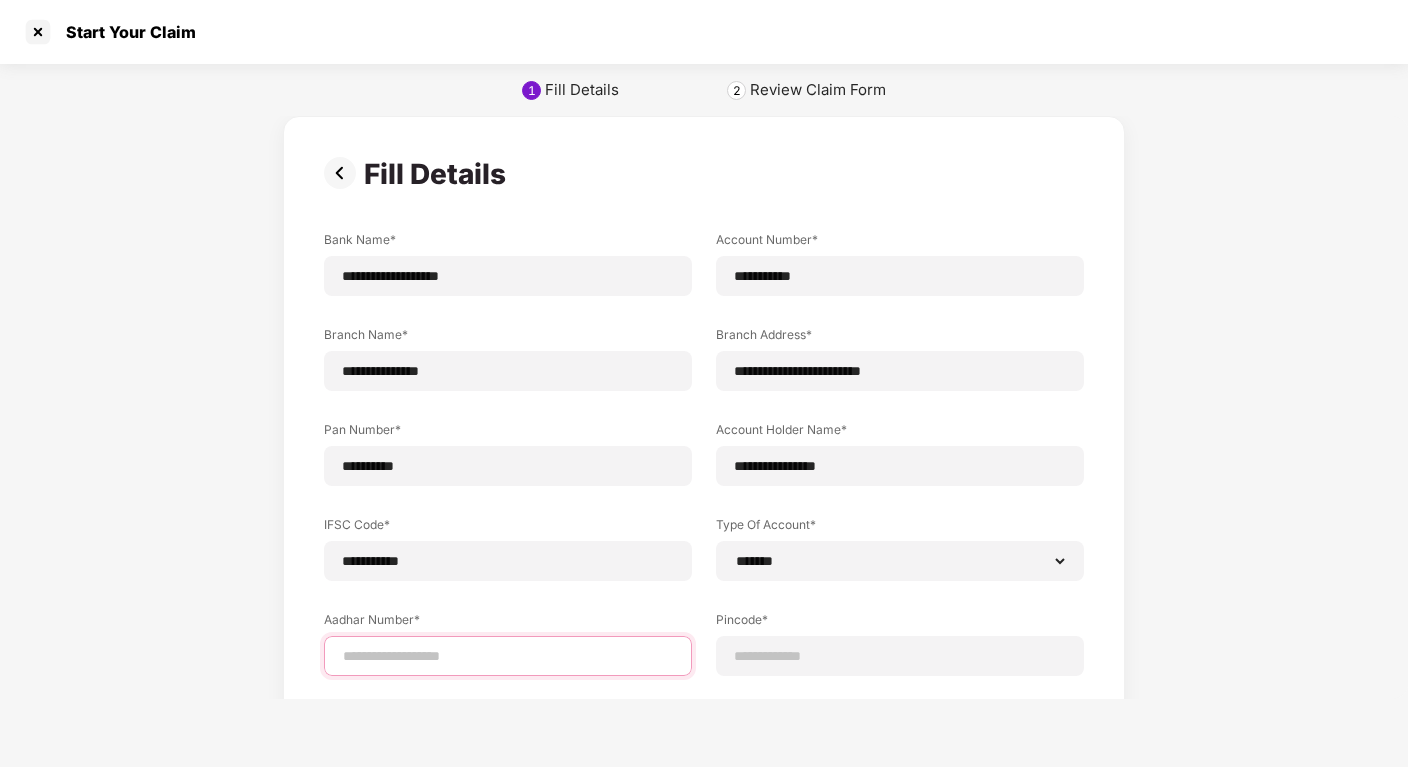 type on "**********" 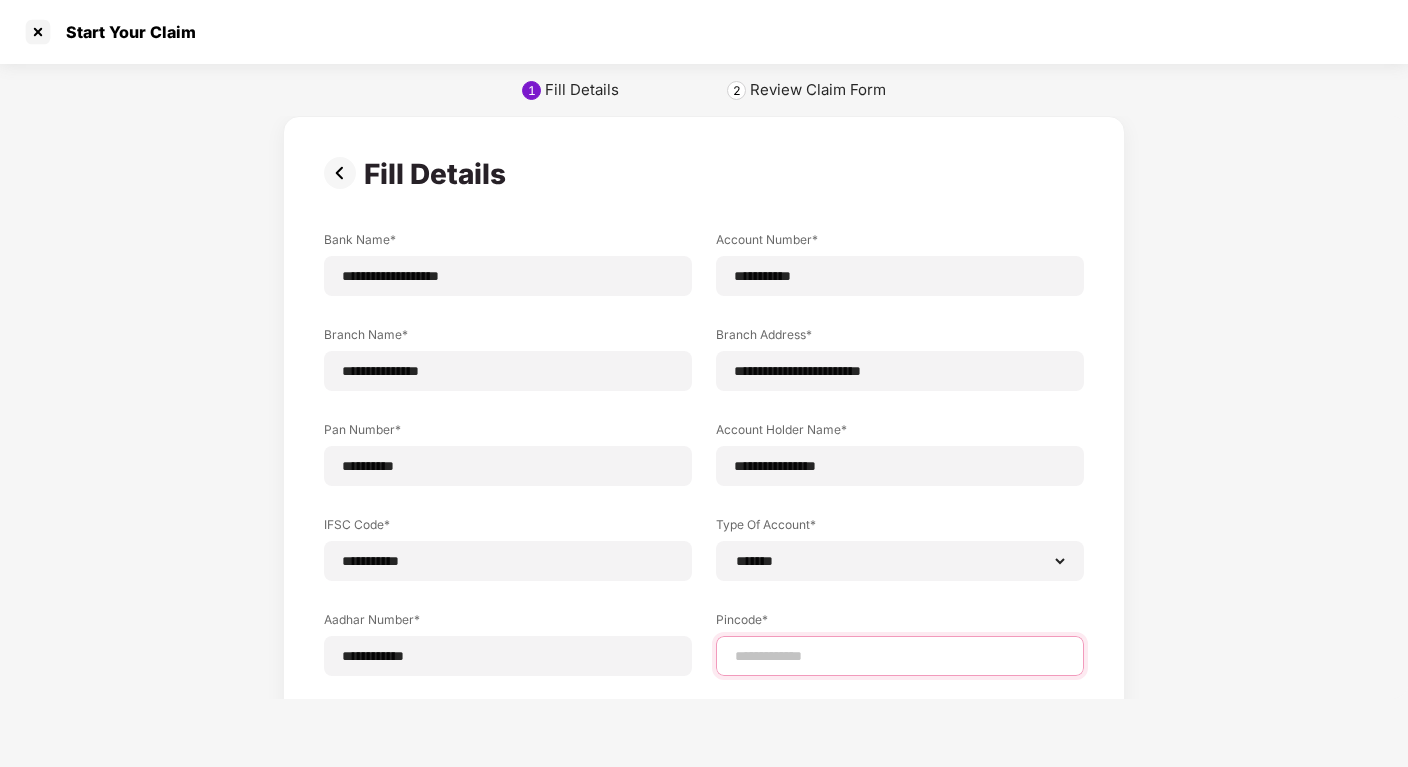 click at bounding box center [900, 656] 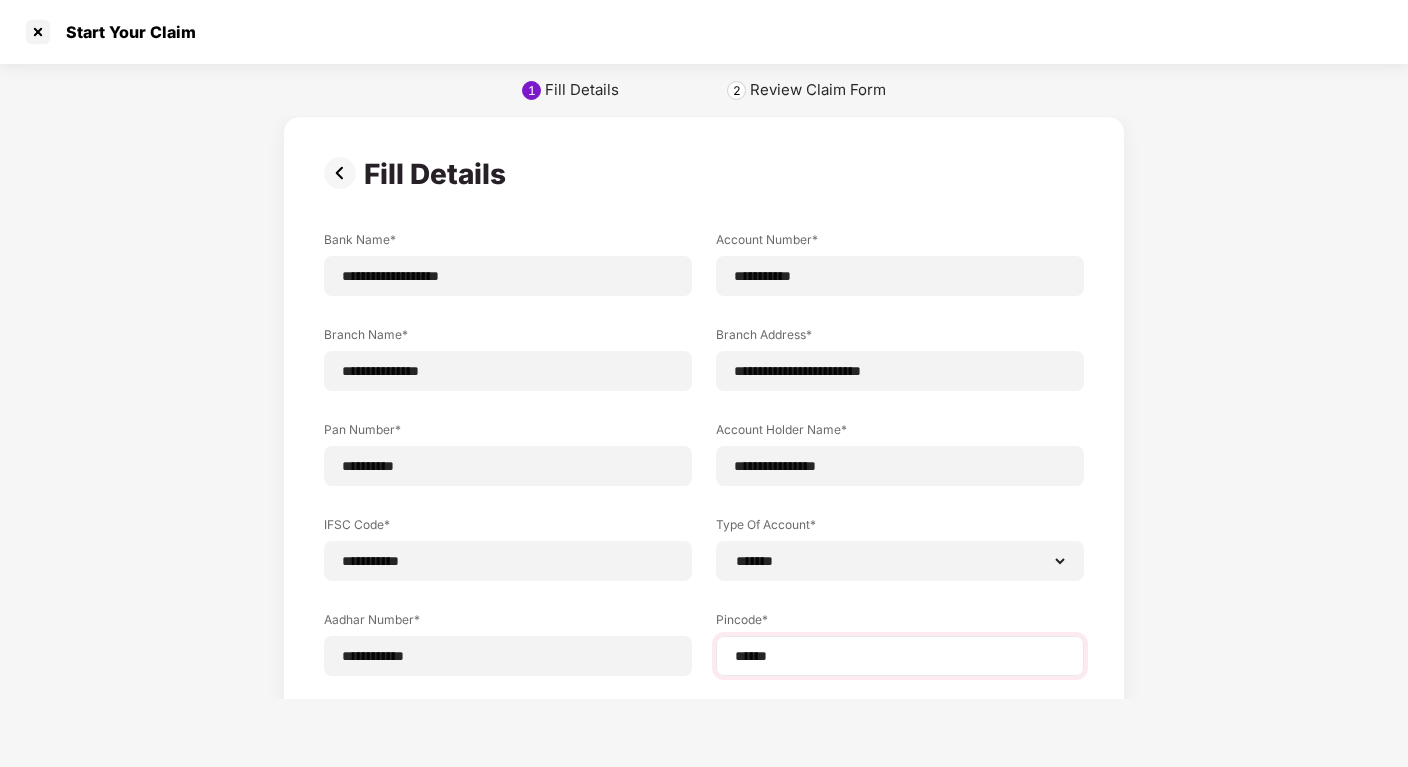 select on "*******" 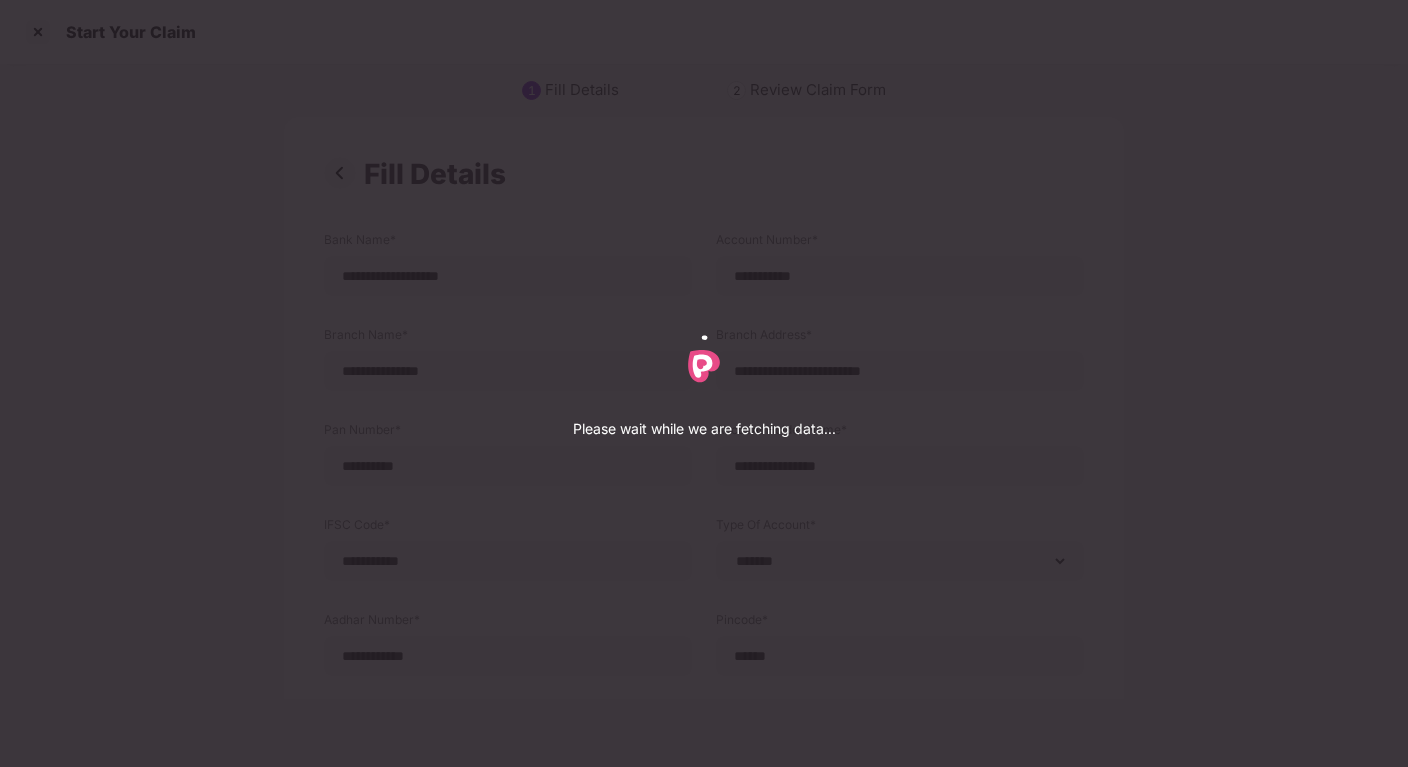 select on "*******" 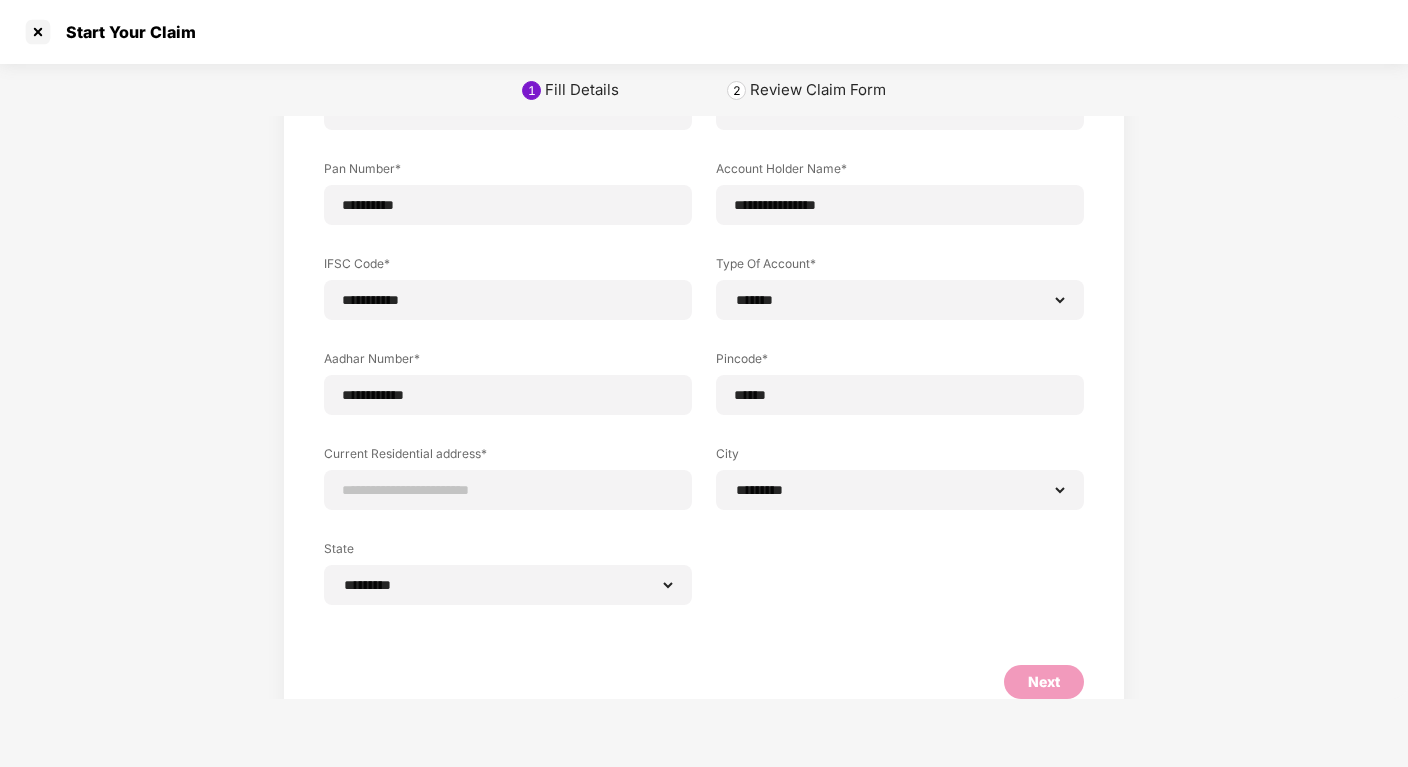 scroll, scrollTop: 290, scrollLeft: 0, axis: vertical 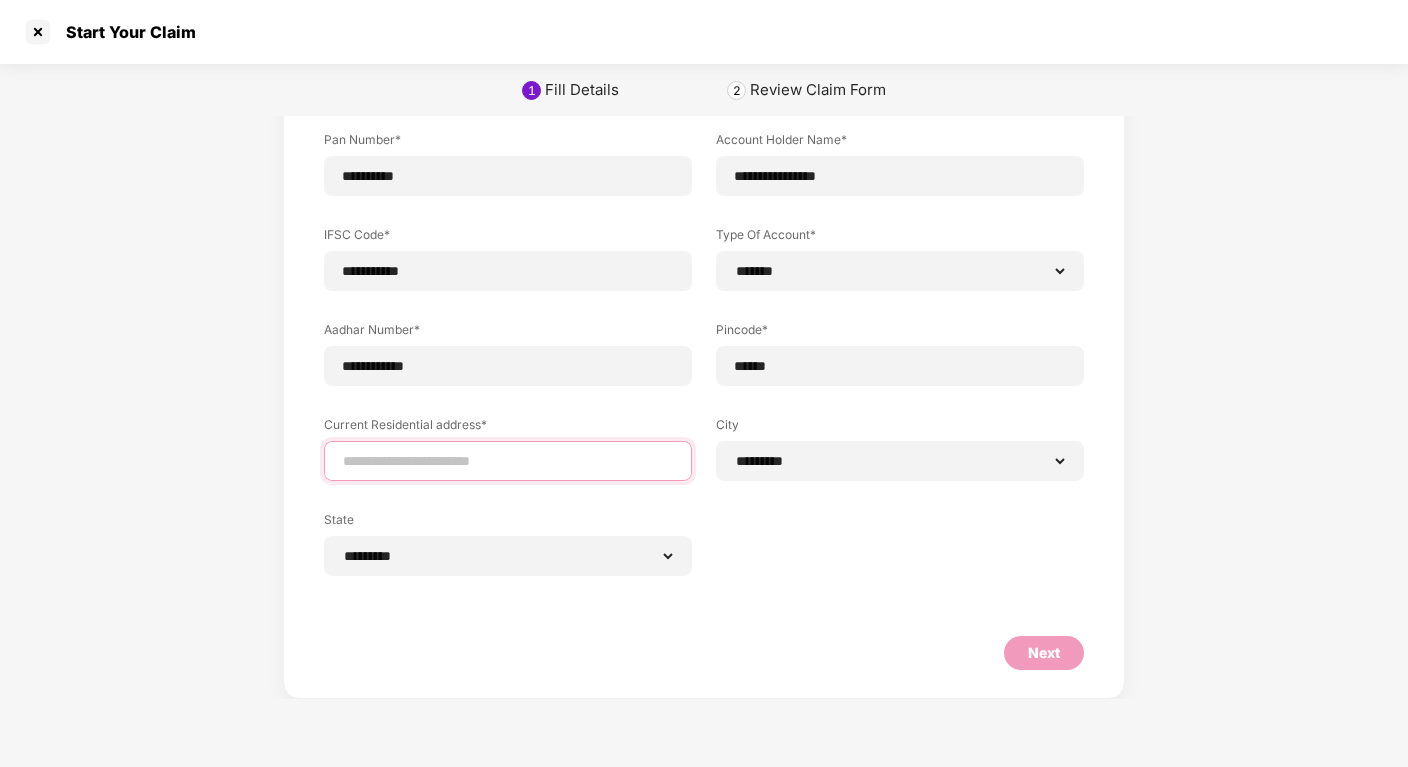 click at bounding box center (508, 461) 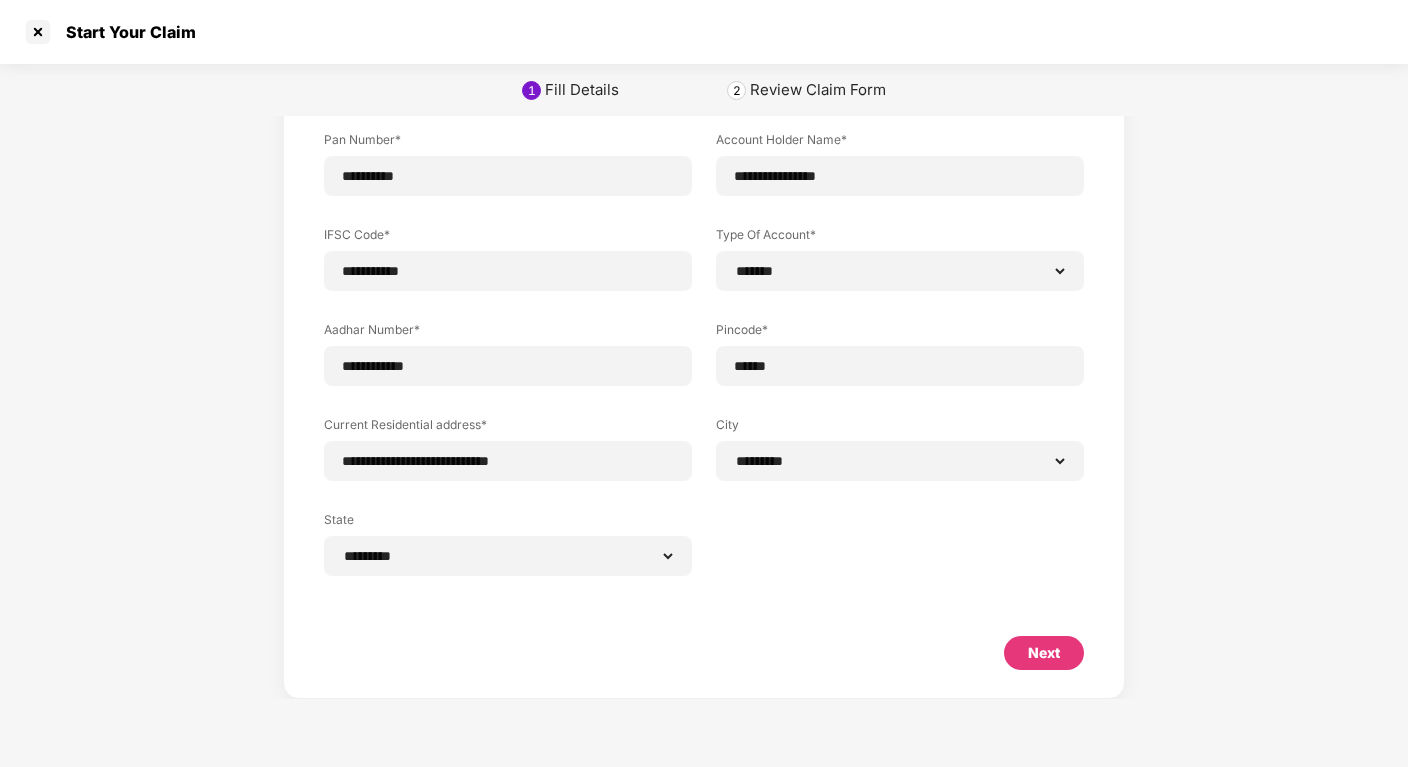click on "**********" at bounding box center [704, 273] 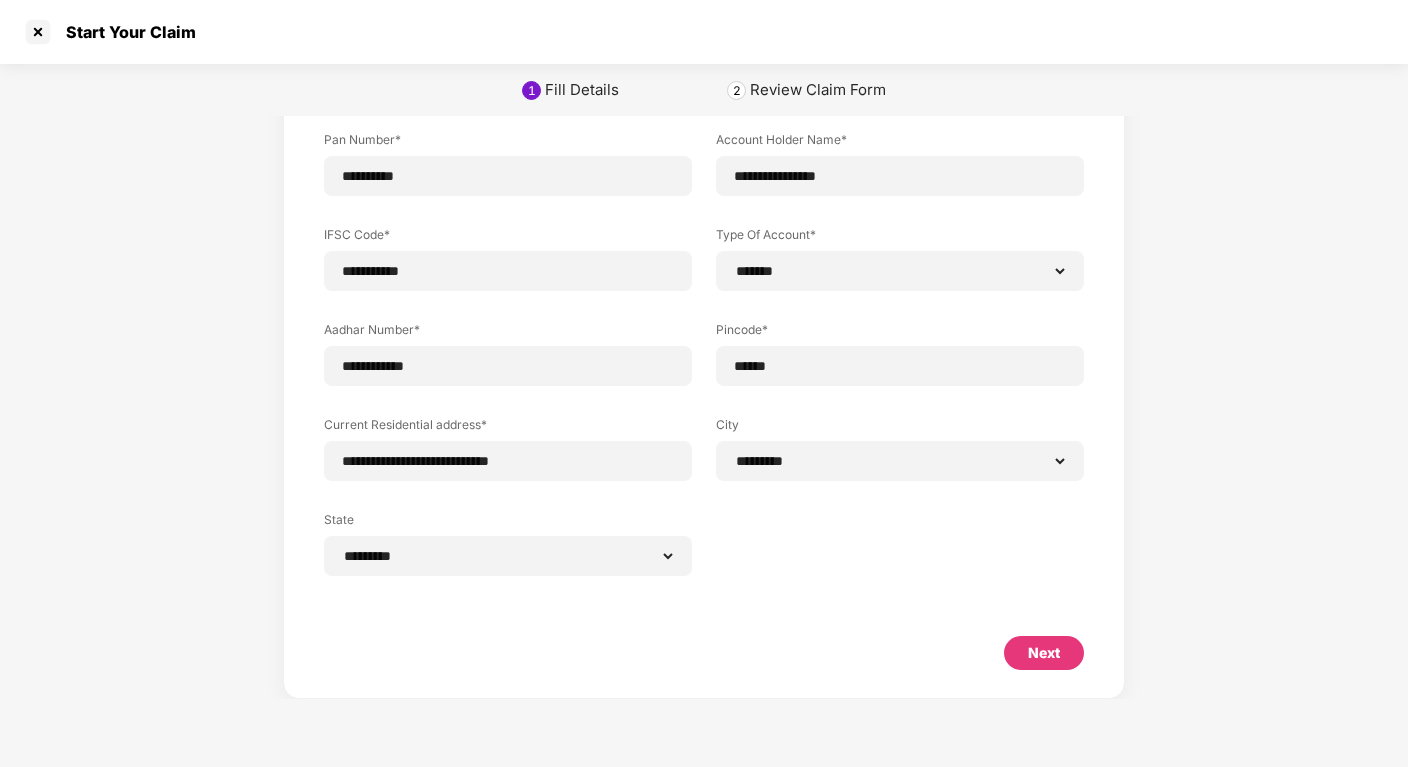 click on "Next" at bounding box center [1044, 653] 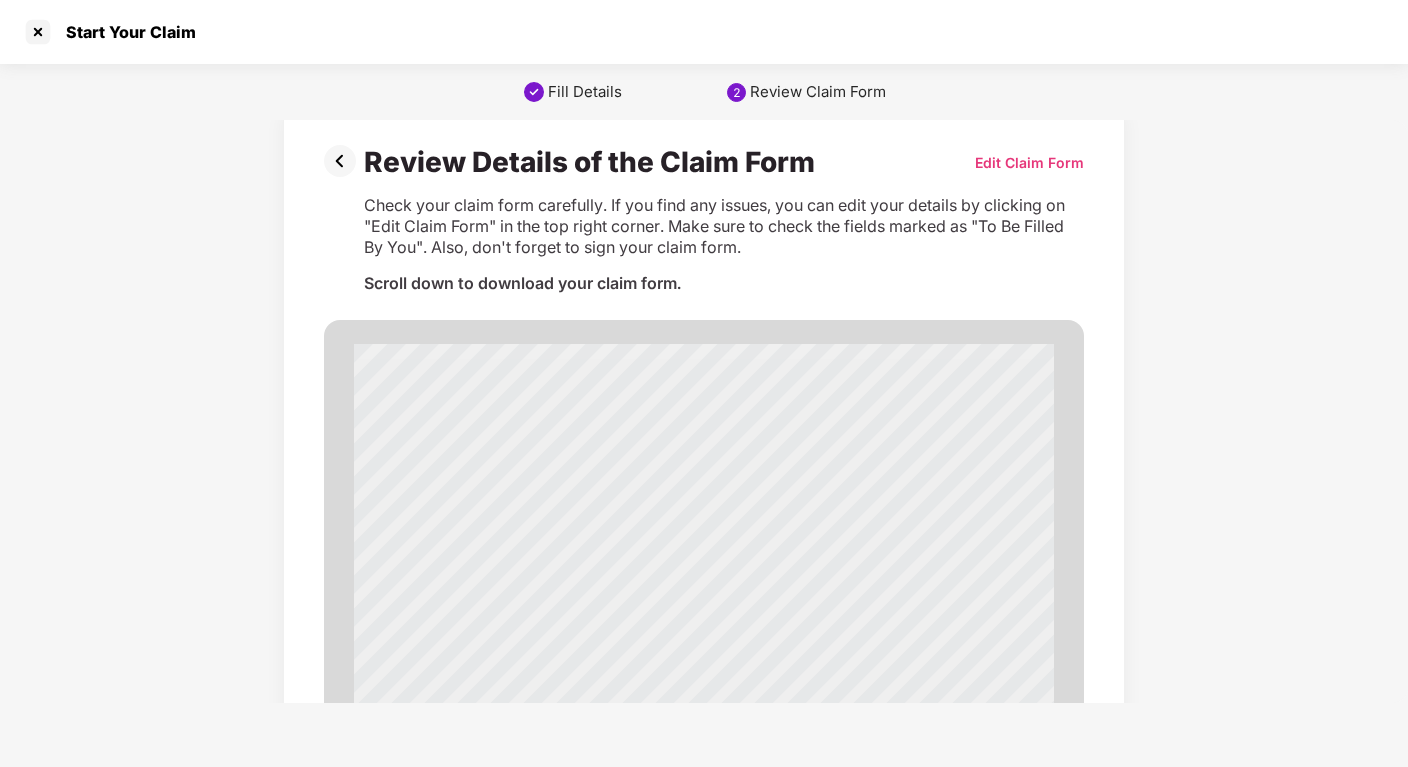 scroll, scrollTop: 0, scrollLeft: 0, axis: both 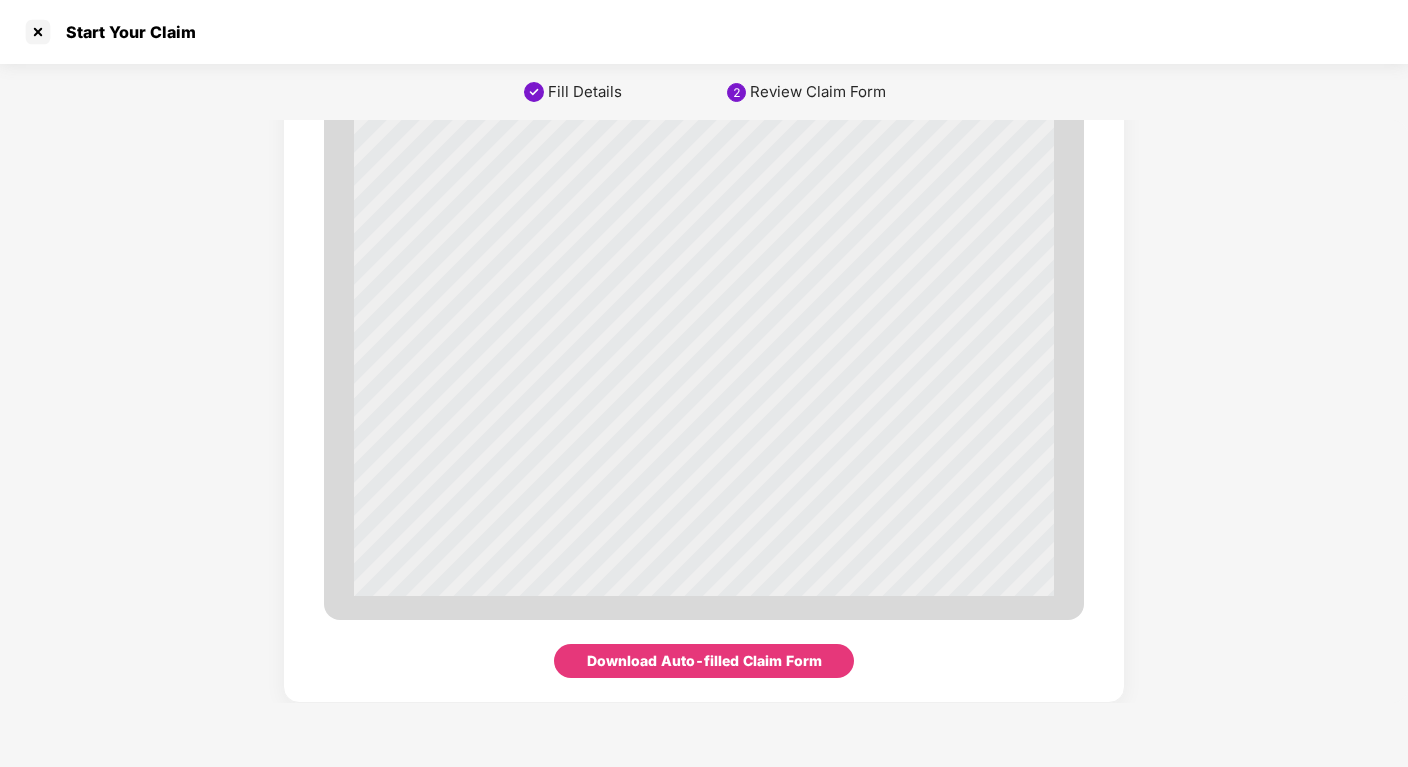 click on "Download Auto-filled Claim Form" at bounding box center [704, 661] 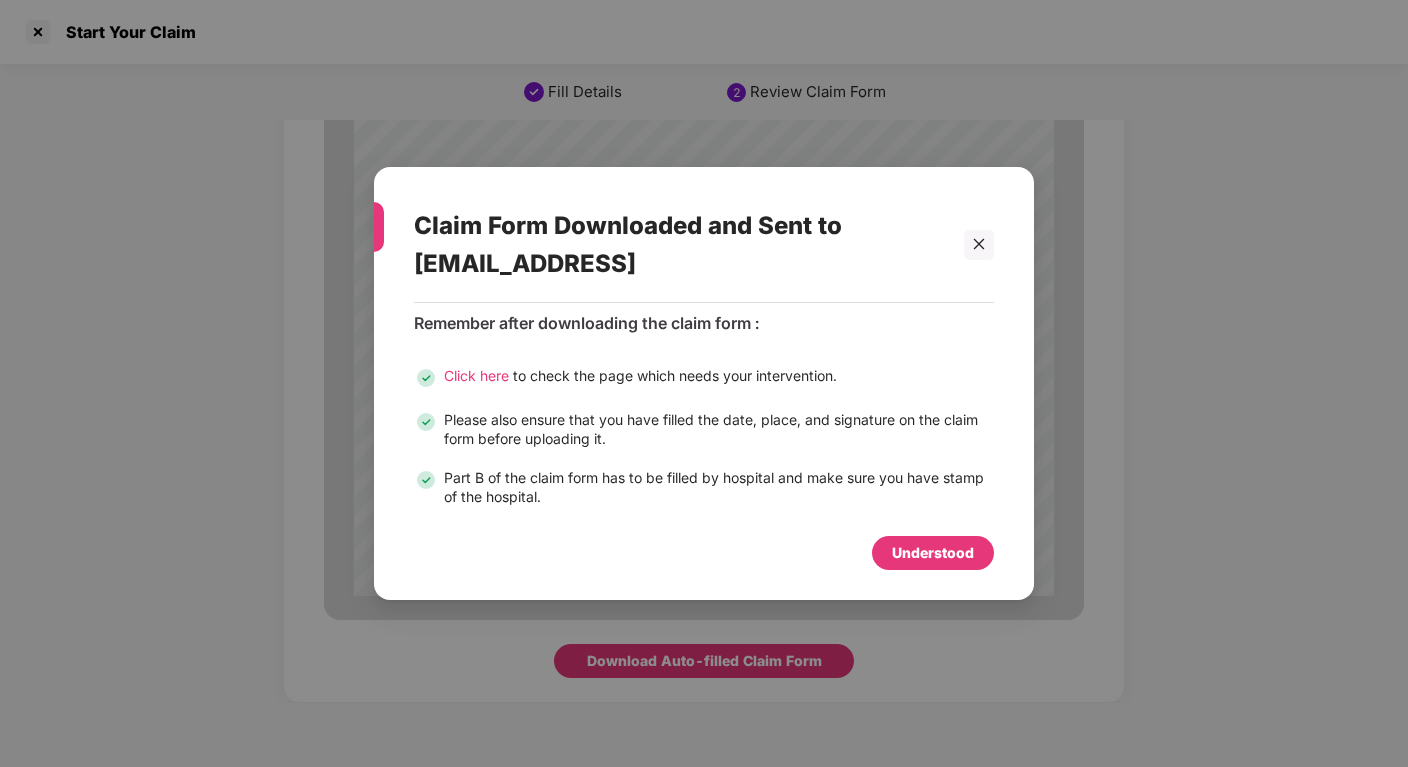 click on "Click here" at bounding box center (476, 375) 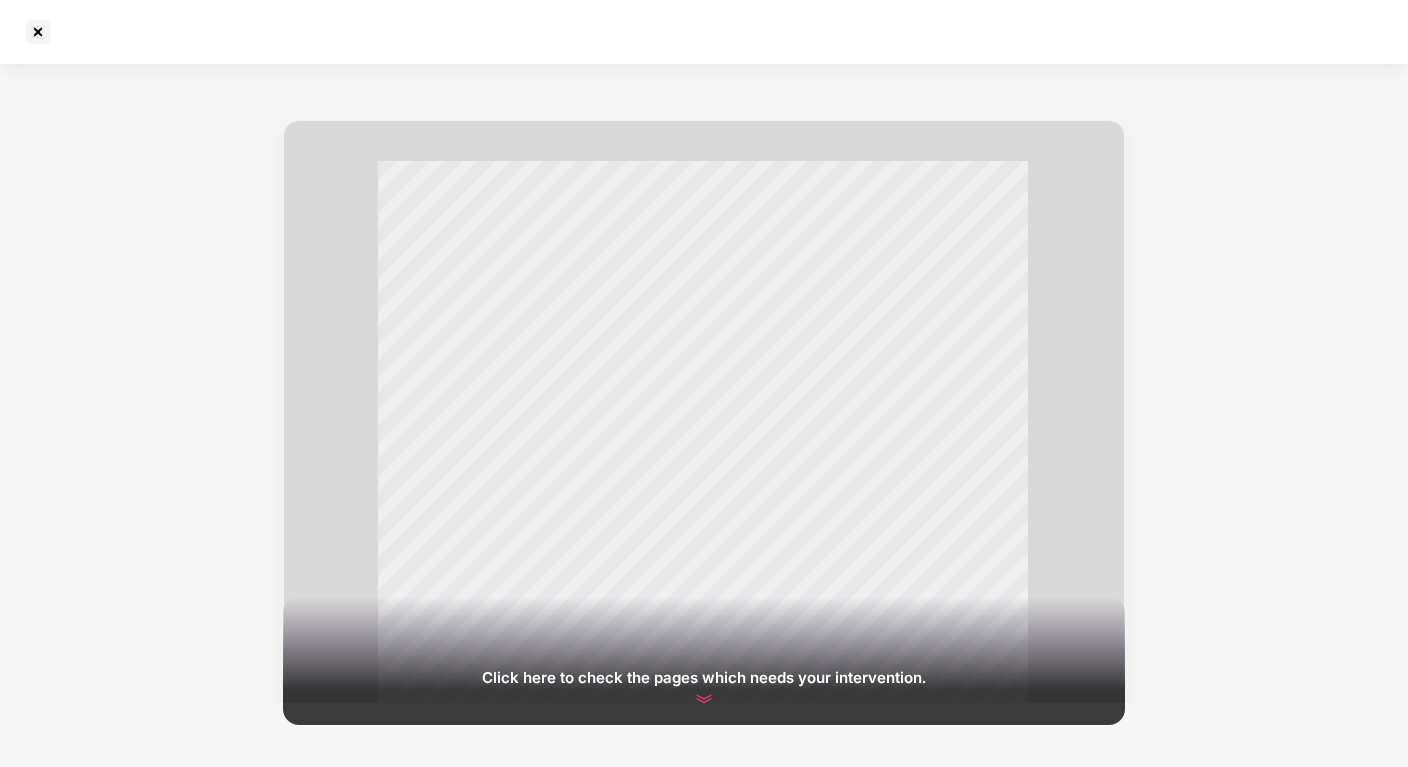 scroll, scrollTop: 26, scrollLeft: 0, axis: vertical 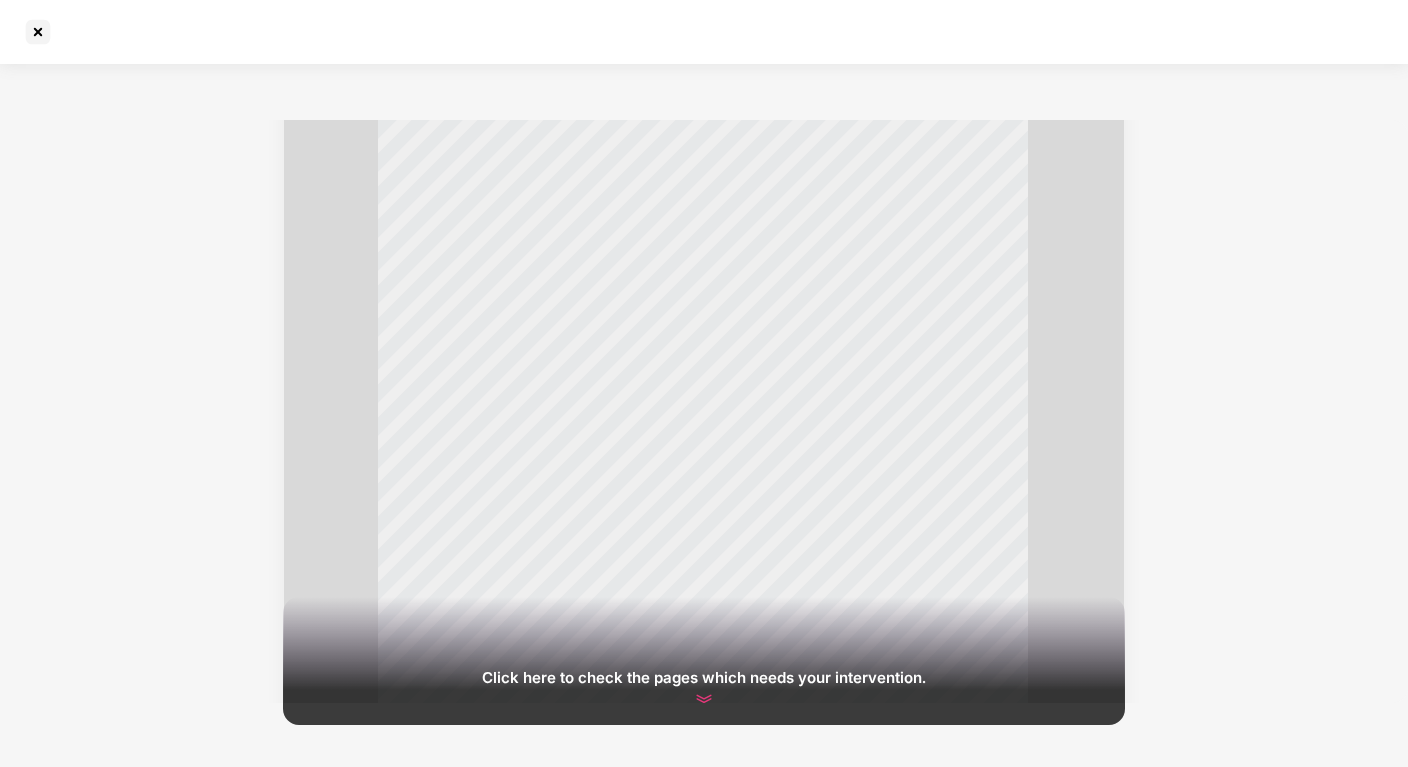 click at bounding box center [704, 699] 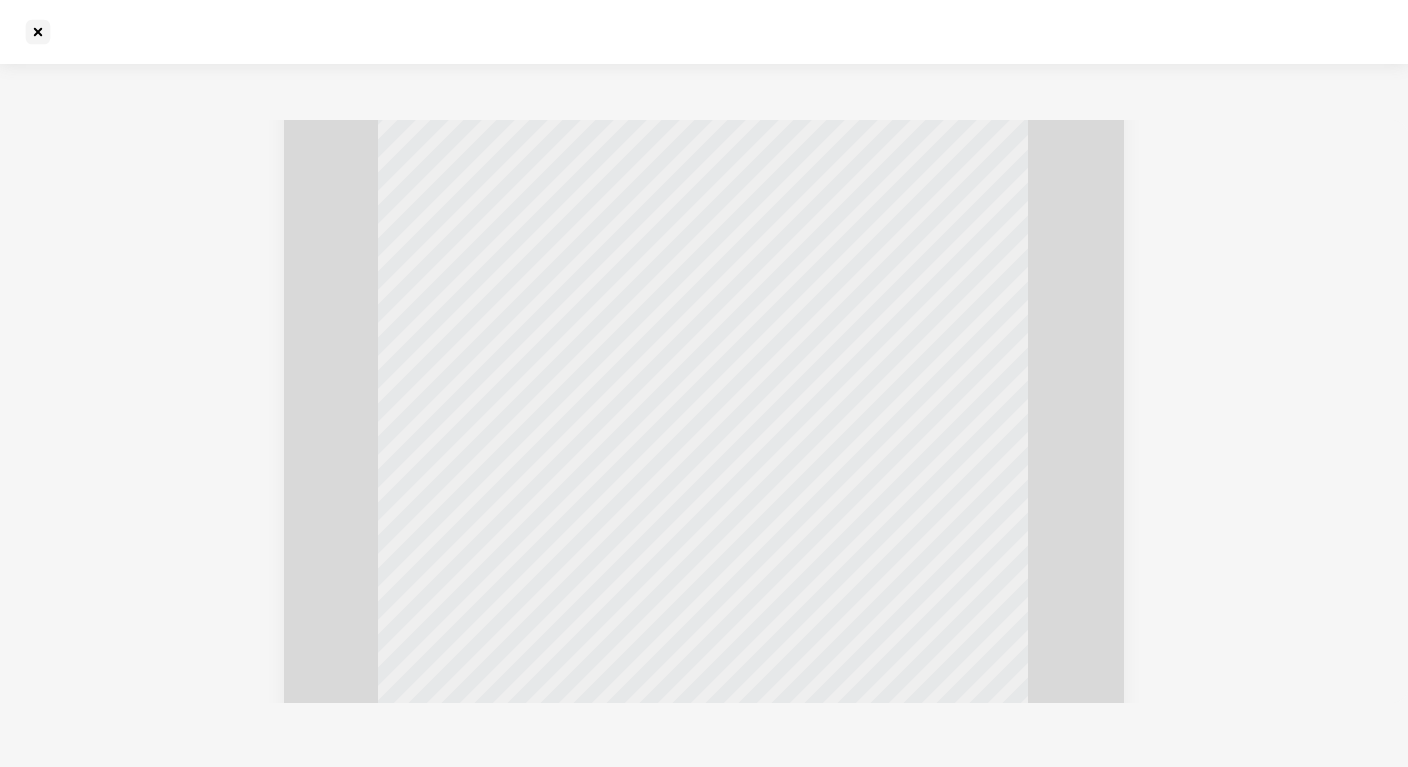 scroll, scrollTop: 9715, scrollLeft: 0, axis: vertical 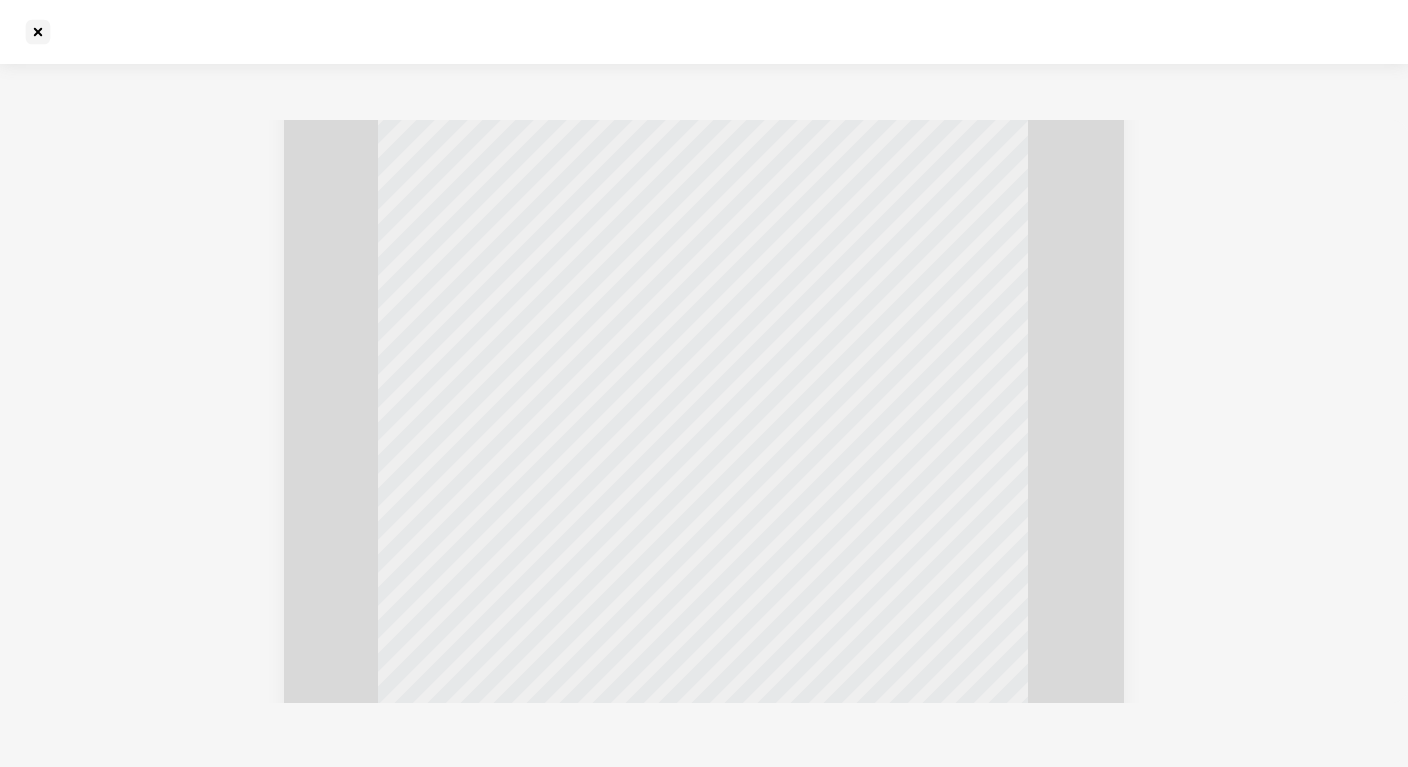 click on "ICICI Lombard Health Care  ICICI Lombard Health Care Claim F orm - Hospitalisation (Issuance of this form is not to be tak en as an admission of liability) Overview Health Claim Form - Hospitalization  Mailing Address:  ICICI Lombard Healthcare, ICICI Bank T ower , Plot No. 12, Financial District, Nanakram Guda, Gachibowli, Hyderabad, T elangana-500032 Registered Office Address:   ICICI Lombard House, 414, V eer Savarkar Marg , Near  Siddhi Vinayak T emple, P rabhadevi, Mumbai 400 025. Visit us at:   www .icicilombard.com.  •  E-Mail us at:   ihealthcare@icicilombard.com.•  T oll F ree Number:  1800 2666. •  T oll F ree F ax Number:  1800 209 8880 IRD A R egistration No. 115   S .No.    Document  Y es  No  T ype of document    1.  Claim form duly filled        Original    2.  Discharge Summary/ Daycare Summary        Original    3.  Final Hospital Bill        Original    4.  P ayment R eceipts        Original    5.  Investigation R eports        Original    6.  Pharmacy Bills         Original    7." at bounding box center [704, 427] 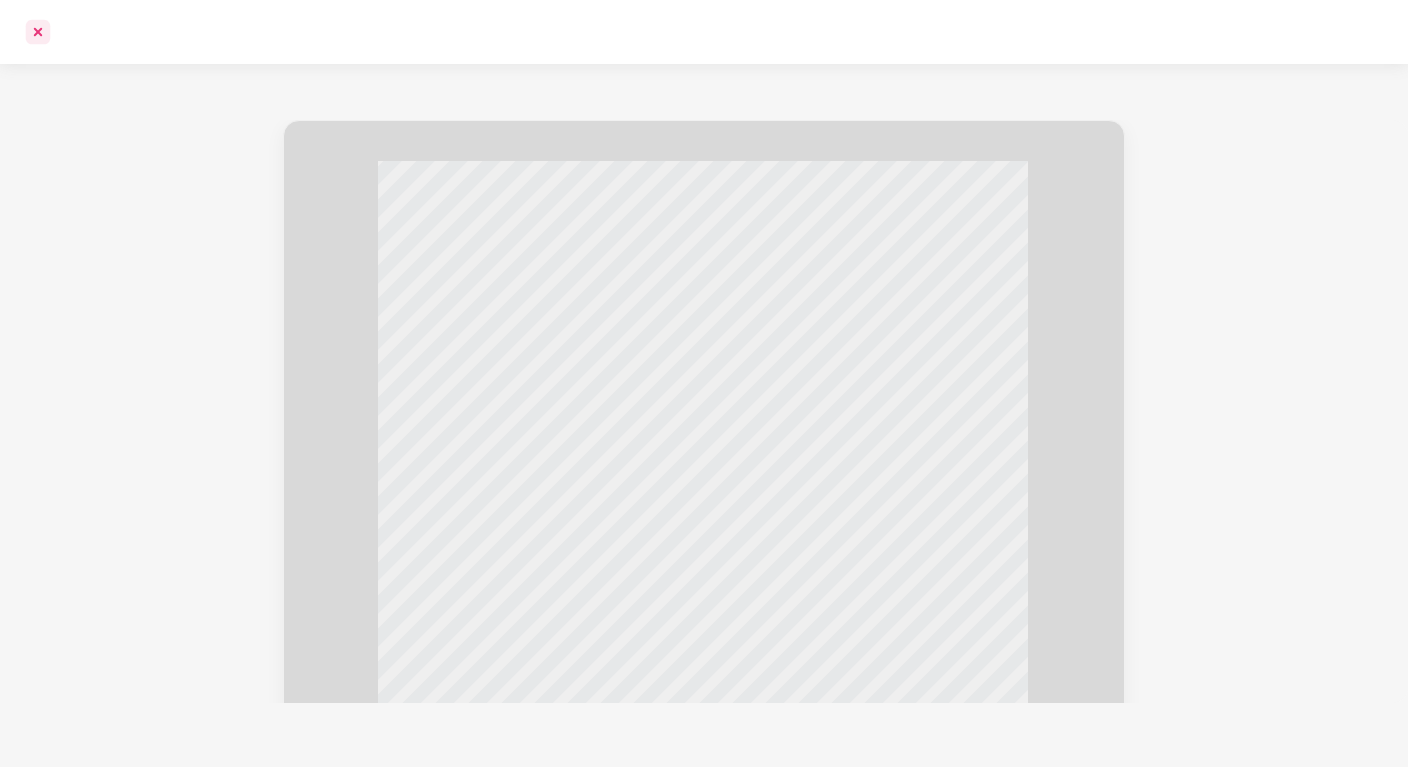 click at bounding box center (38, 32) 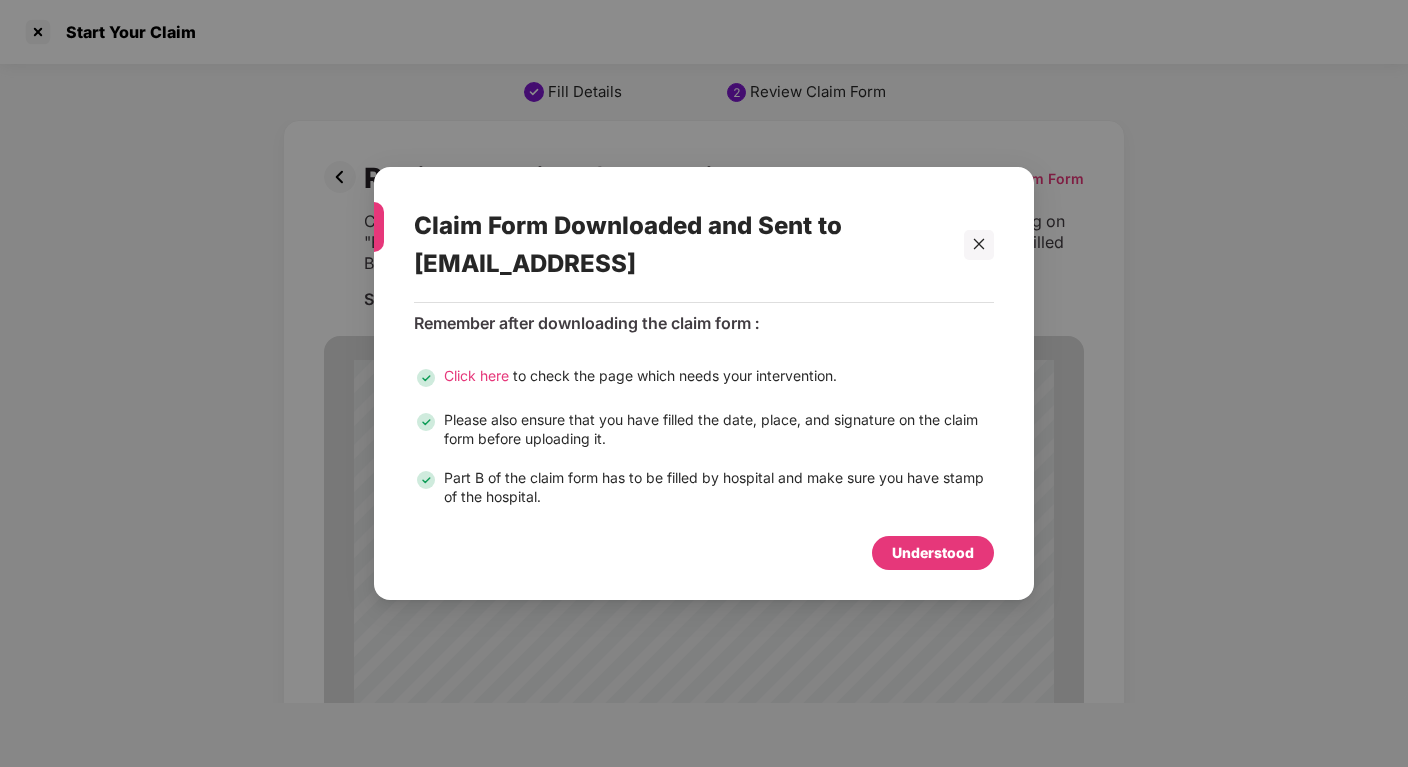 click on "Understood" at bounding box center (933, 553) 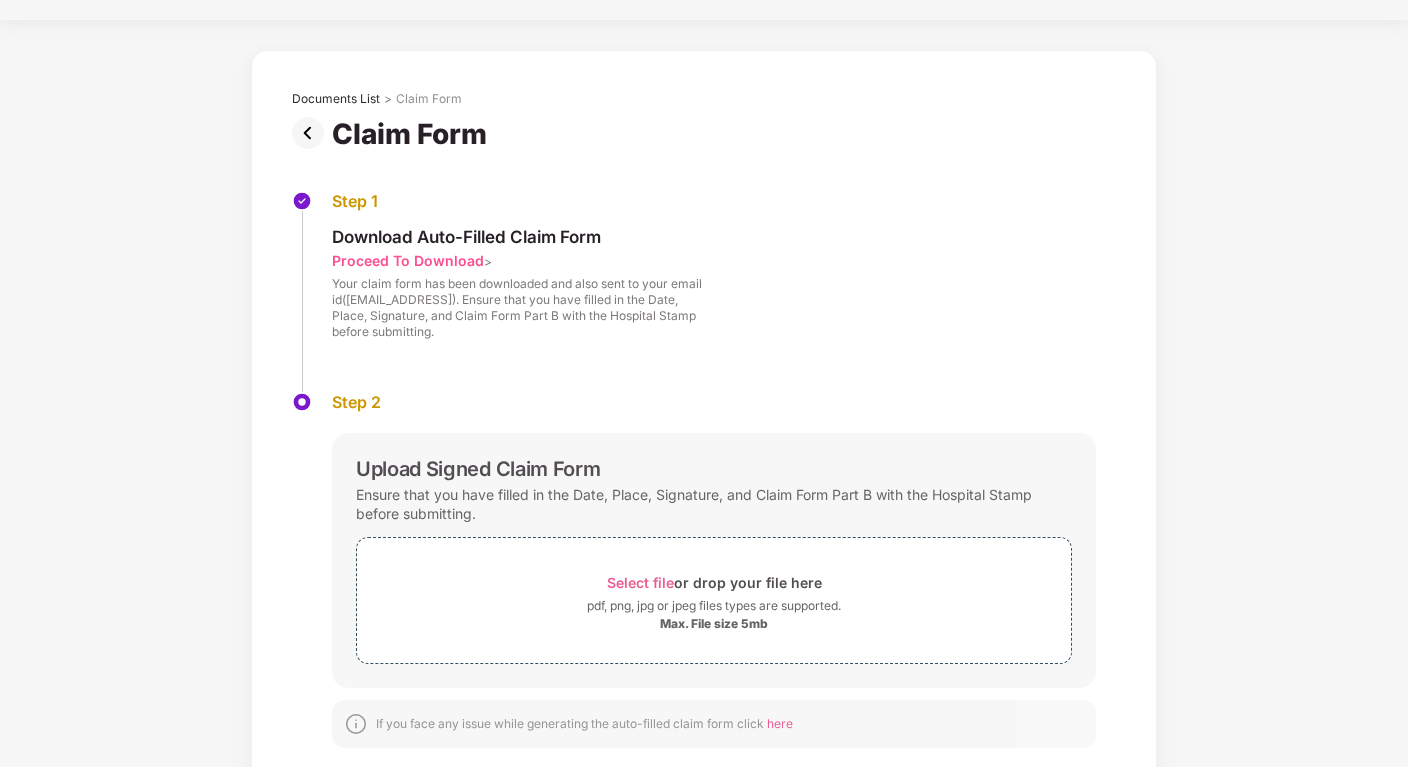 scroll, scrollTop: 76, scrollLeft: 0, axis: vertical 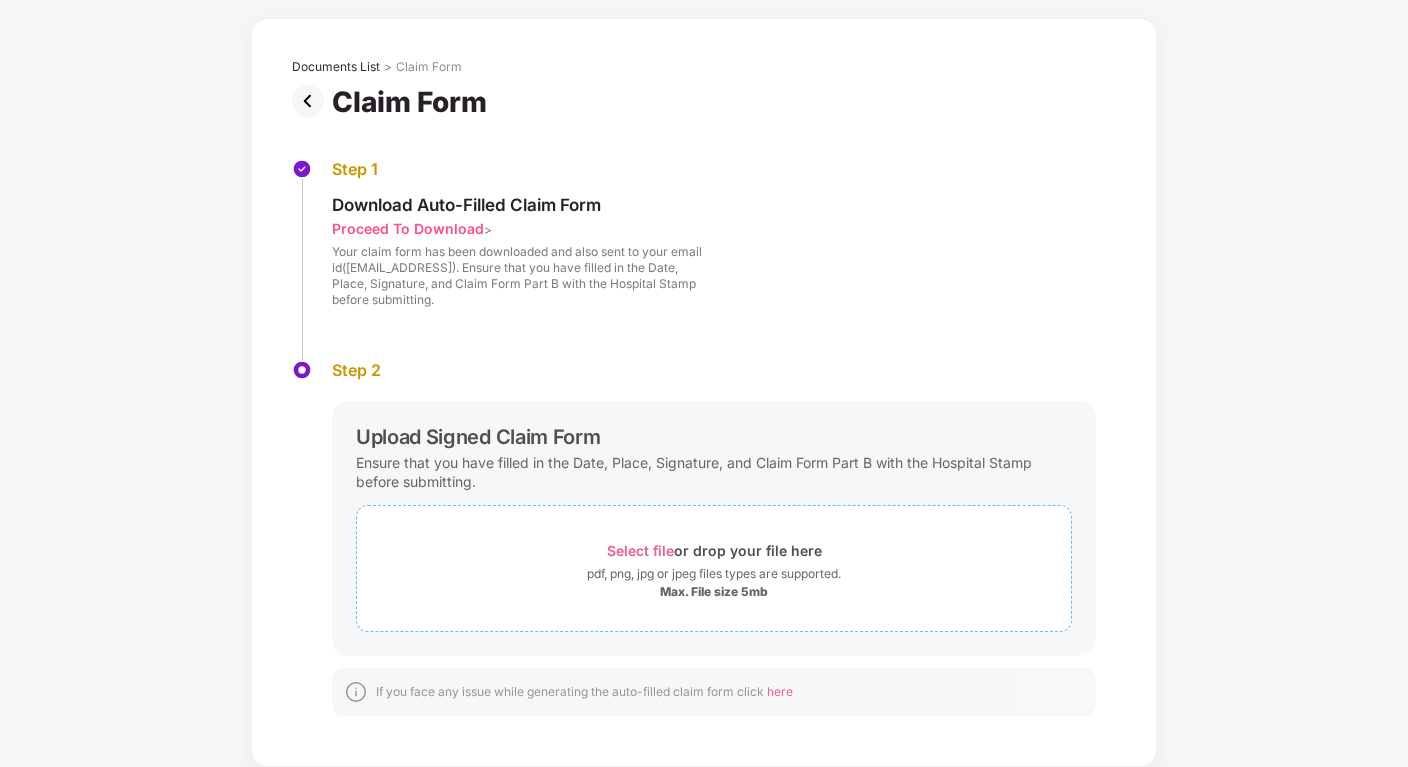 click on "Select file" at bounding box center (640, 550) 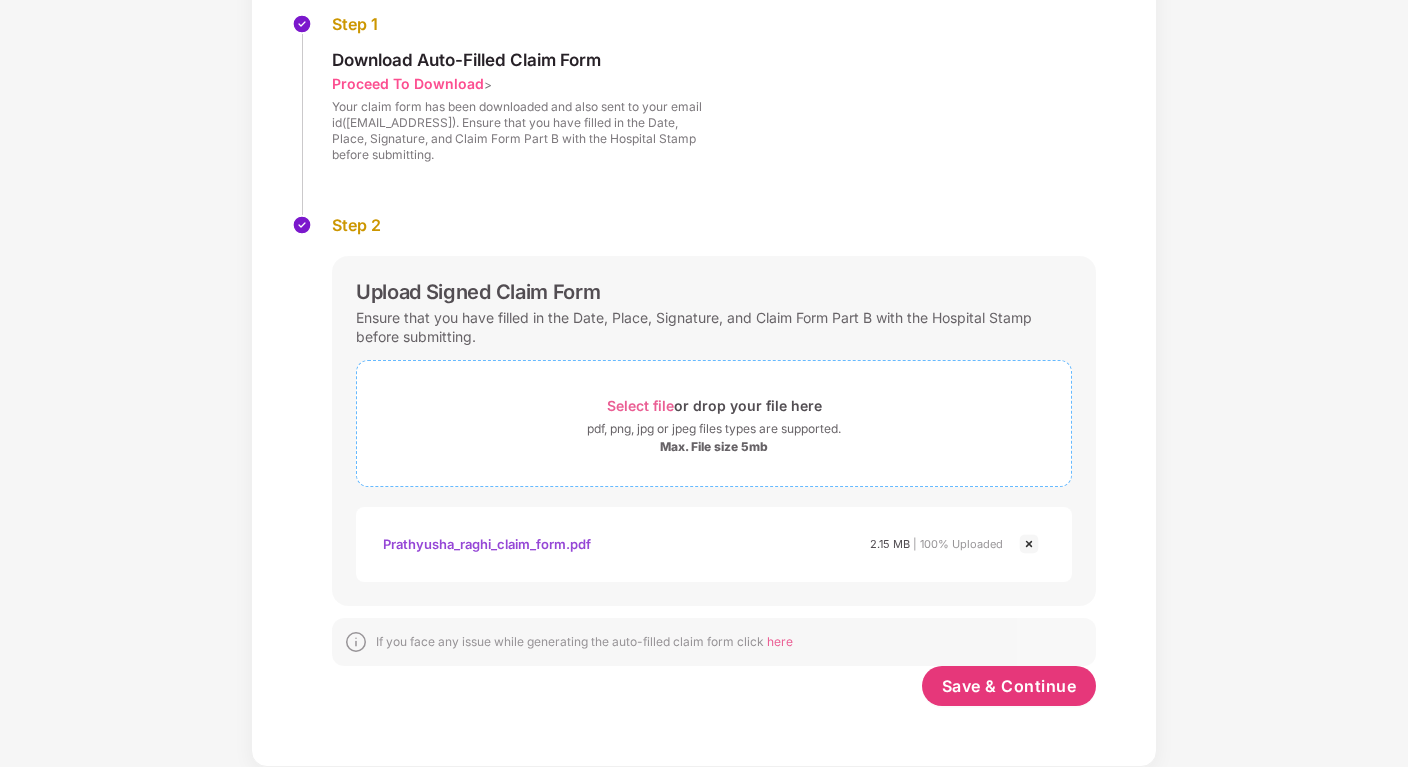 scroll, scrollTop: 221, scrollLeft: 0, axis: vertical 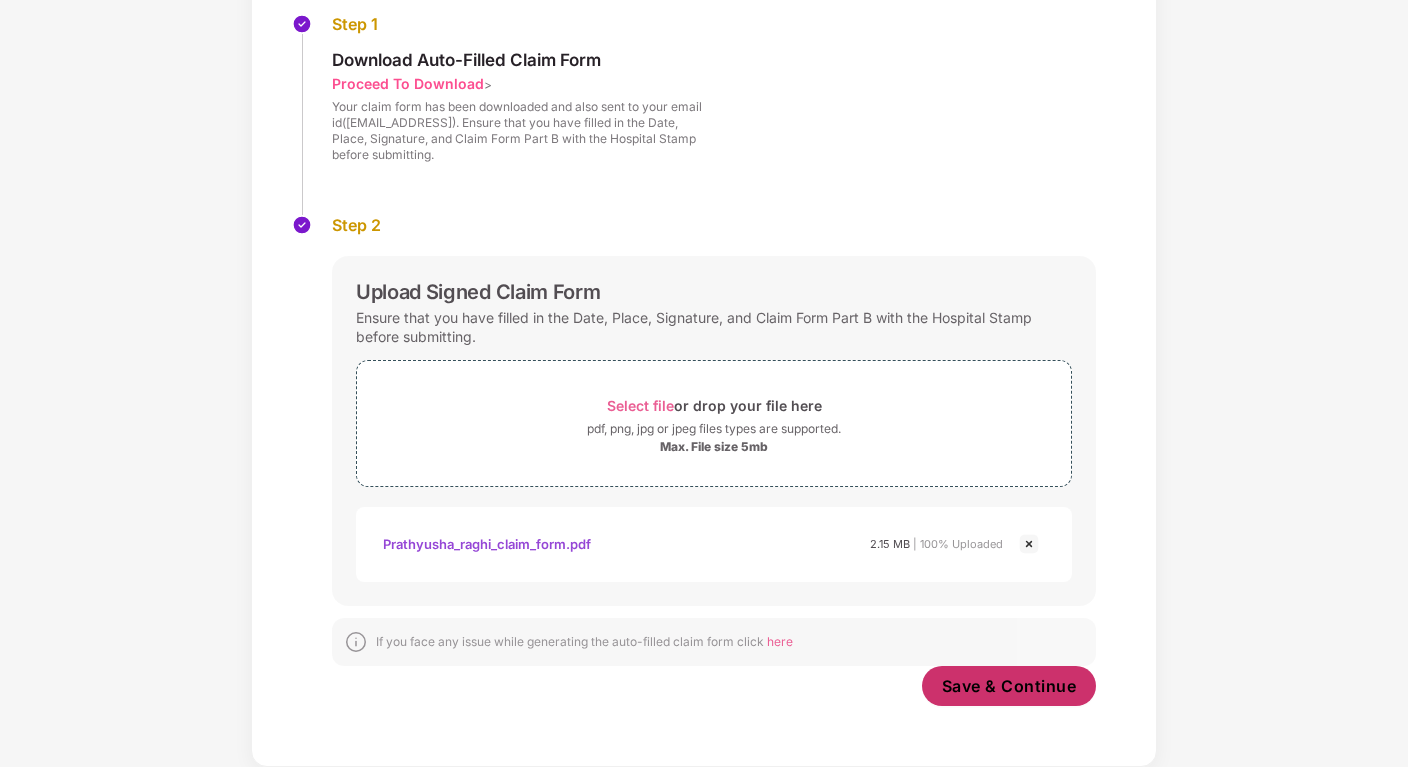click on "Save & Continue" at bounding box center (1009, 686) 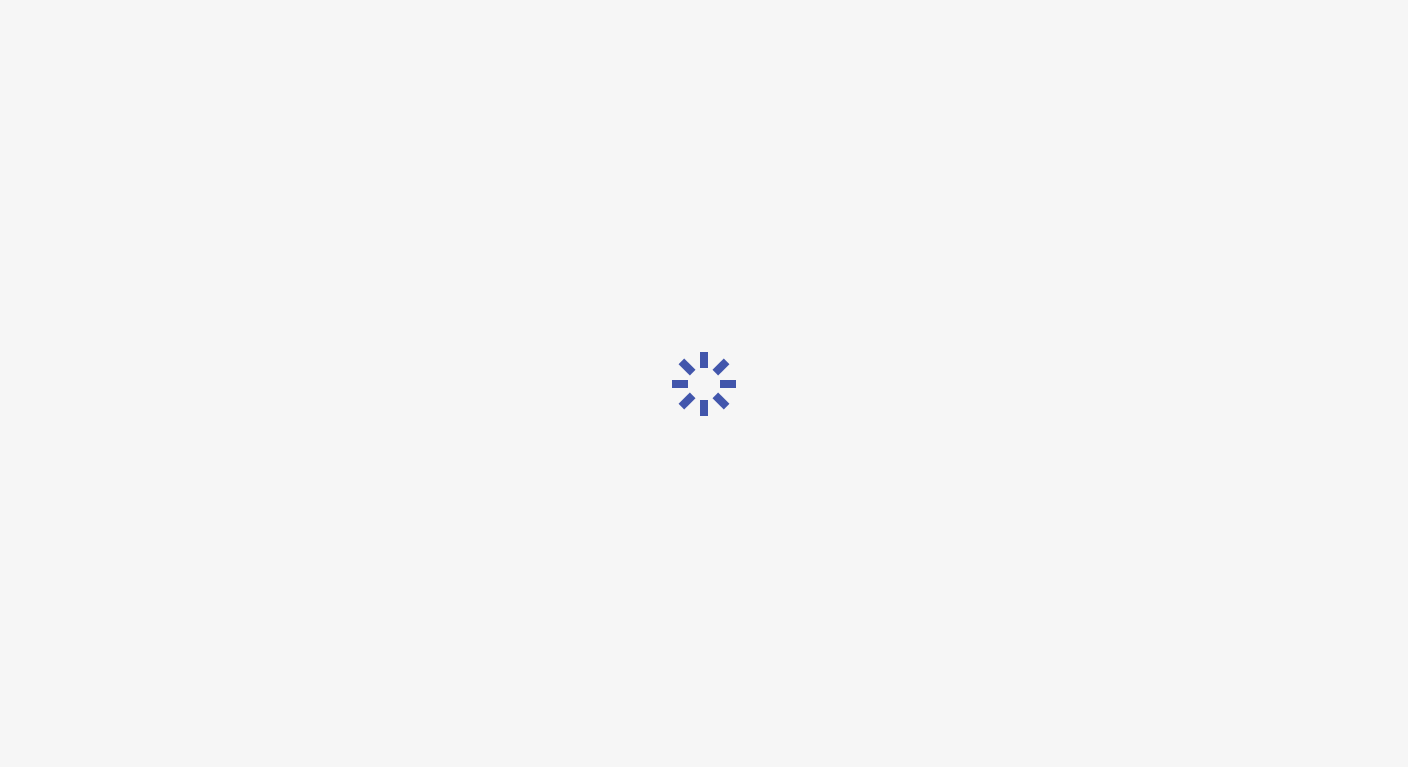 scroll, scrollTop: 0, scrollLeft: 0, axis: both 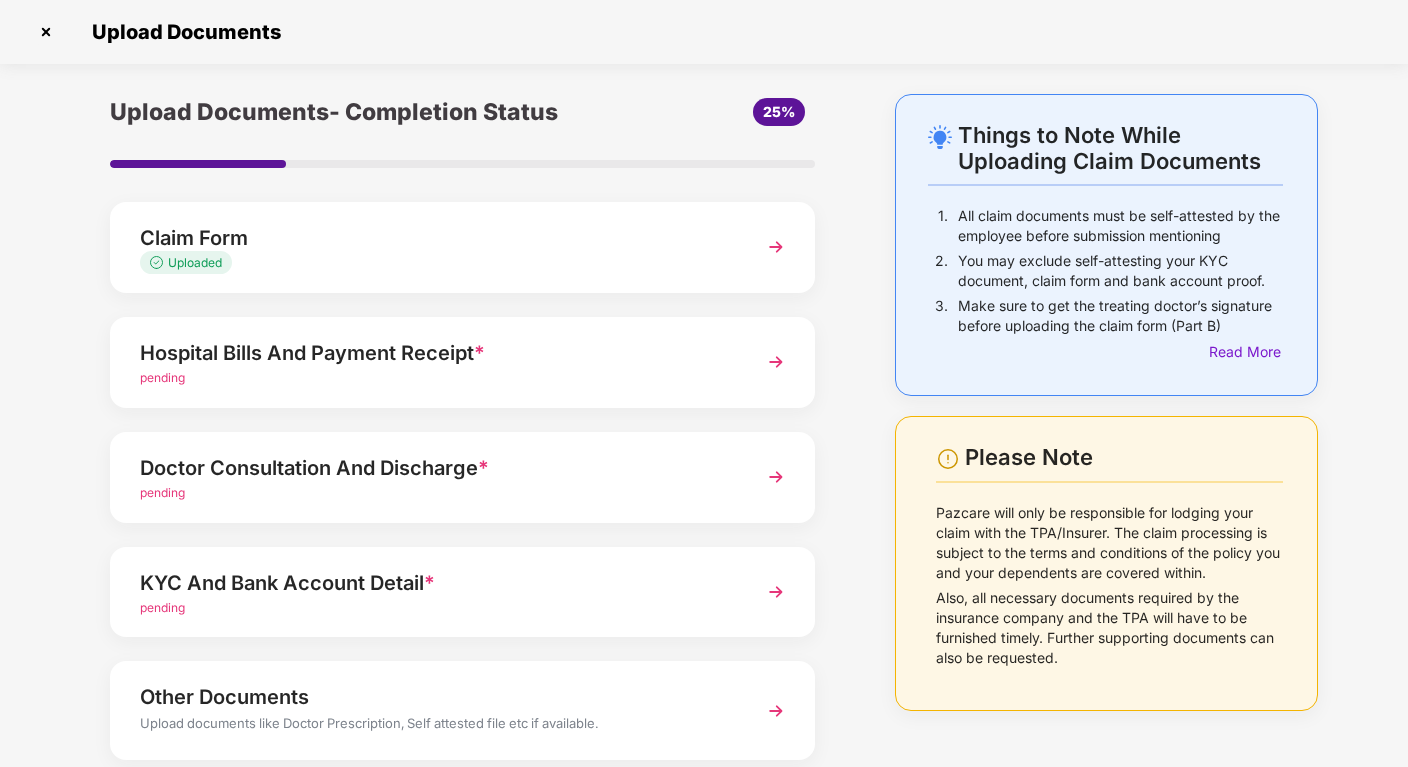 click on "pending" at bounding box center [435, 378] 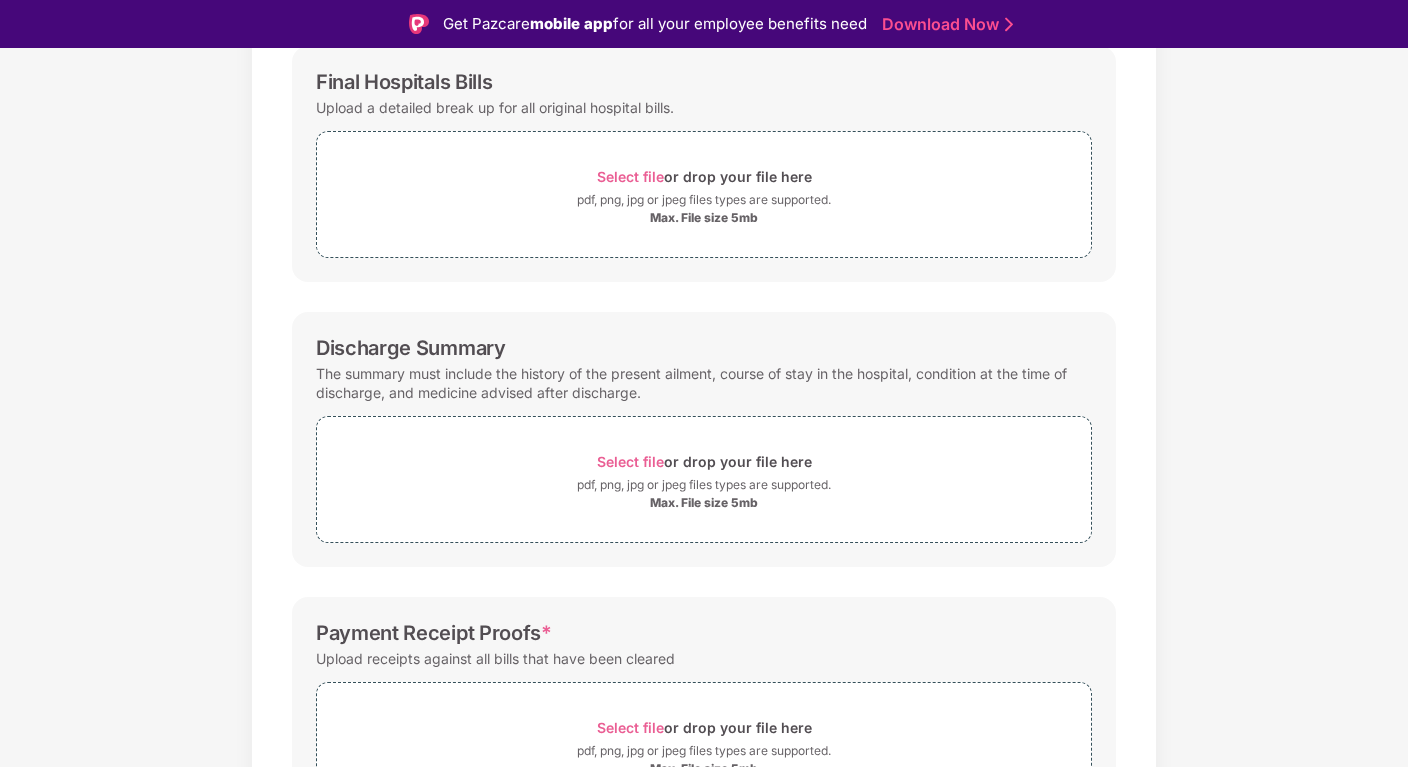 scroll, scrollTop: 448, scrollLeft: 0, axis: vertical 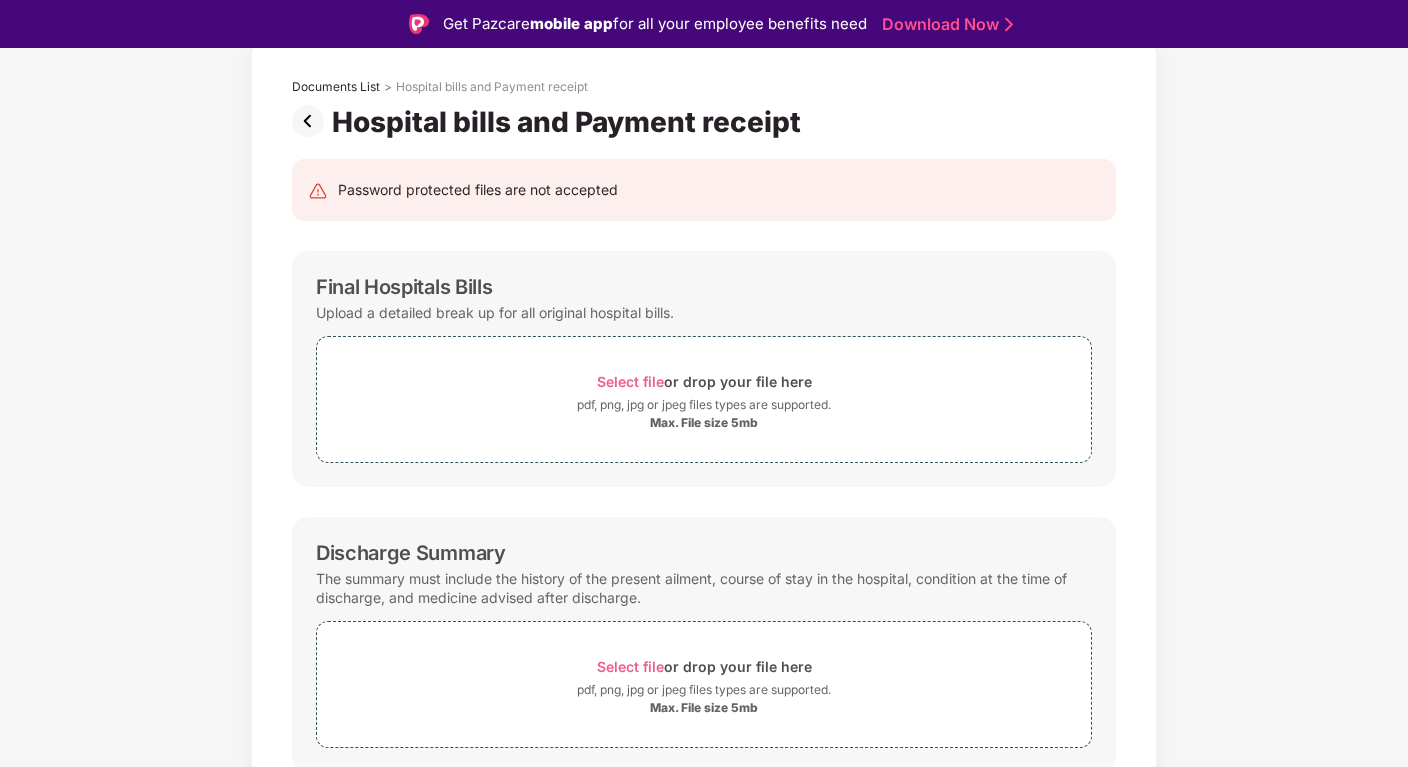 click on "Documents List > Hospital bills and Payment receipt   Hospital bills and Payment receipt Password protected files are not accepted Final Hospitals Bills Upload a detailed break up for all original hospital bills.   Select file  or drop your file here pdf, png, jpg or jpeg files types are supported. Max. File size 5mb   Discharge Summary The summary must include the history of the present ailment, course of stay in the hospital, condition at the time of discharge, and medicine advised after discharge.   Select file  or drop your file here pdf, png, jpg or jpeg files types are supported. Max. File size 5mb   Payment Receipt Proofs * Upload receipts against all bills that have been cleared   Select file  or drop your file here pdf, png, jpg or jpeg files types are supported. Max. File size 5mb    Save & Continue" at bounding box center [704, 598] 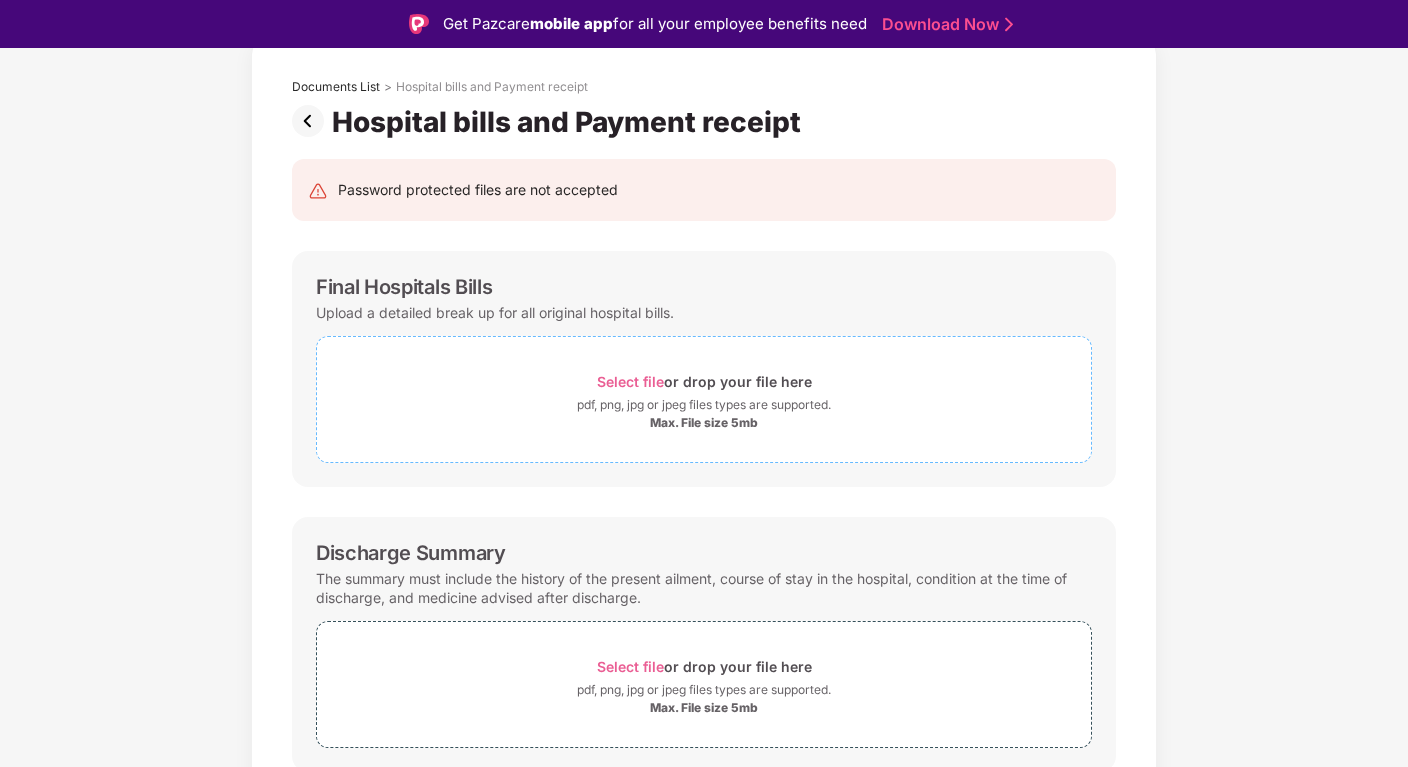 click on "Select file  or drop your file here" at bounding box center (704, 381) 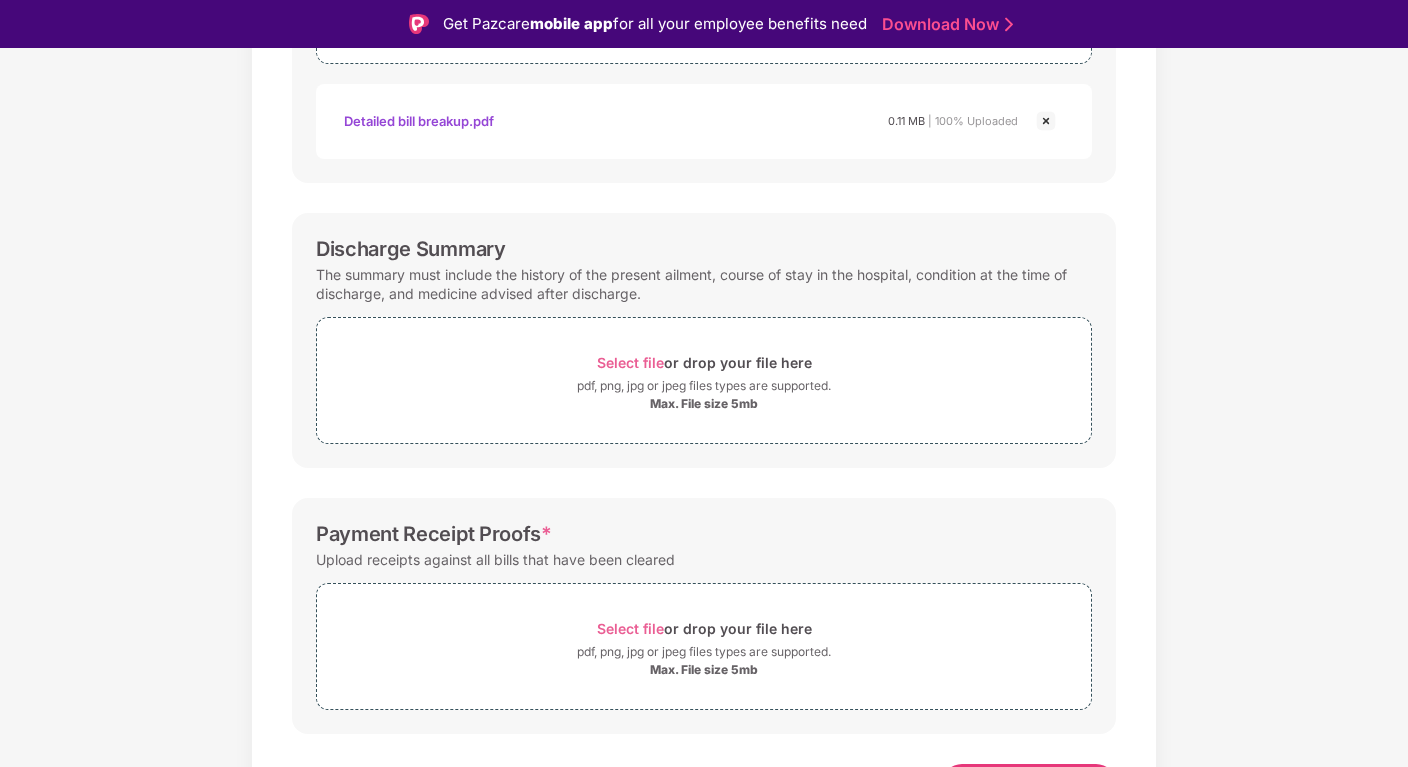 scroll, scrollTop: 543, scrollLeft: 0, axis: vertical 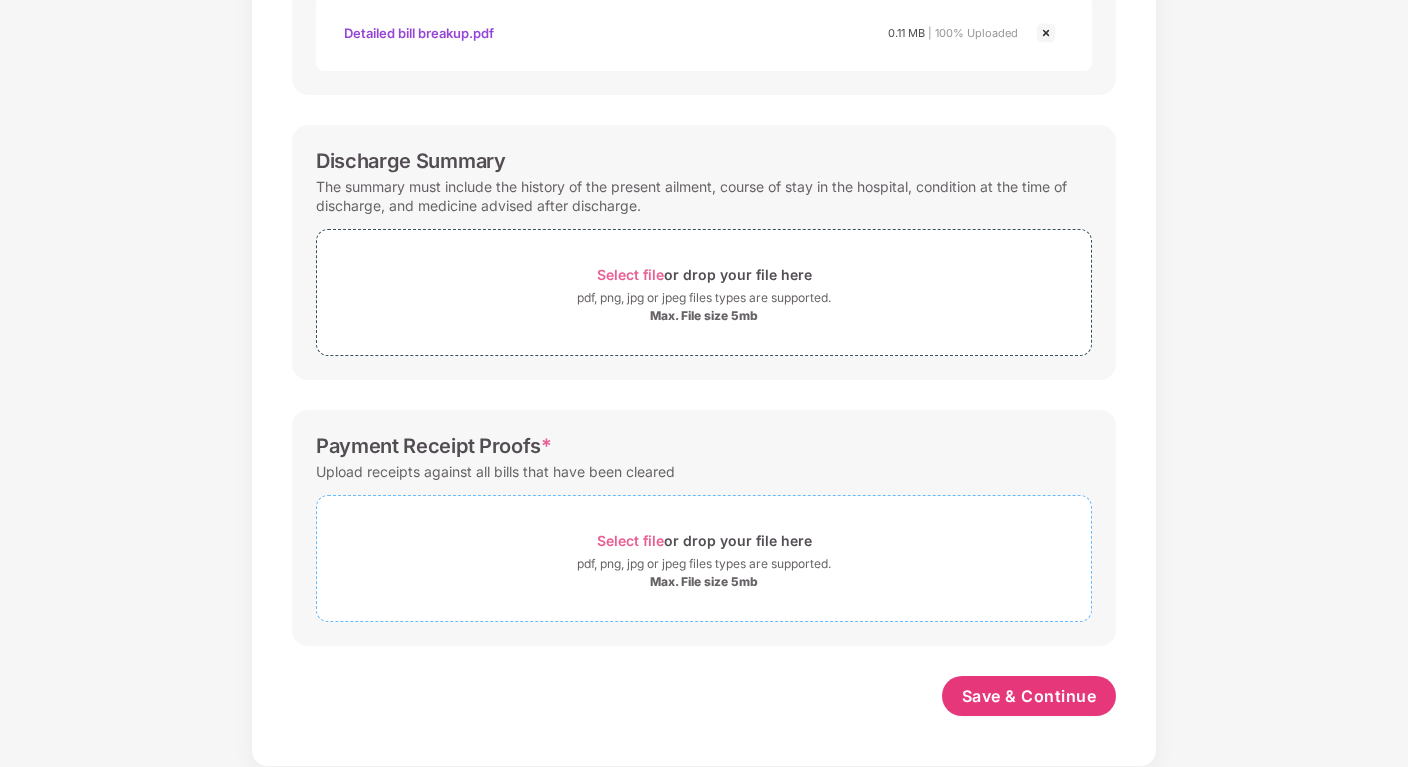 click on "Select file" at bounding box center (630, 540) 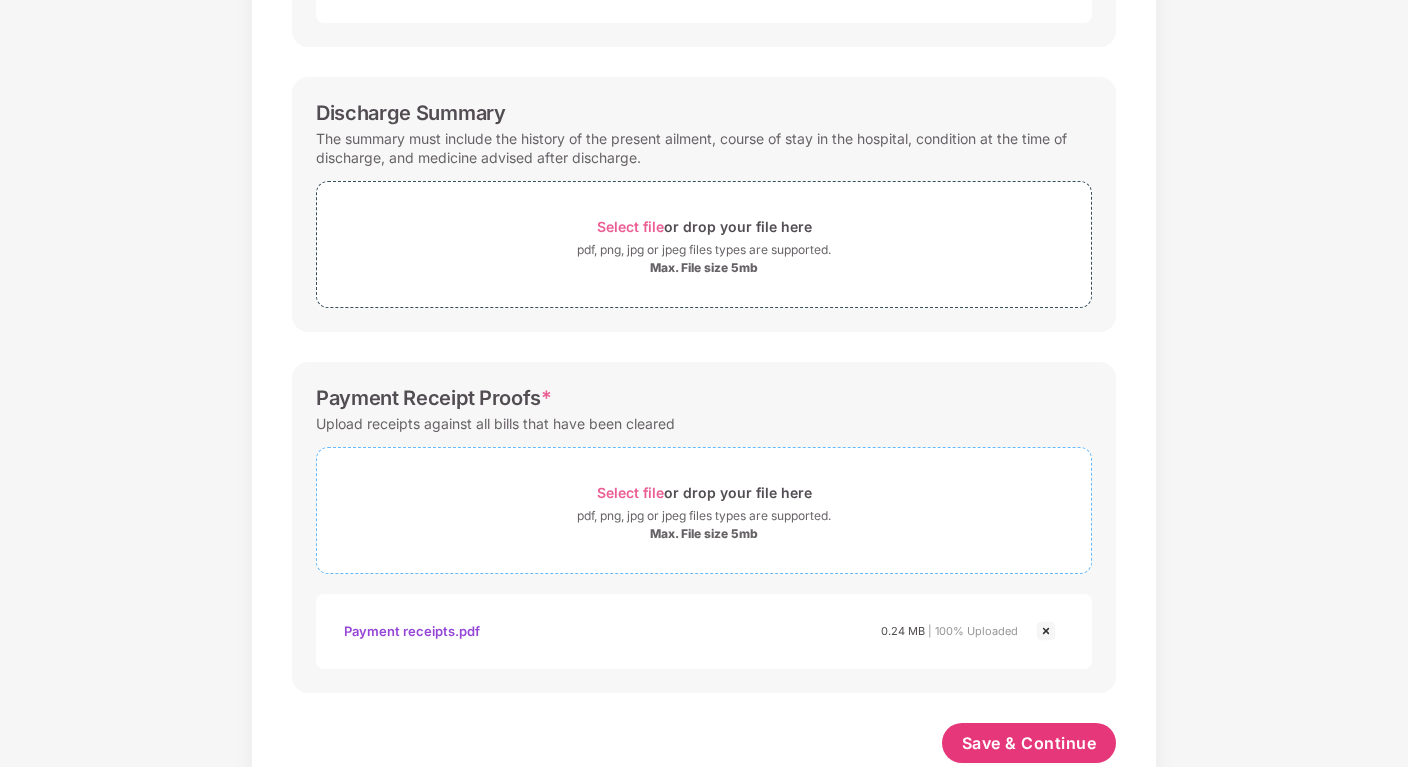 scroll, scrollTop: 638, scrollLeft: 0, axis: vertical 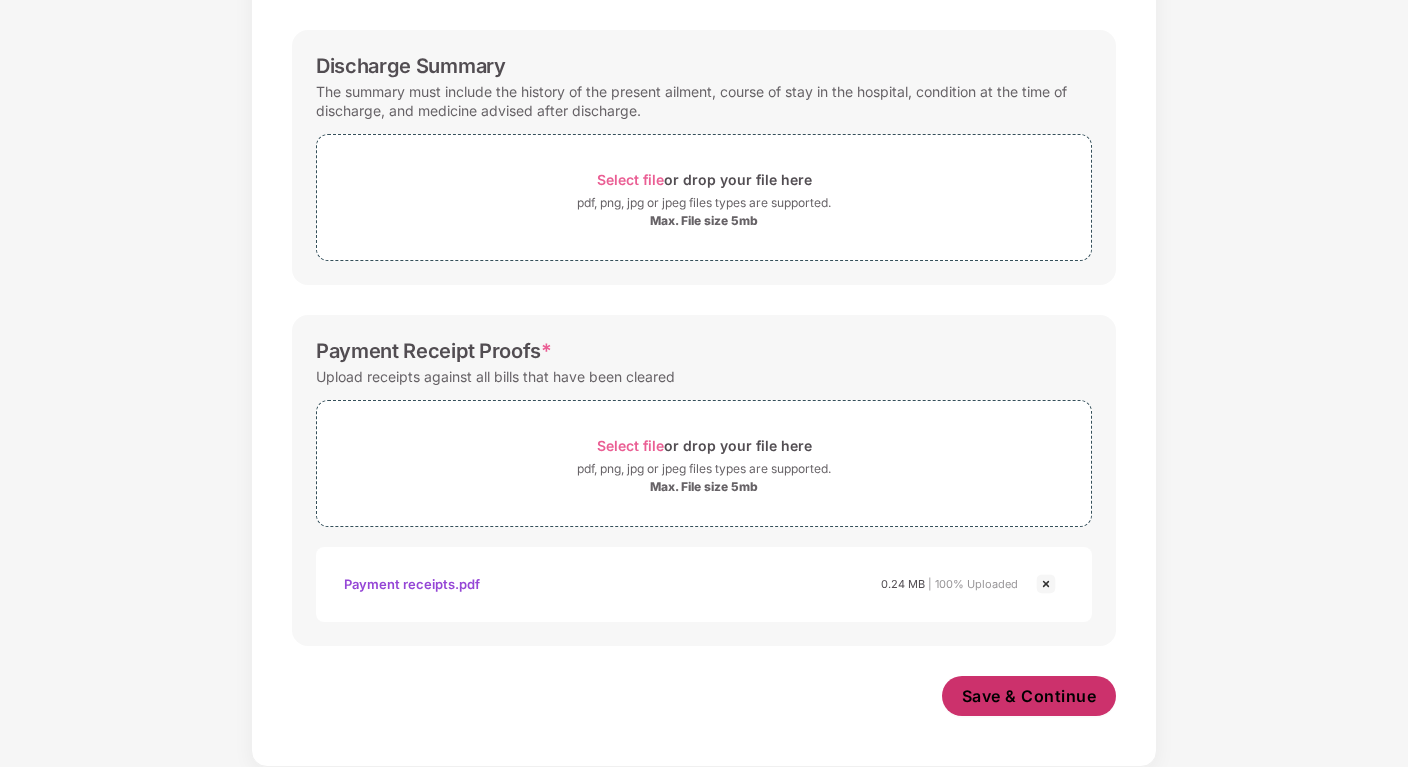 click on "Save & Continue" at bounding box center (1029, 696) 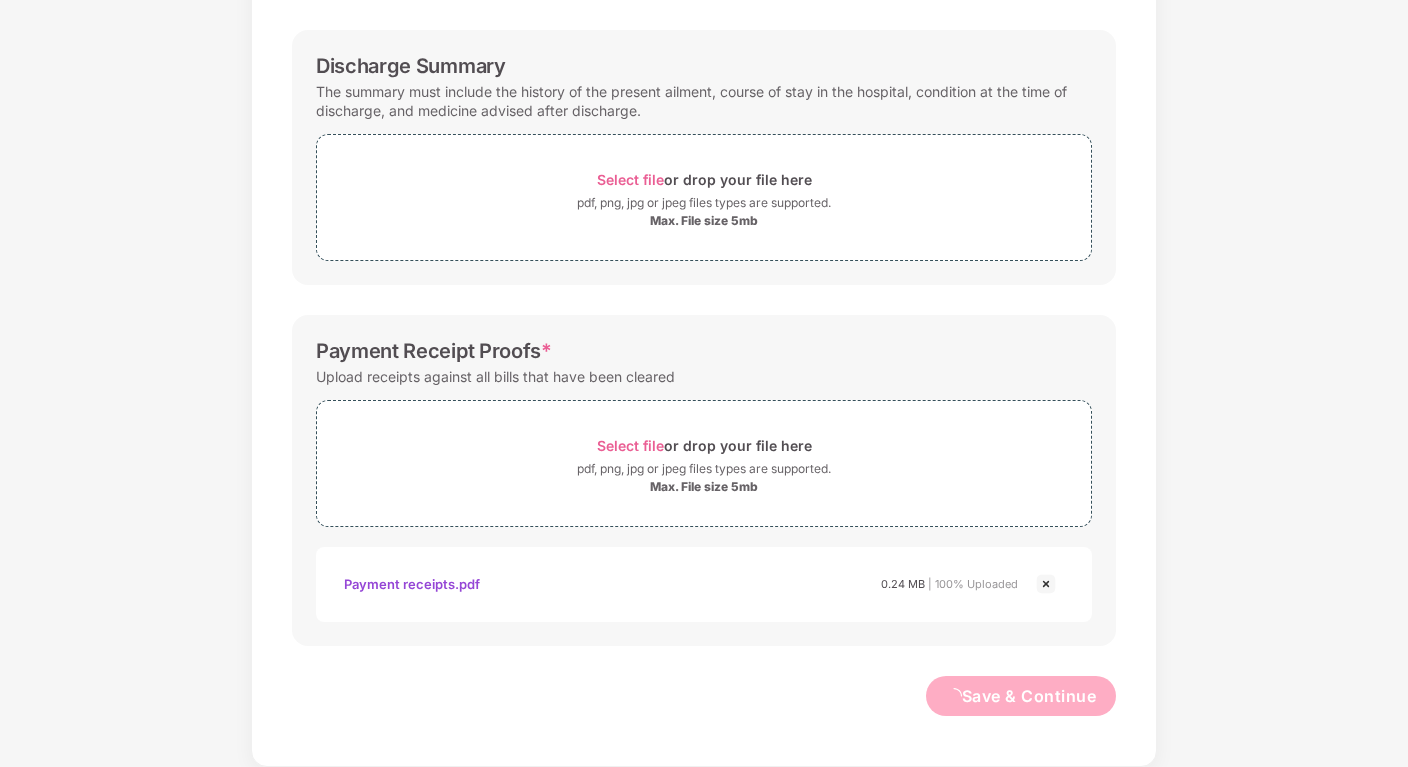 scroll, scrollTop: 0, scrollLeft: 0, axis: both 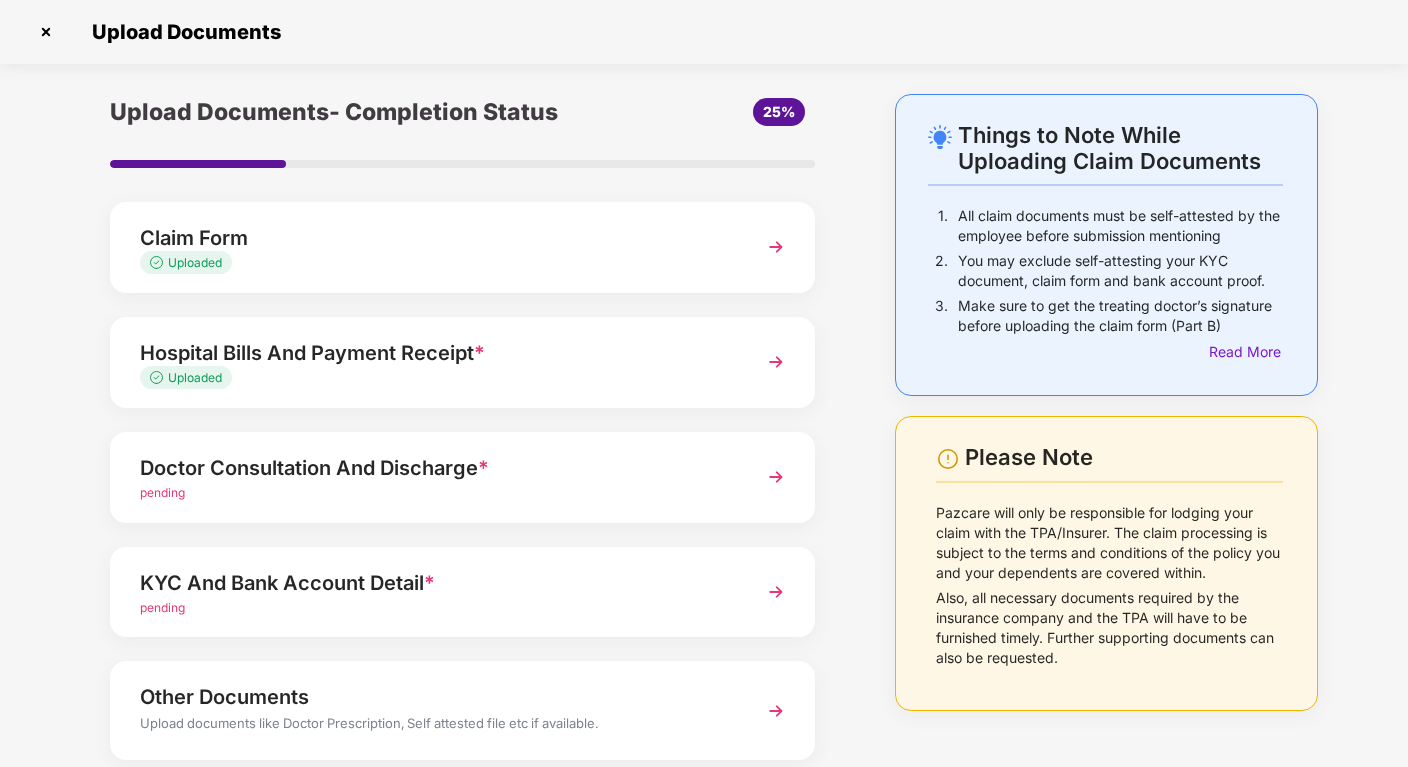 click on "pending" at bounding box center [435, 493] 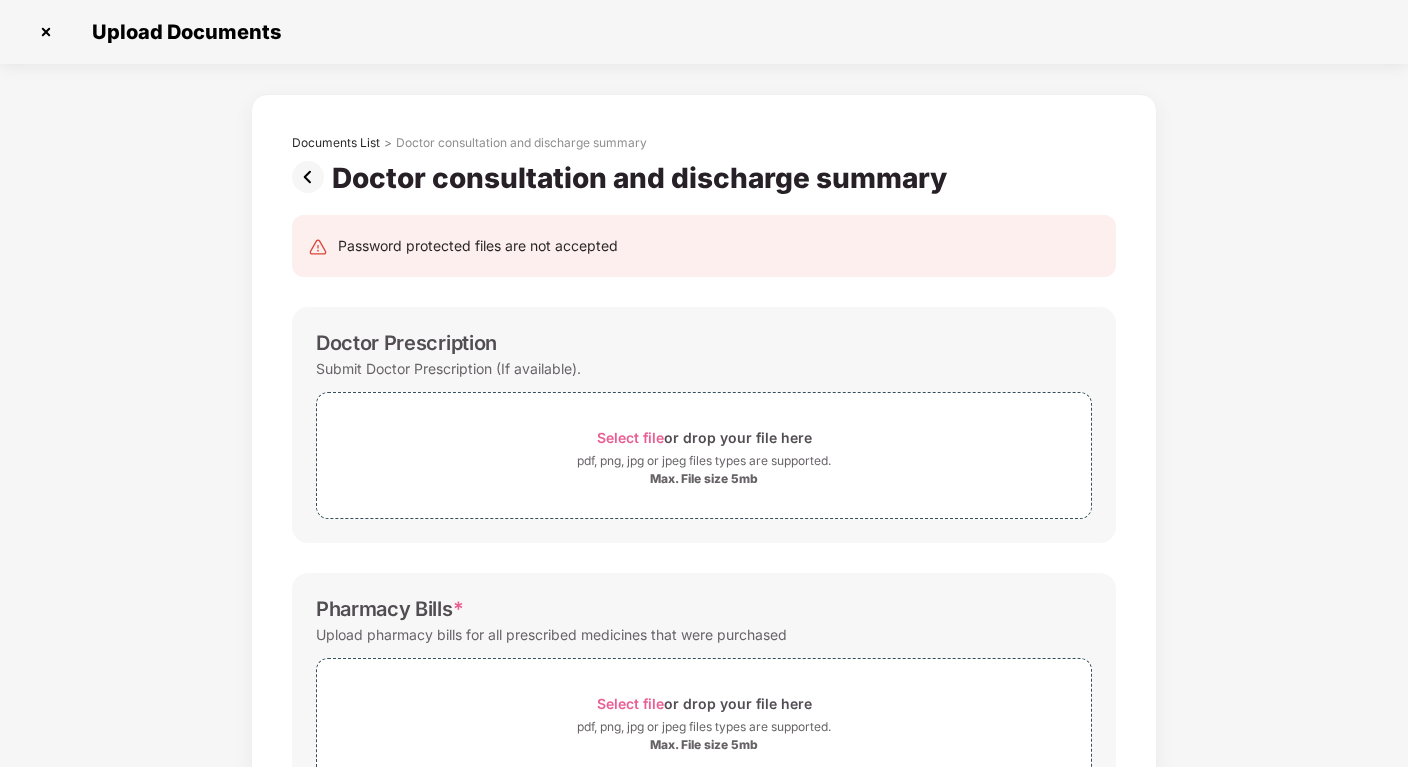scroll, scrollTop: 0, scrollLeft: 0, axis: both 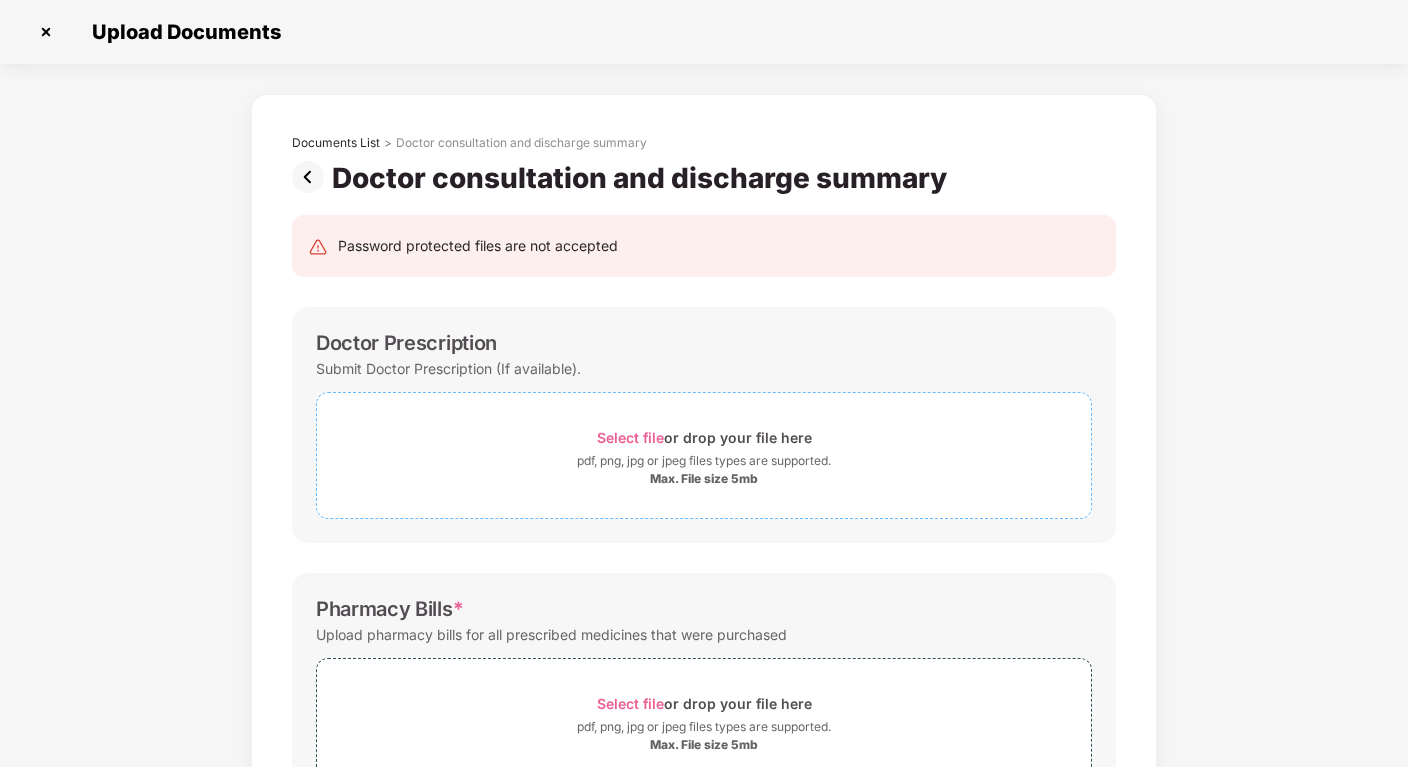 click on "Select file" at bounding box center [630, 437] 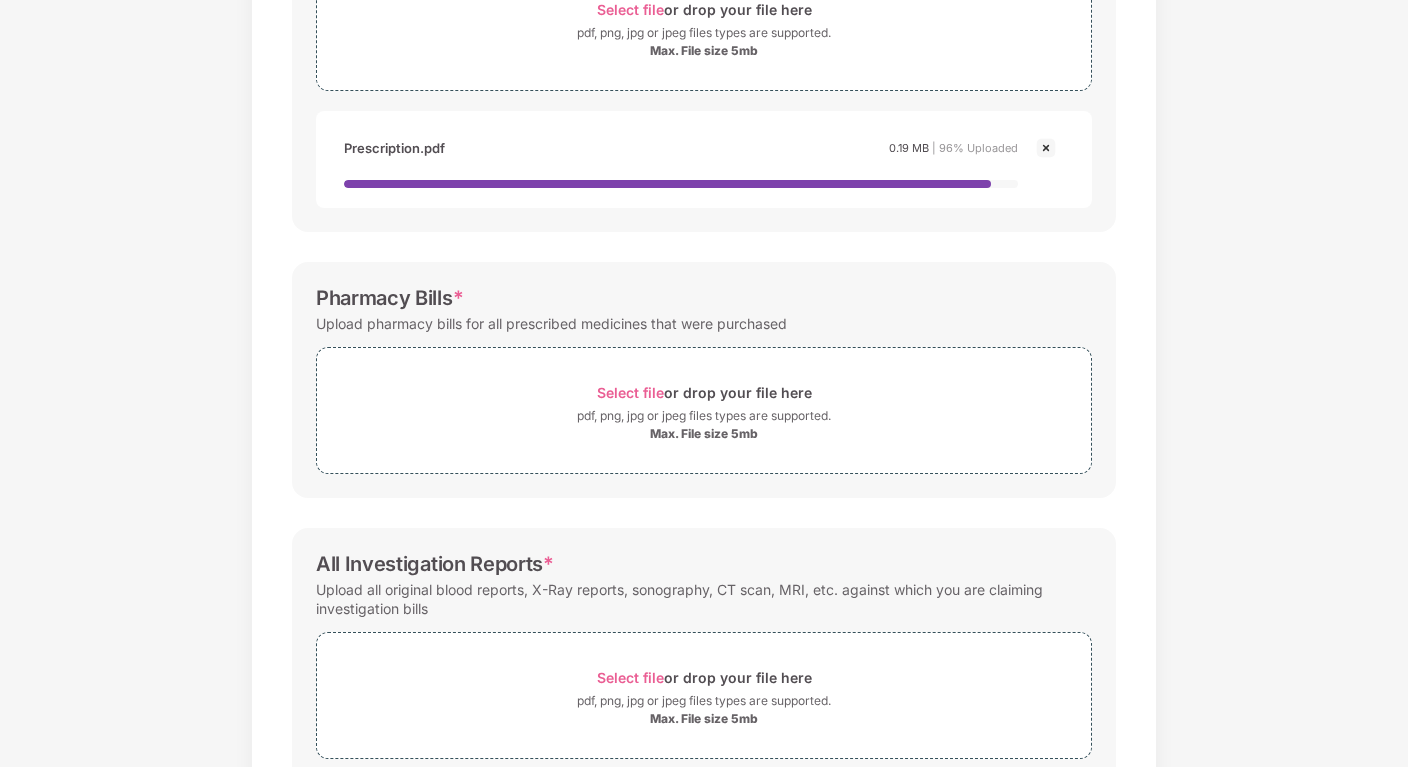 scroll, scrollTop: 429, scrollLeft: 0, axis: vertical 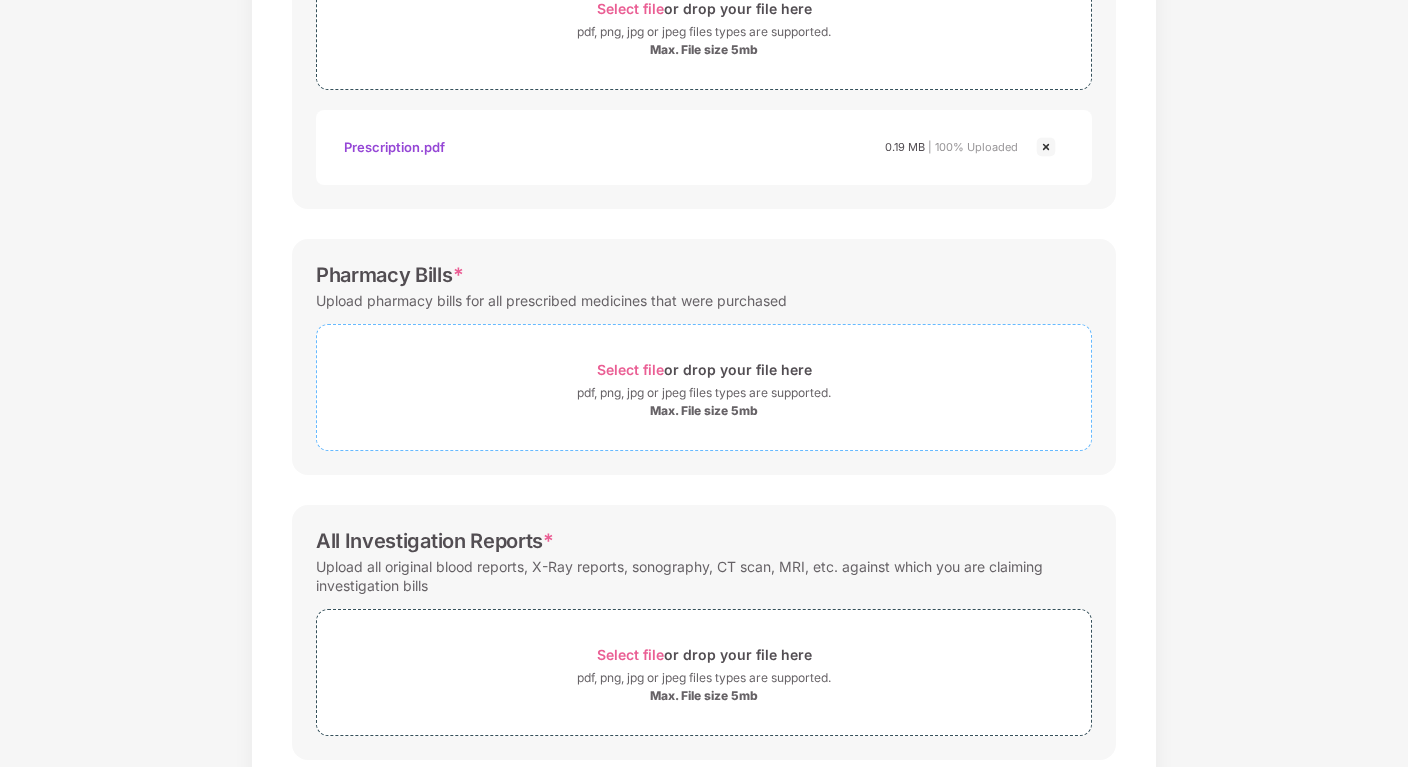 click on "Select file  or drop your file here" at bounding box center [704, 369] 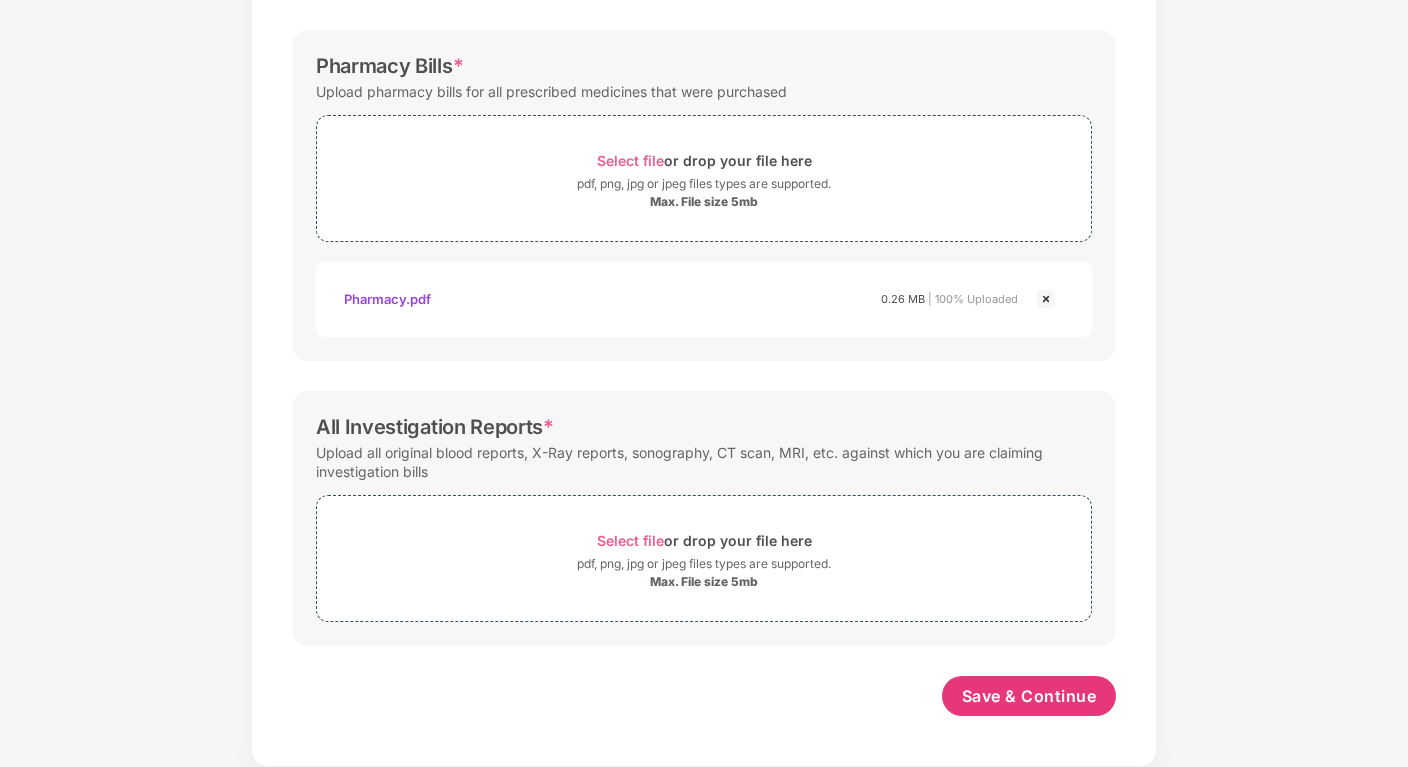 scroll, scrollTop: 638, scrollLeft: 0, axis: vertical 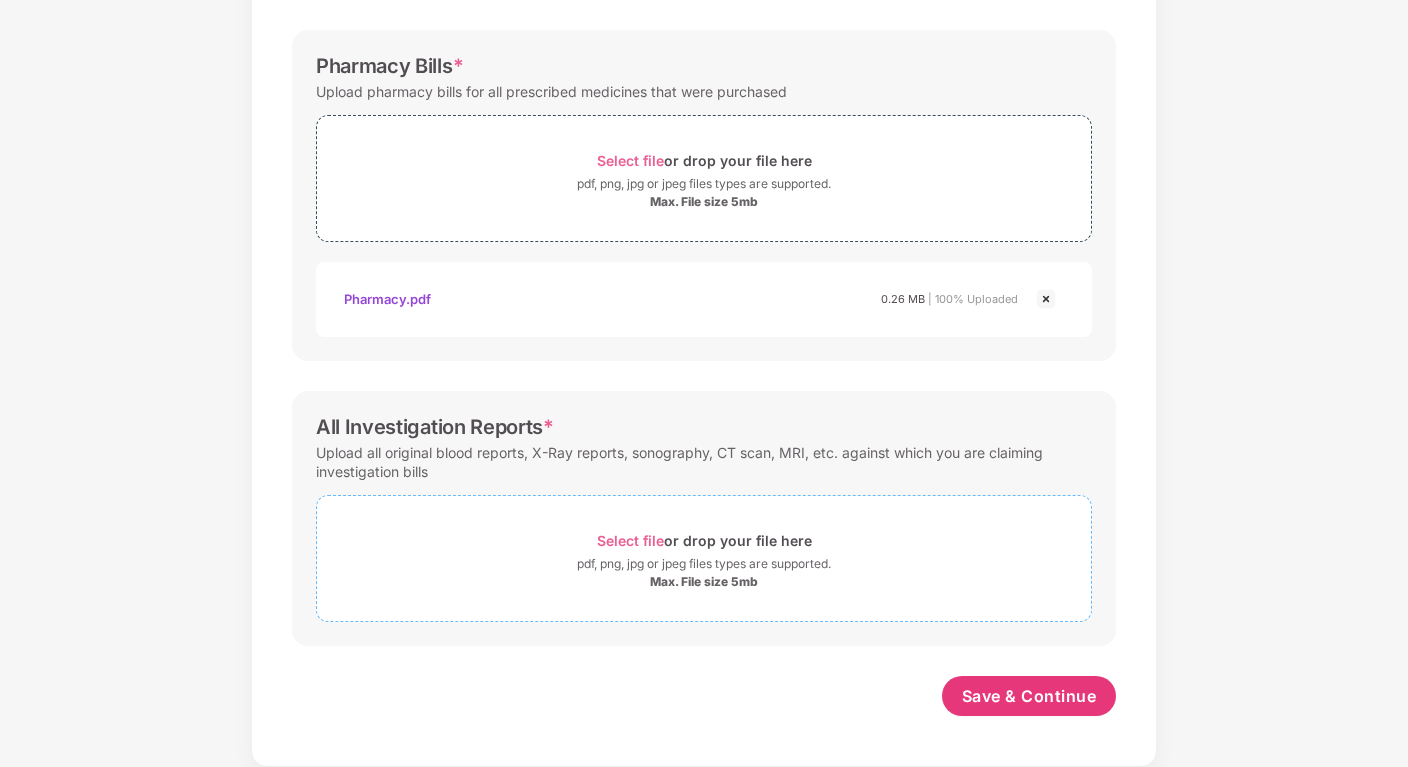 click on "Select file" at bounding box center (630, 540) 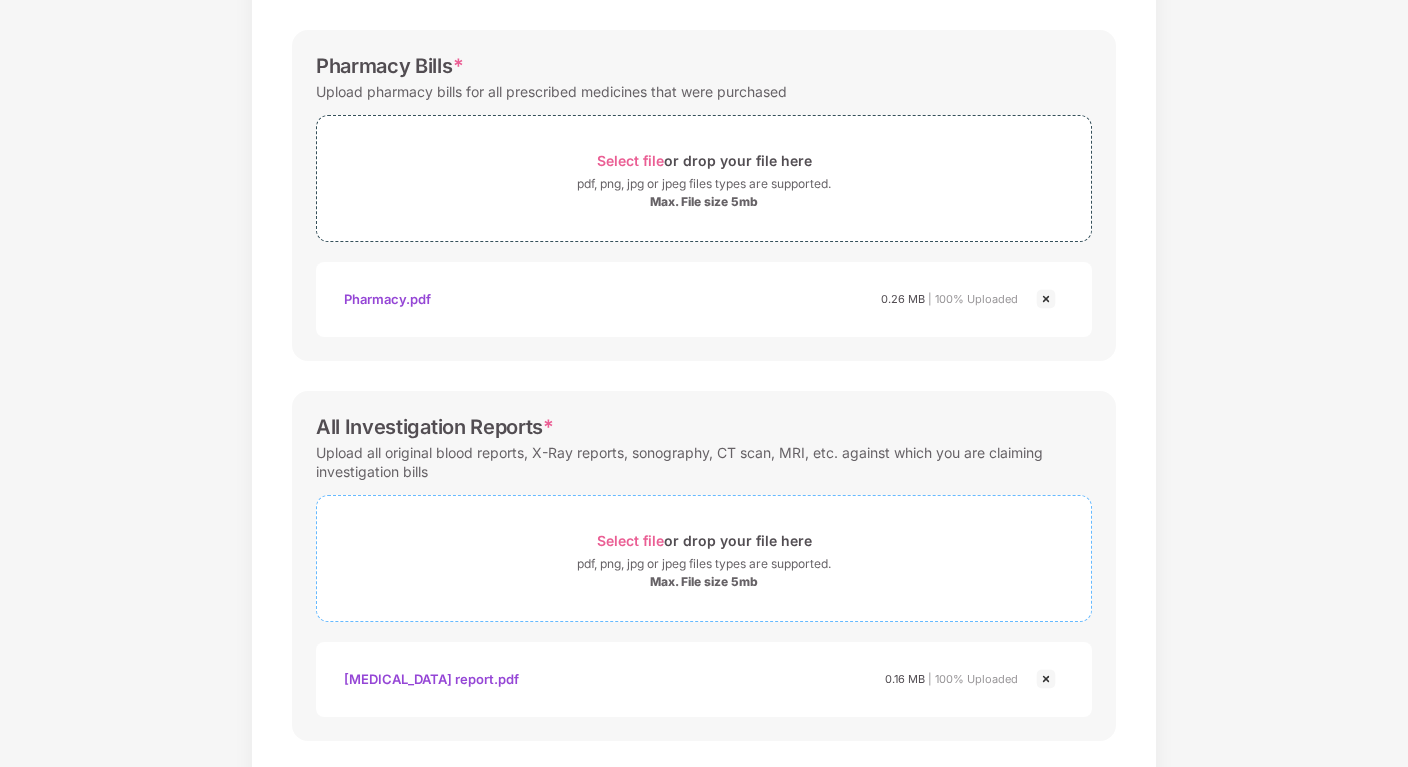 scroll, scrollTop: 733, scrollLeft: 0, axis: vertical 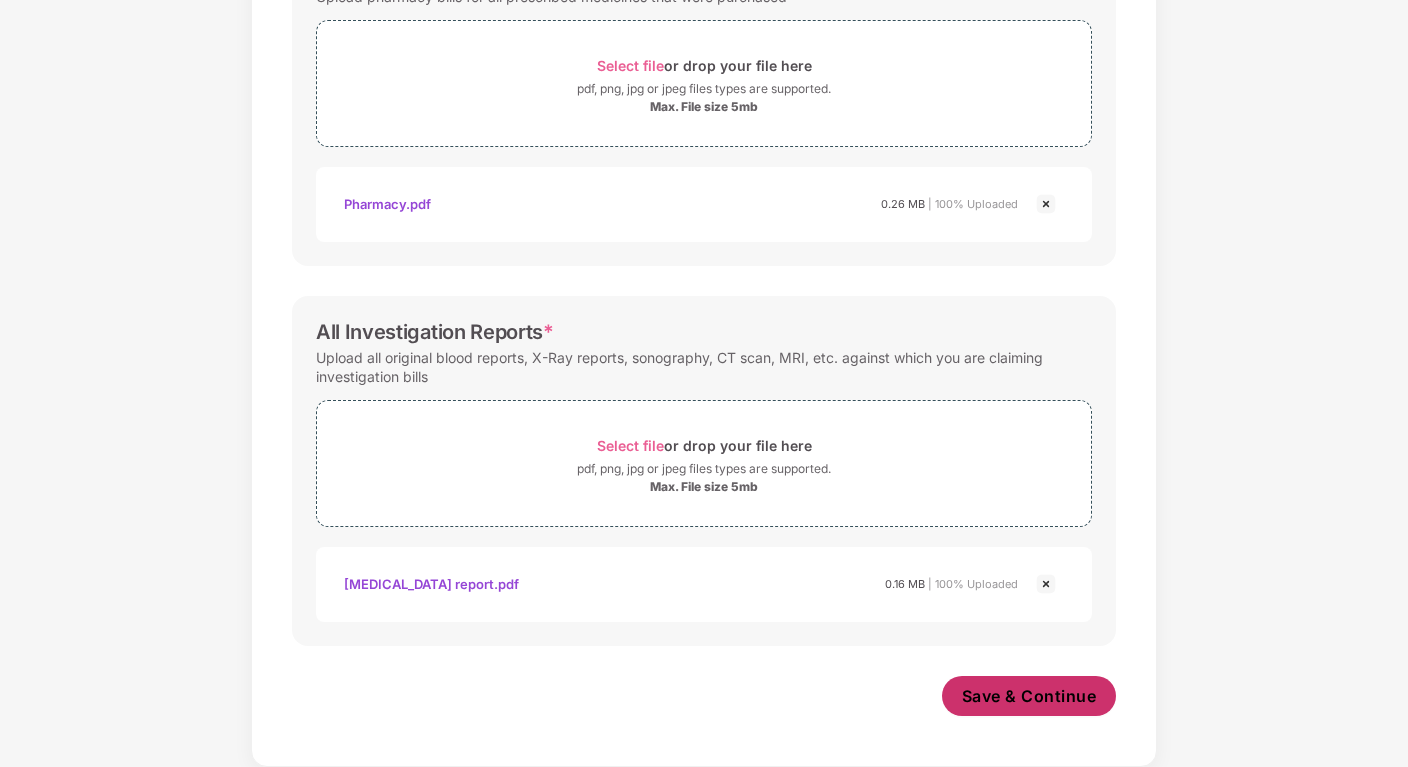 click on "Save & Continue" at bounding box center [1029, 696] 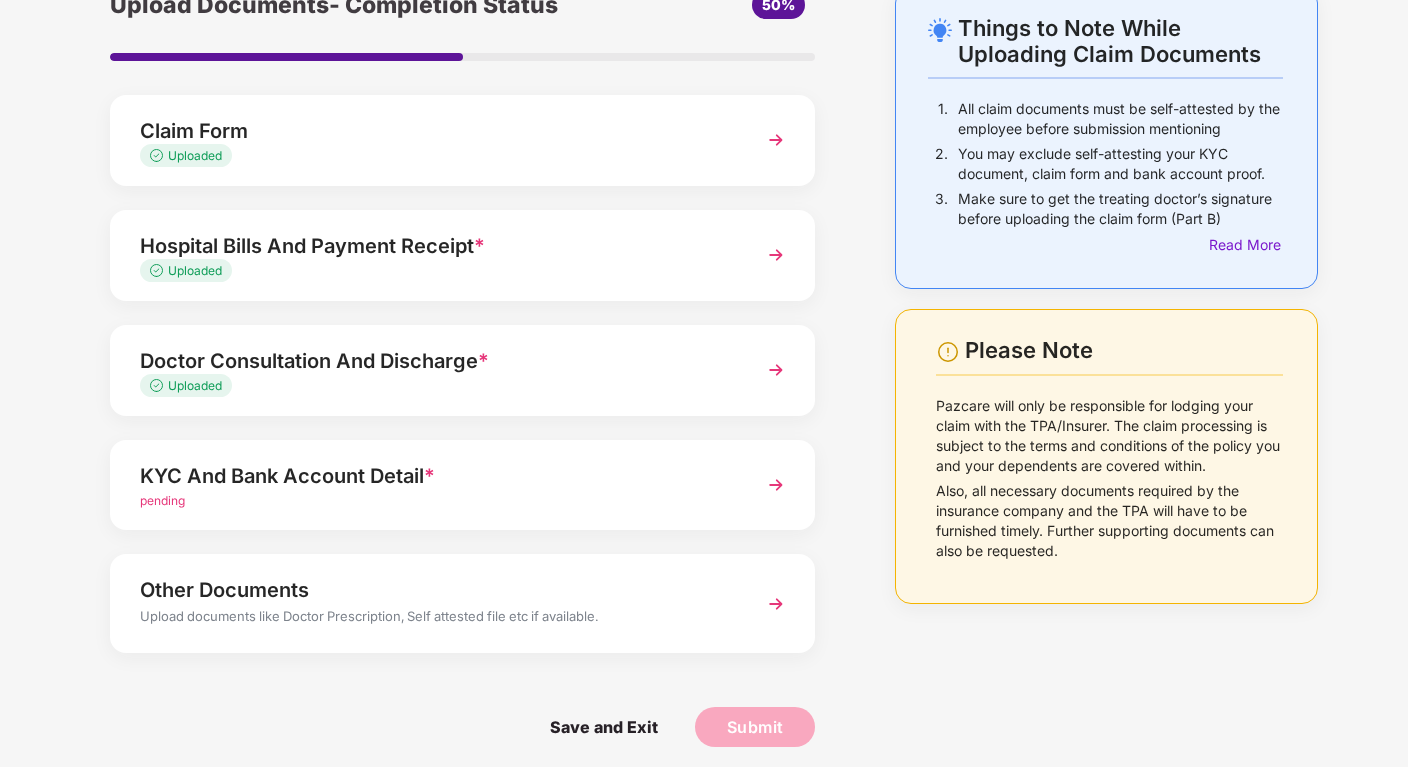 scroll, scrollTop: 117, scrollLeft: 0, axis: vertical 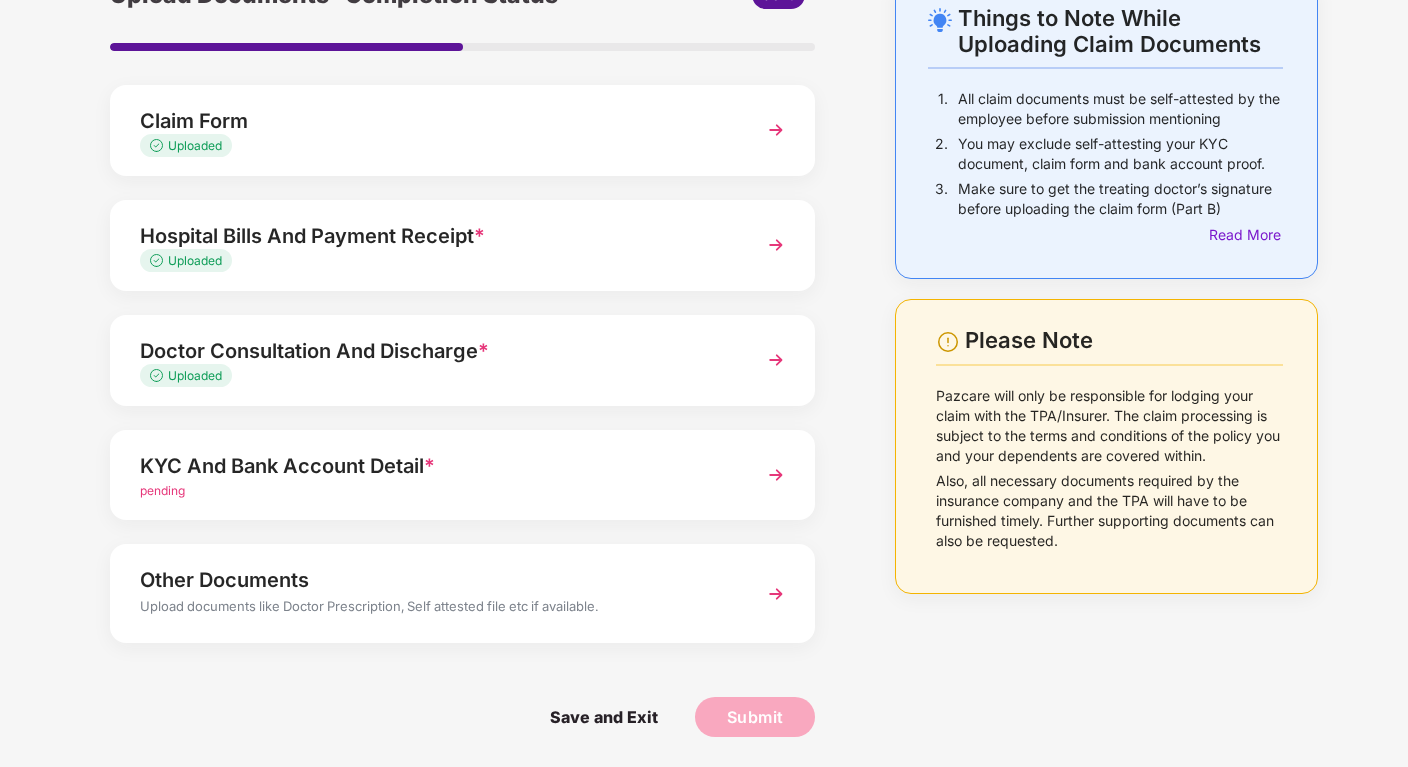 click on "KYC And Bank Account Detail *" at bounding box center (435, 466) 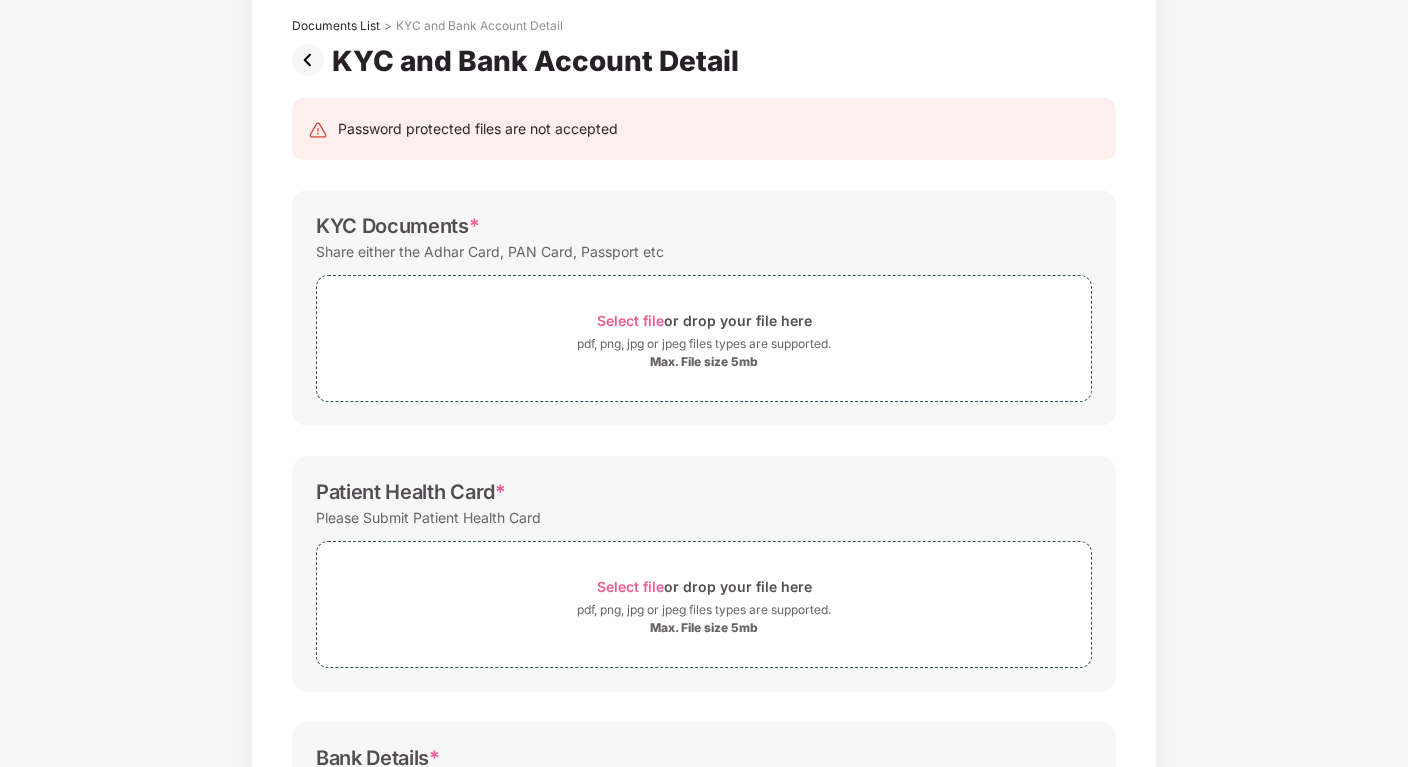 scroll, scrollTop: 0, scrollLeft: 0, axis: both 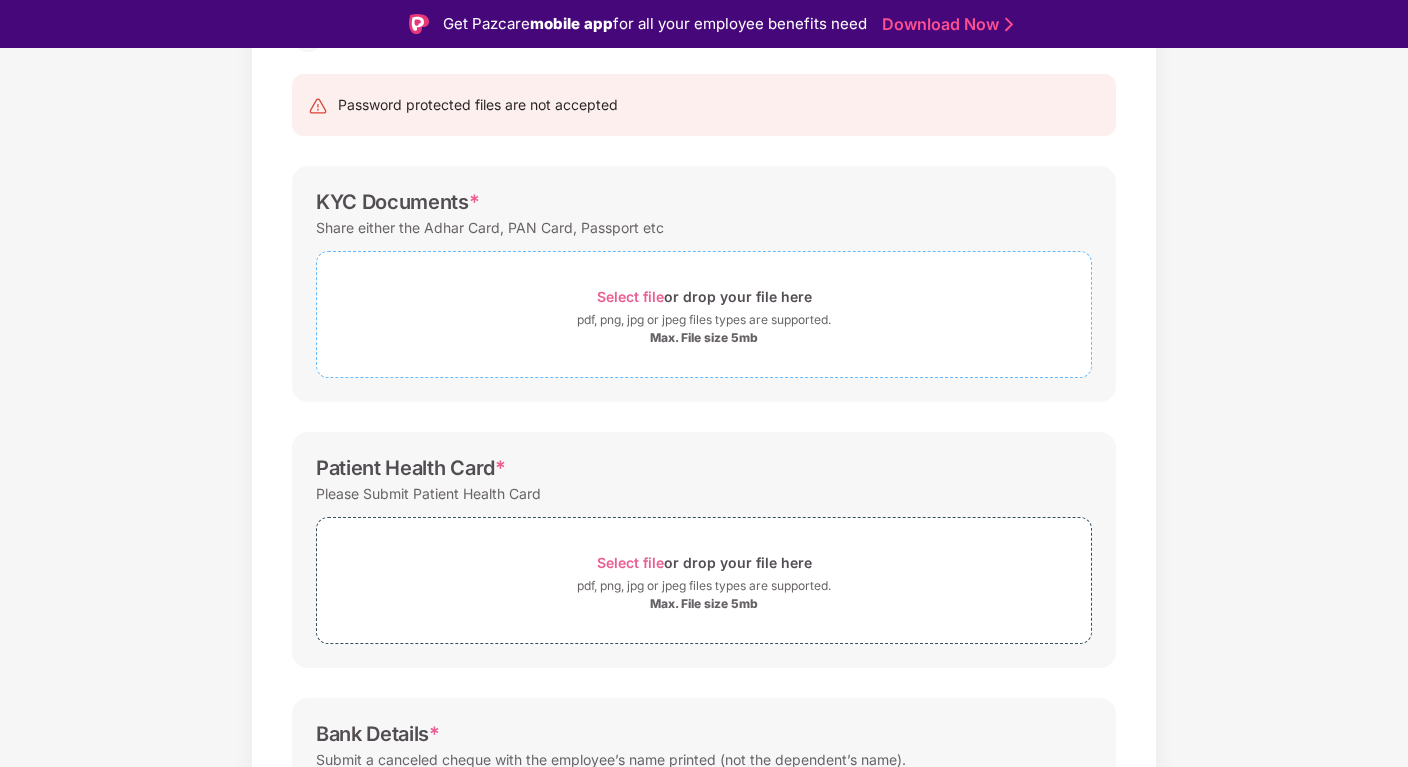 click on "Select file" at bounding box center (630, 296) 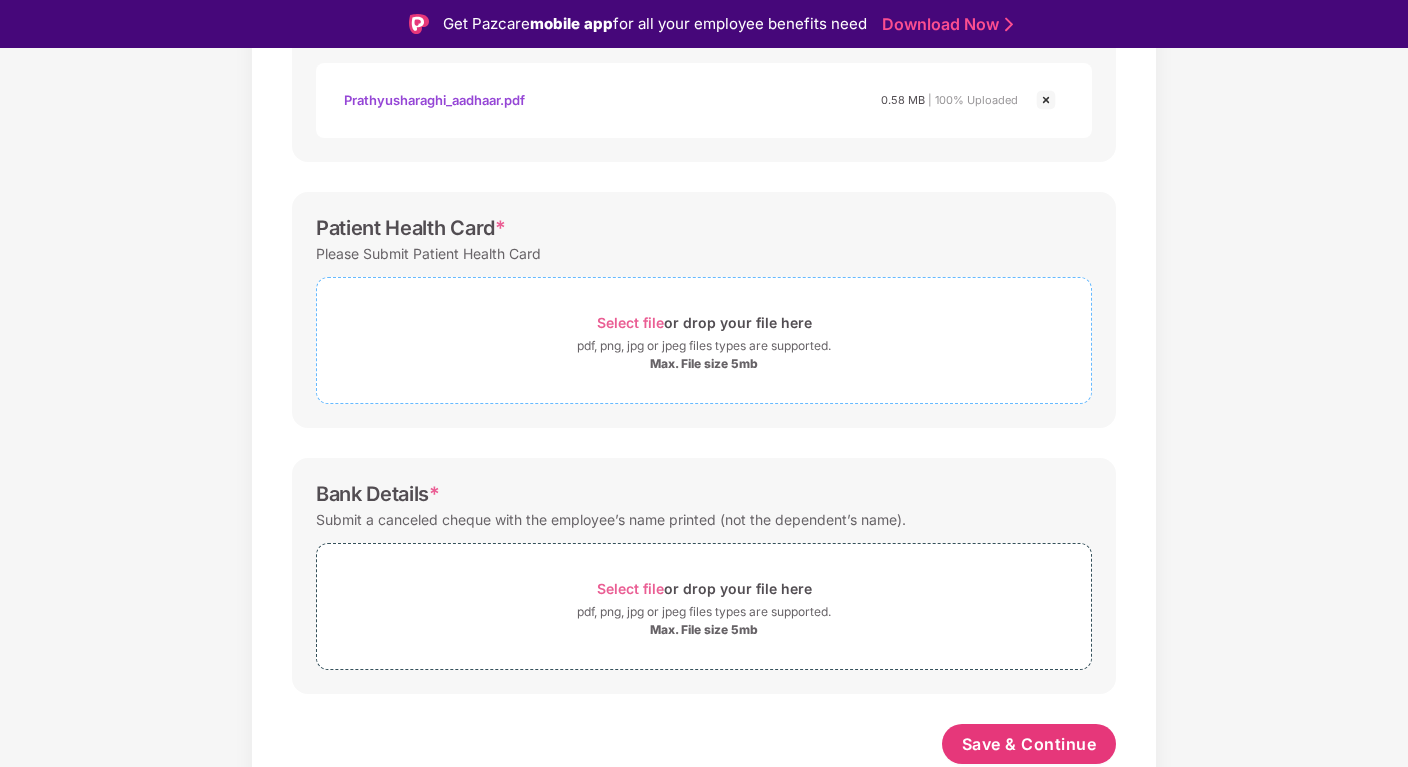 scroll, scrollTop: 524, scrollLeft: 0, axis: vertical 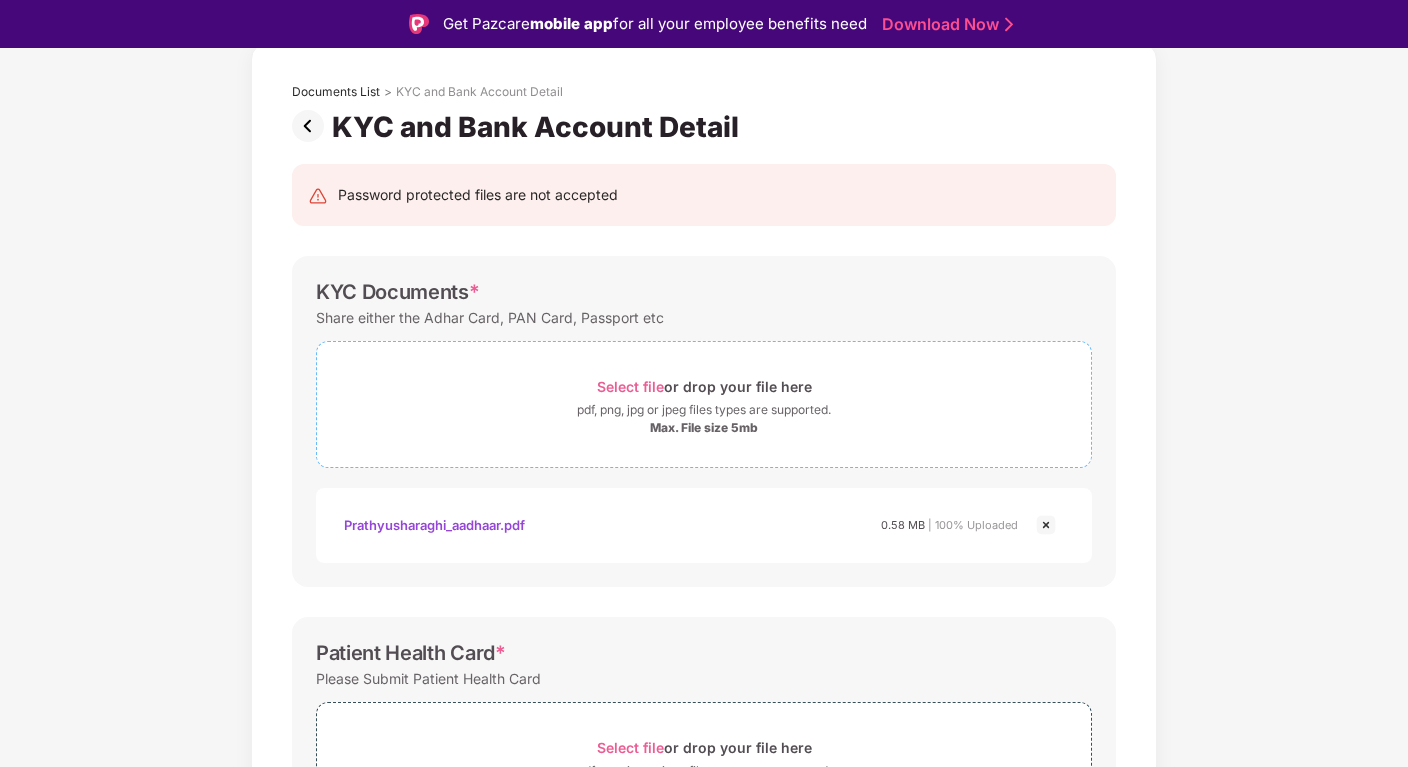 click on "Select file" at bounding box center (630, 386) 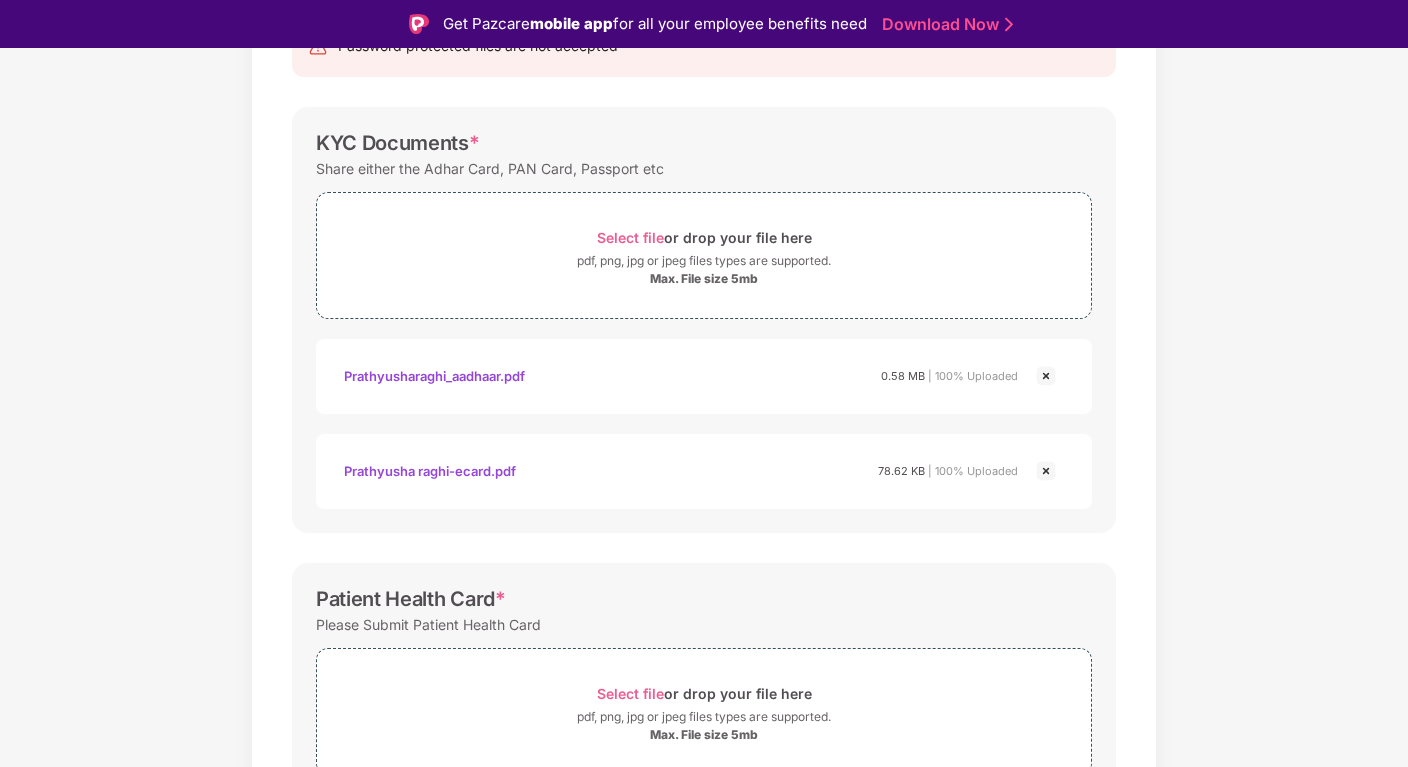 scroll, scrollTop: 283, scrollLeft: 0, axis: vertical 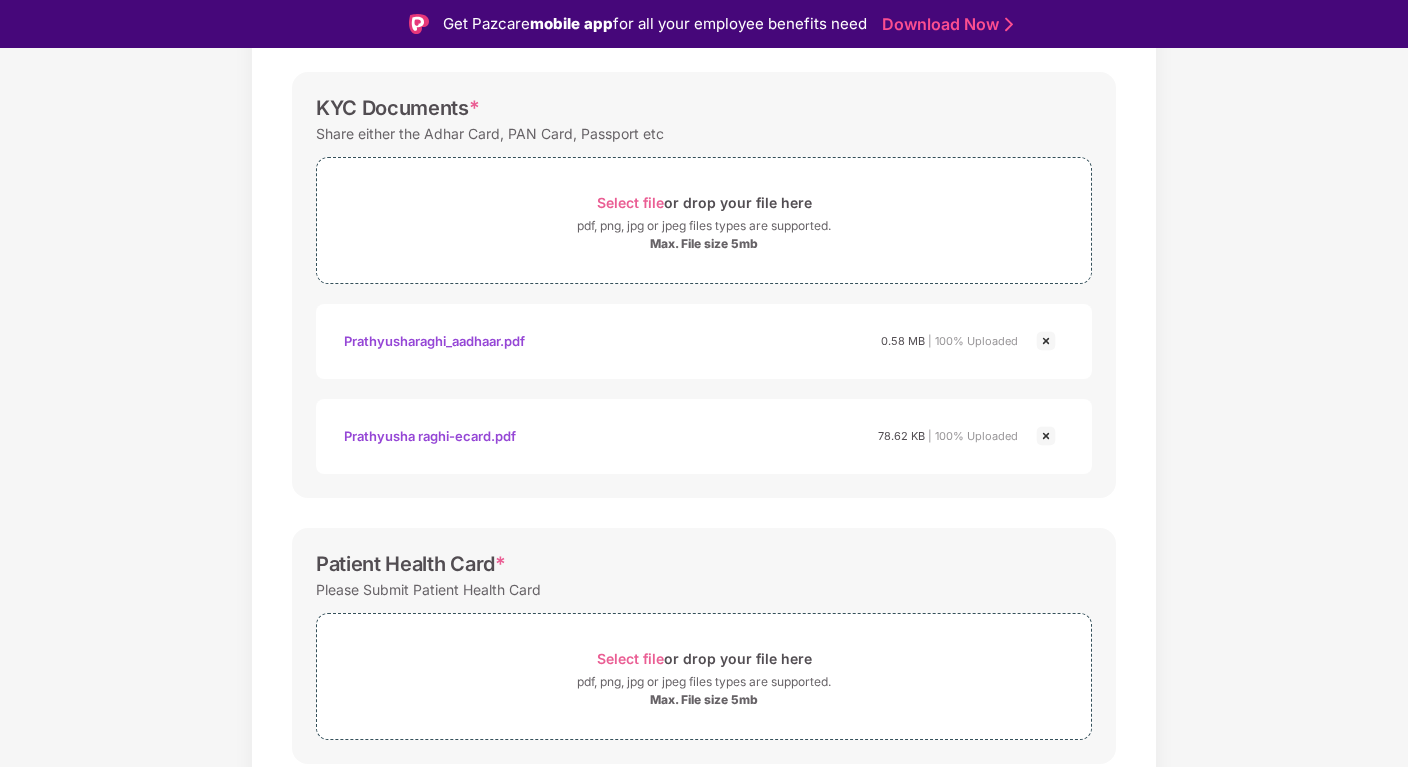 click at bounding box center [1046, 436] 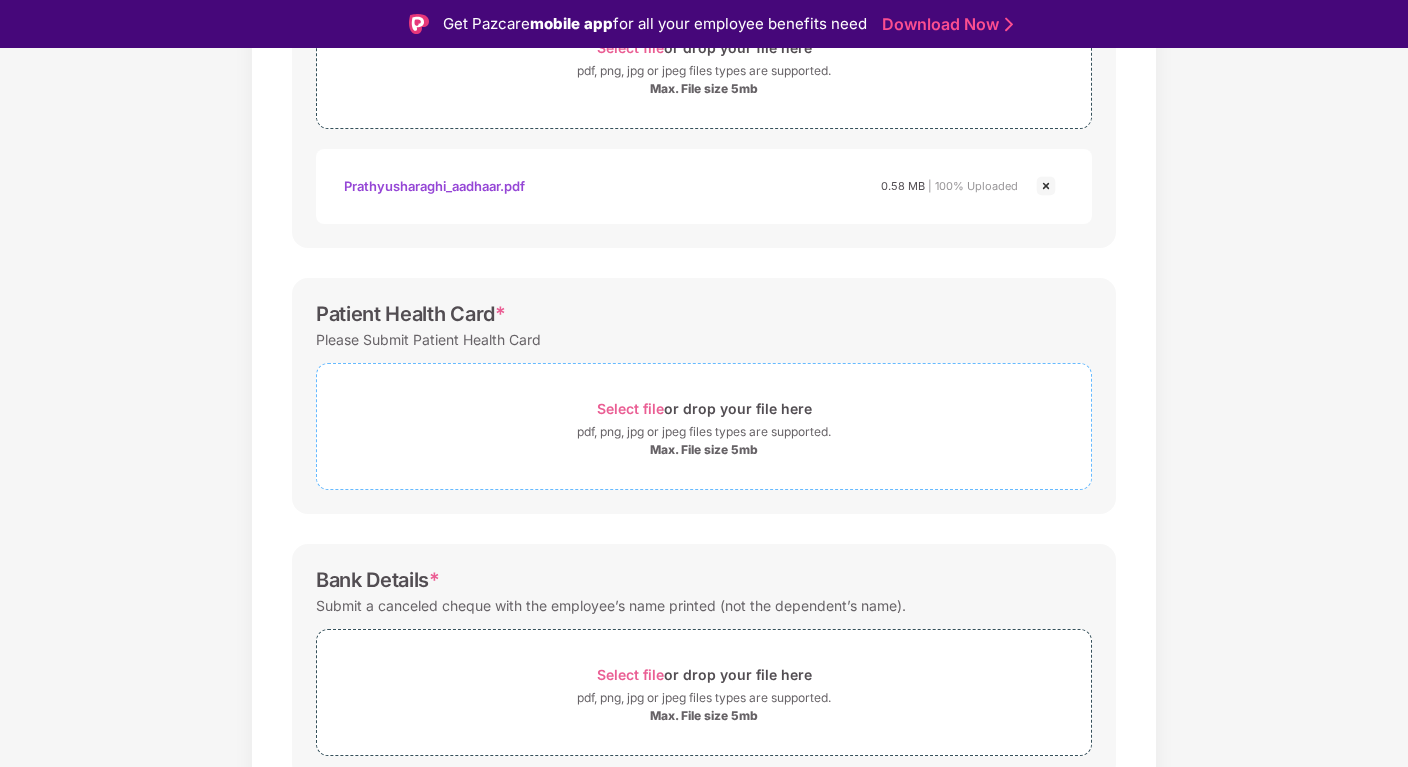 scroll, scrollTop: 511, scrollLeft: 0, axis: vertical 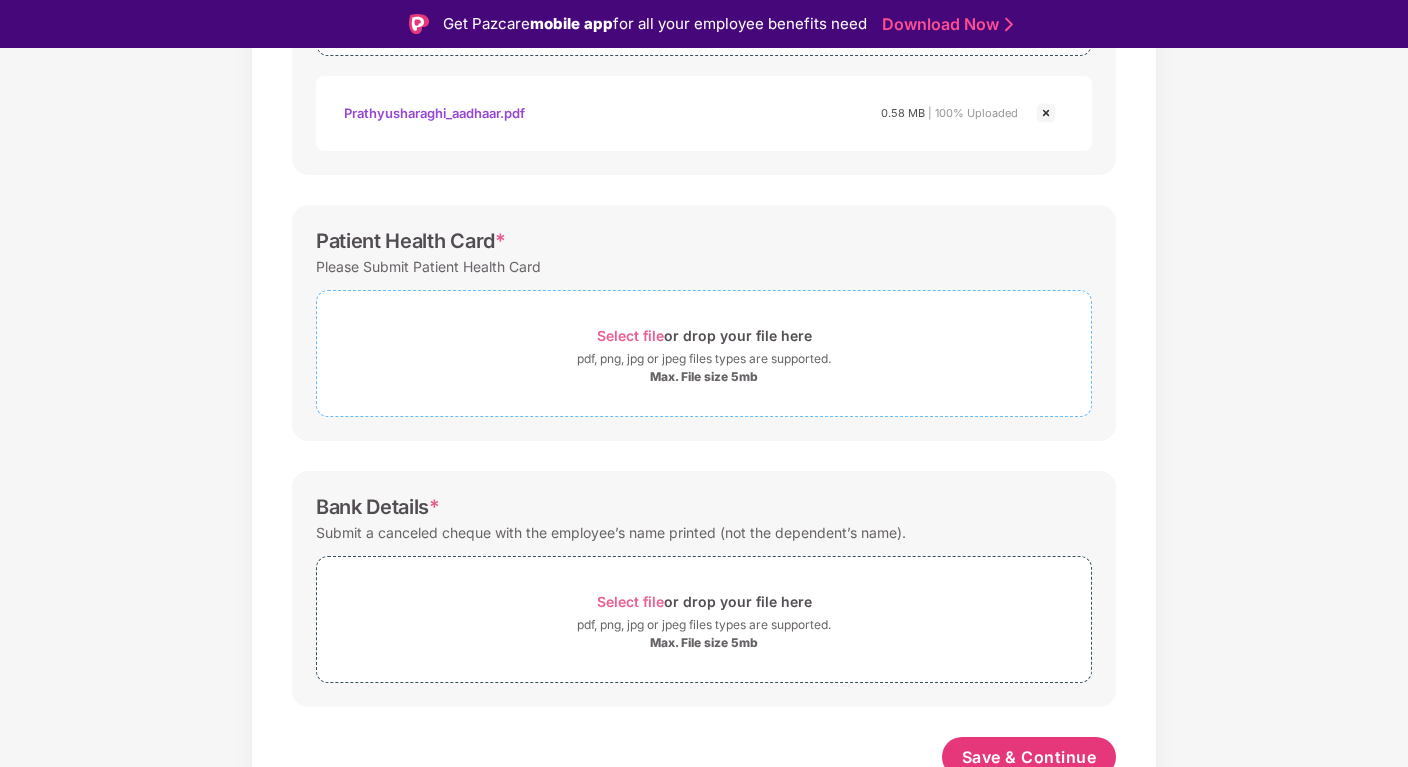 click on "Select file" at bounding box center [630, 335] 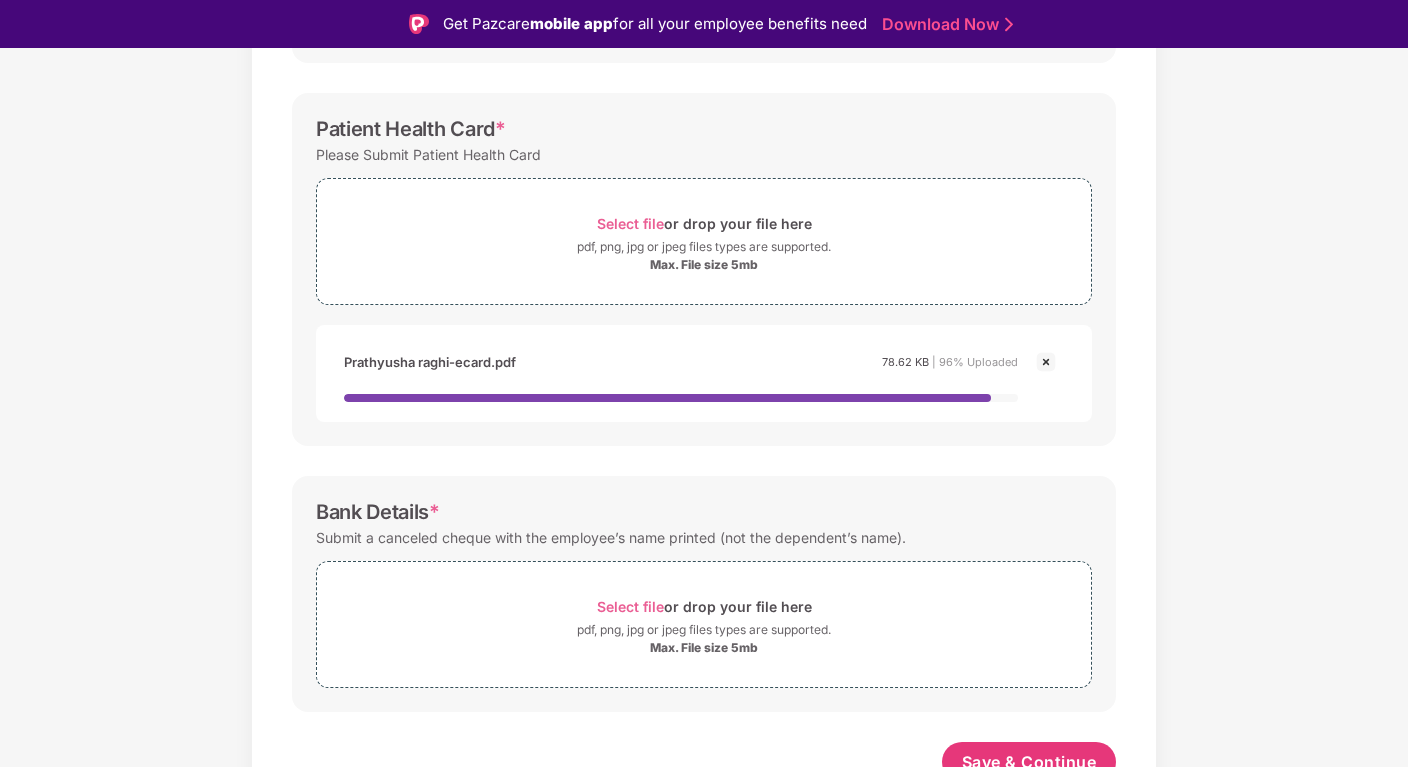 scroll, scrollTop: 641, scrollLeft: 0, axis: vertical 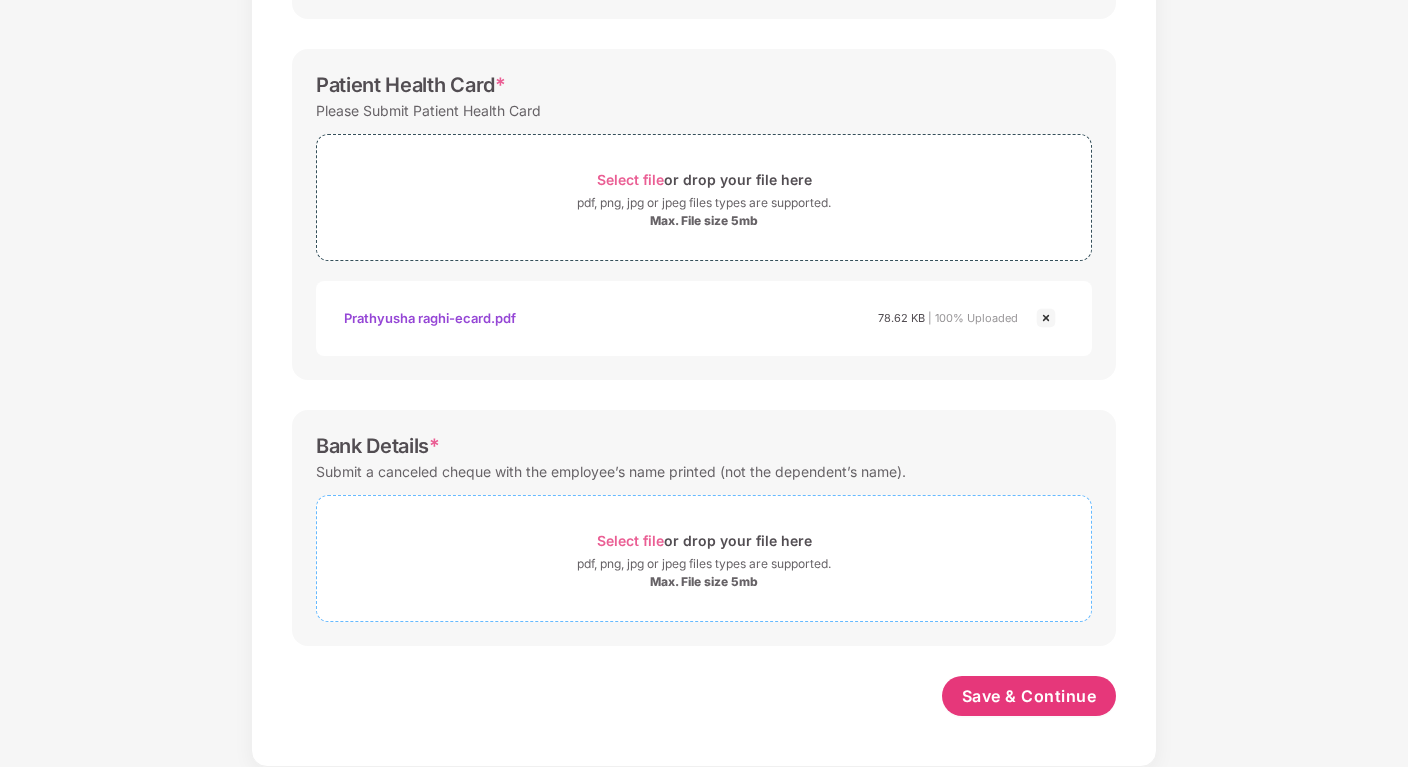 click on "Select file" at bounding box center [630, 540] 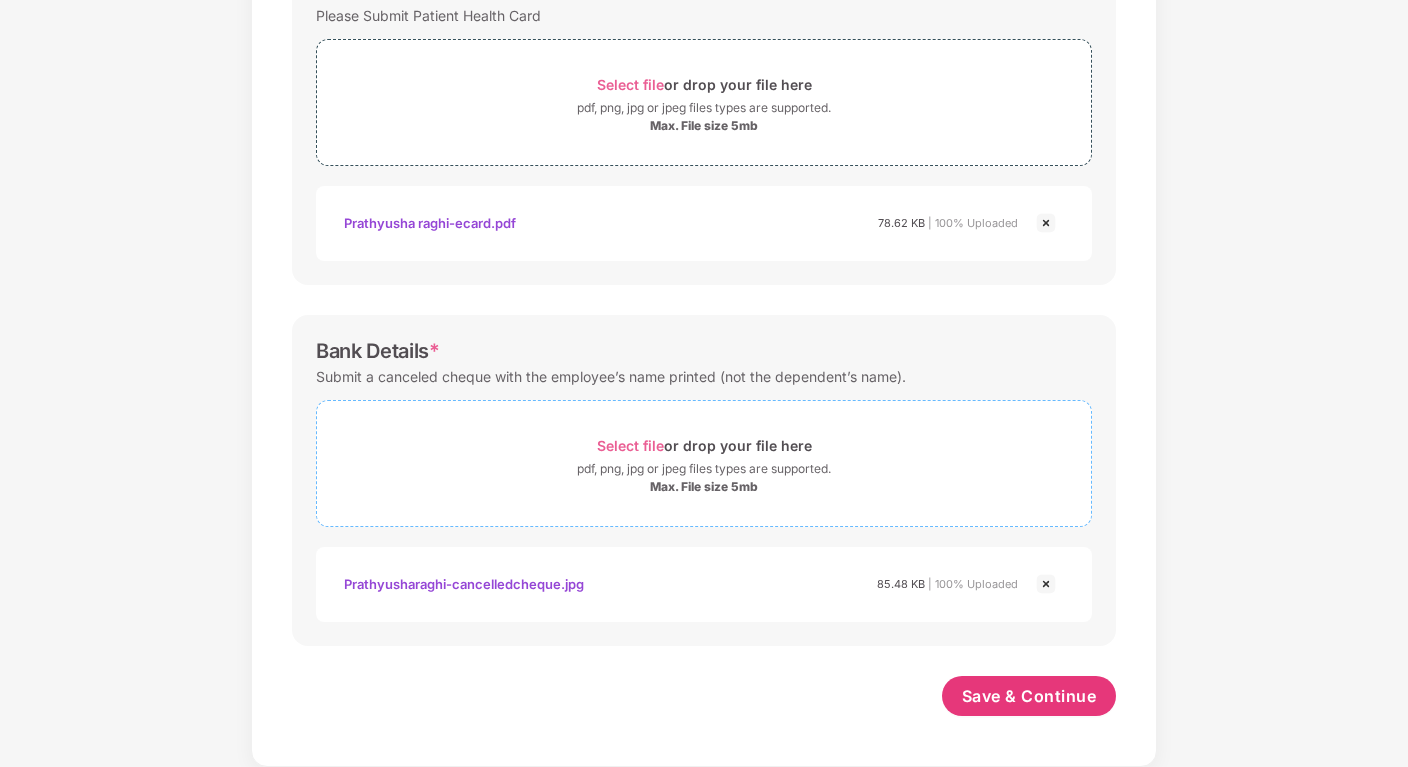 scroll, scrollTop: 714, scrollLeft: 0, axis: vertical 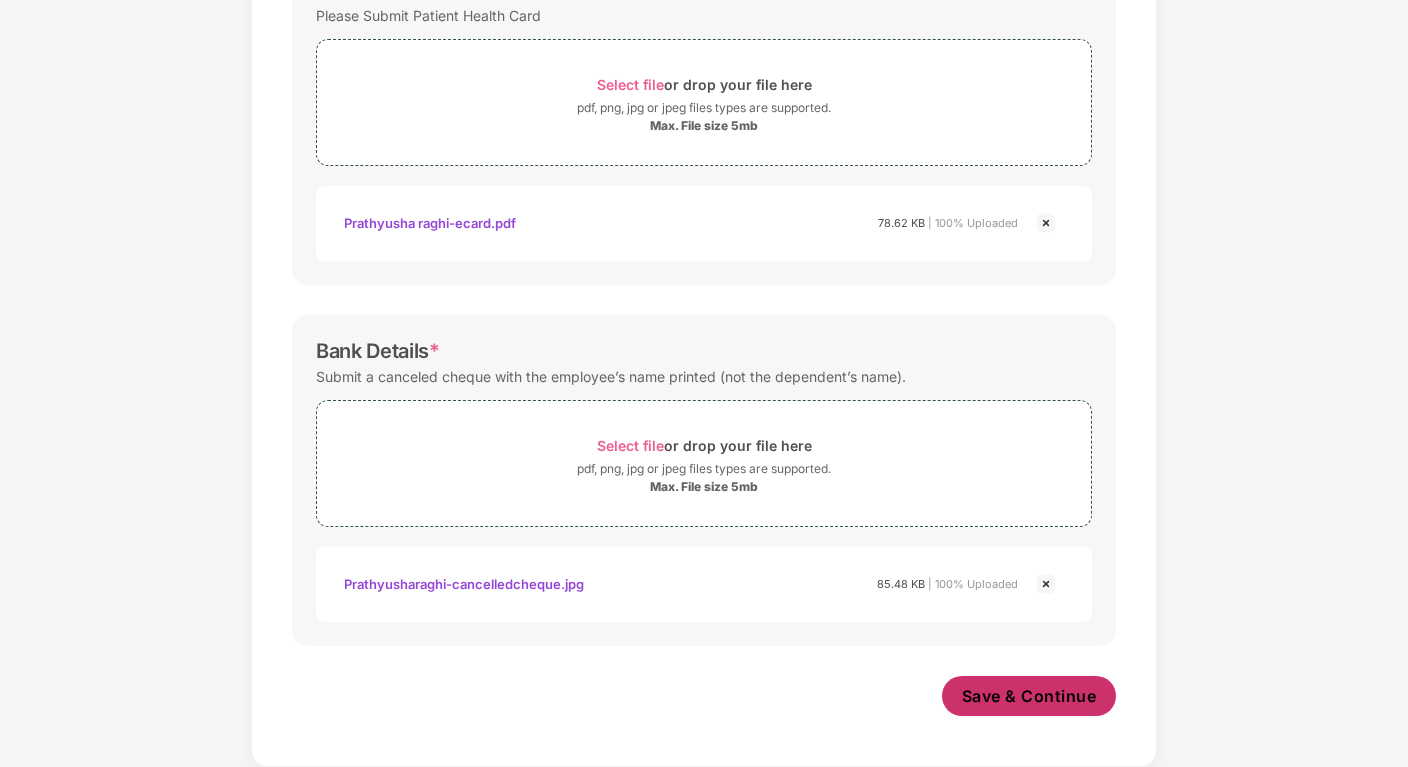 click on "Save & Continue" at bounding box center (1029, 696) 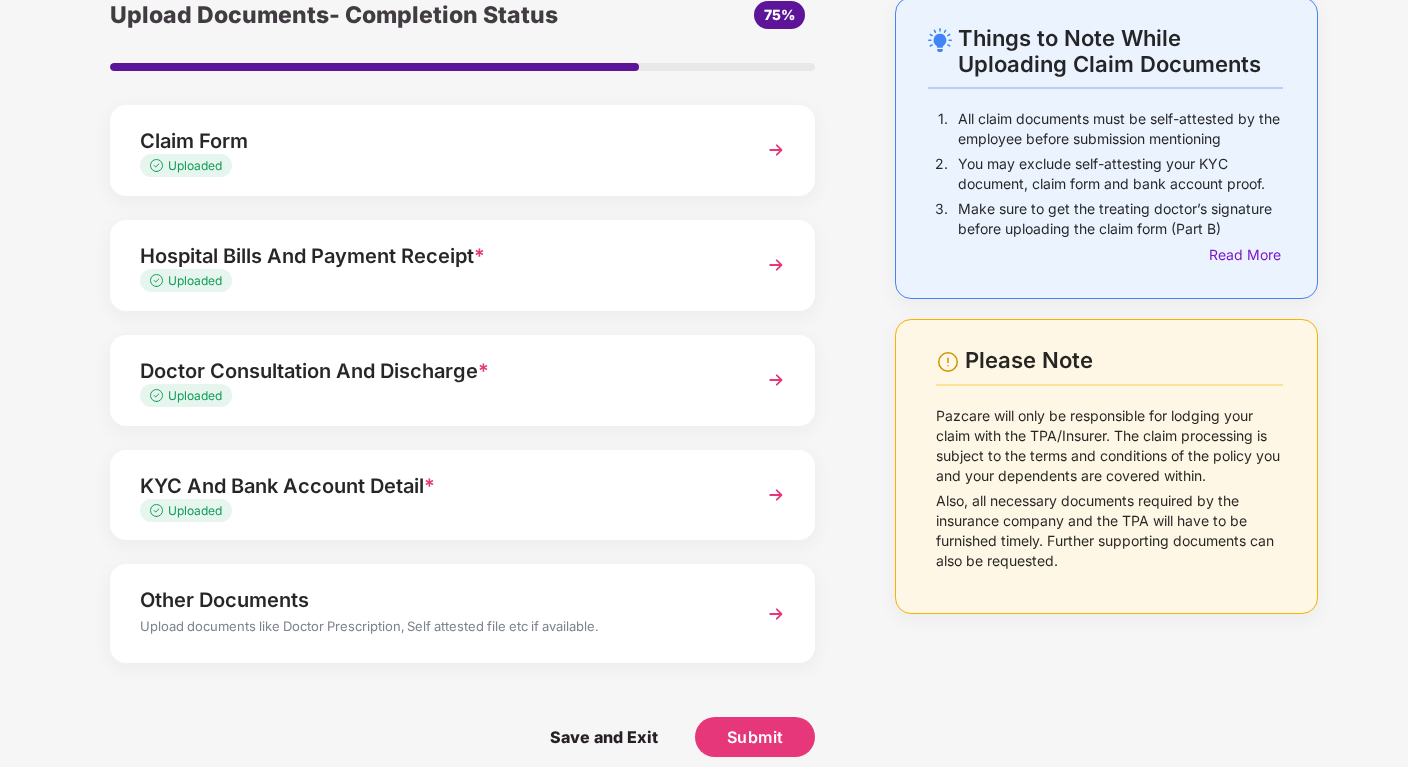 scroll, scrollTop: 117, scrollLeft: 0, axis: vertical 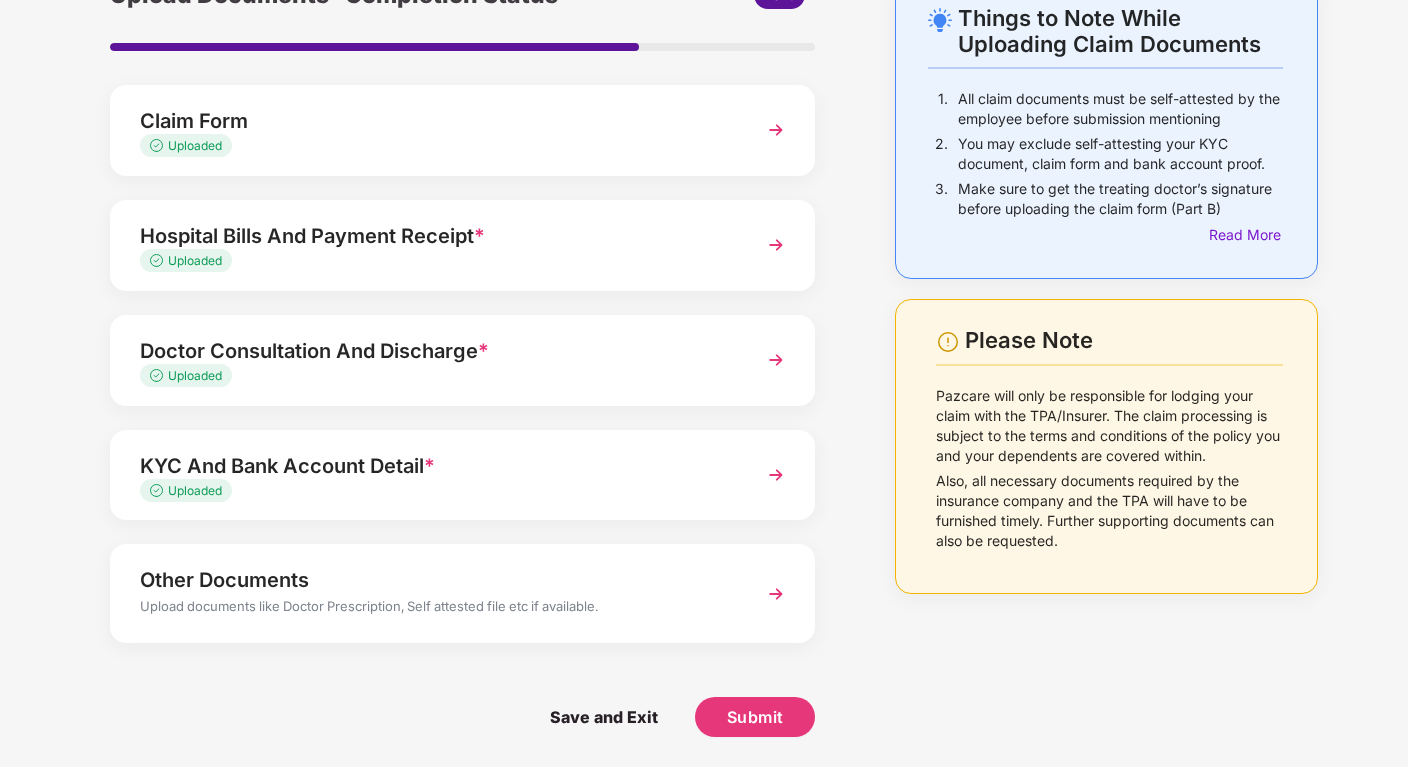 click on "Other Documents" at bounding box center (435, 580) 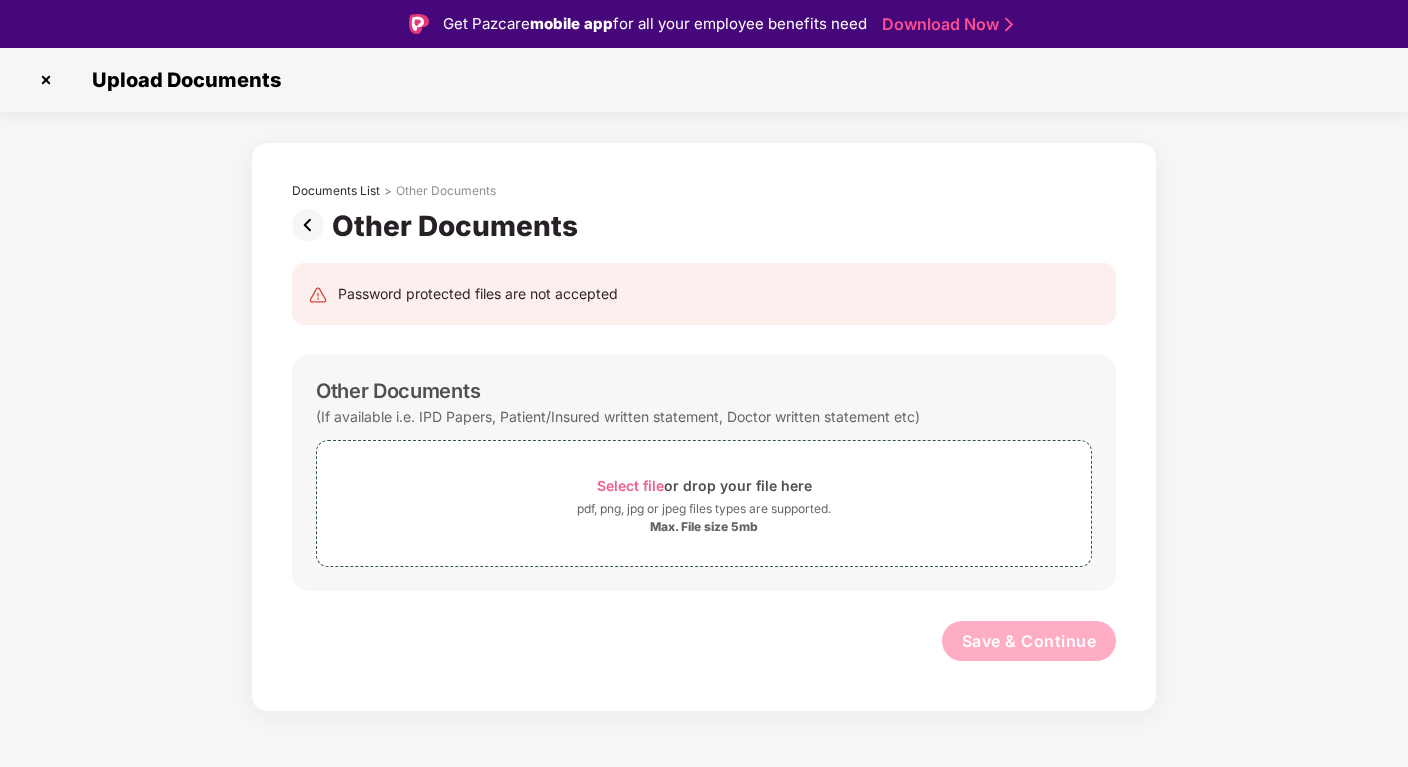click at bounding box center [312, 225] 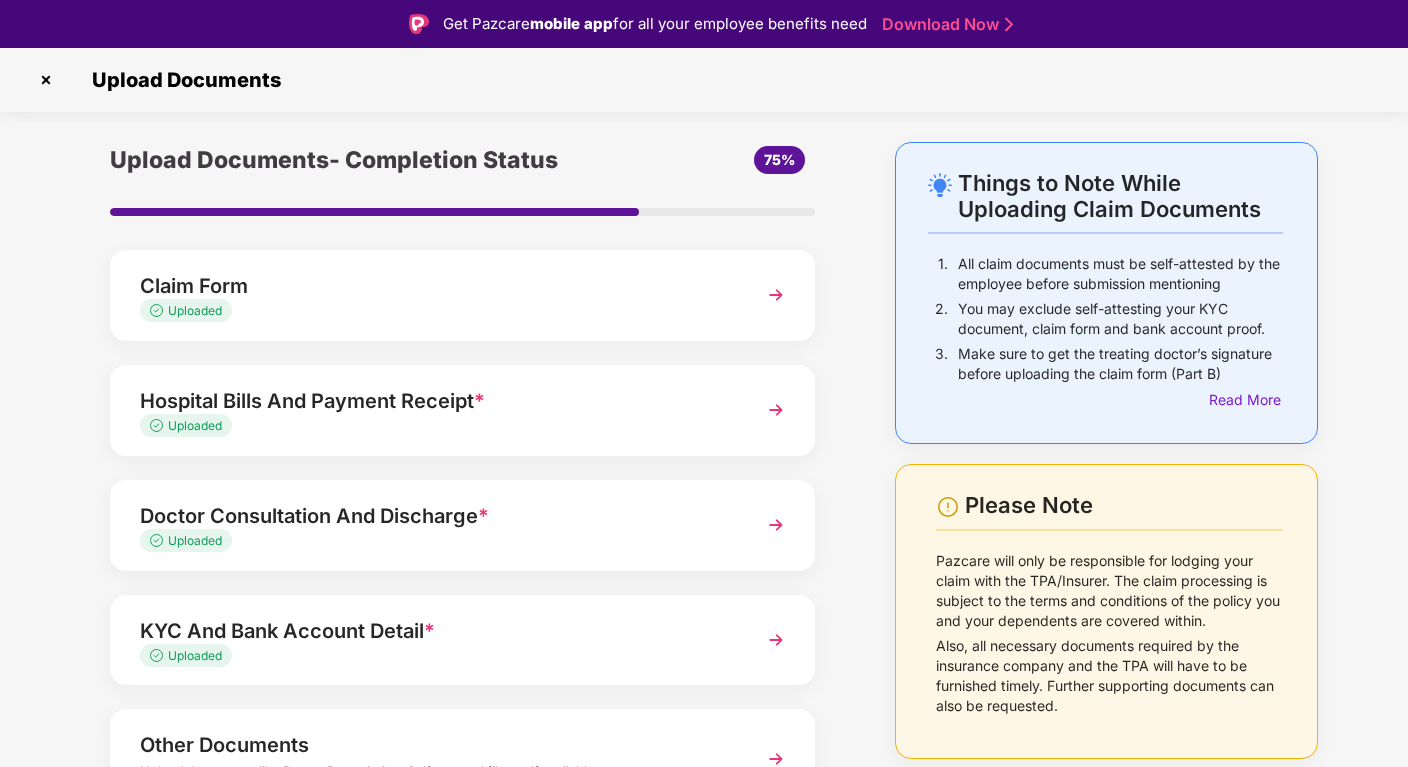 scroll, scrollTop: 117, scrollLeft: 0, axis: vertical 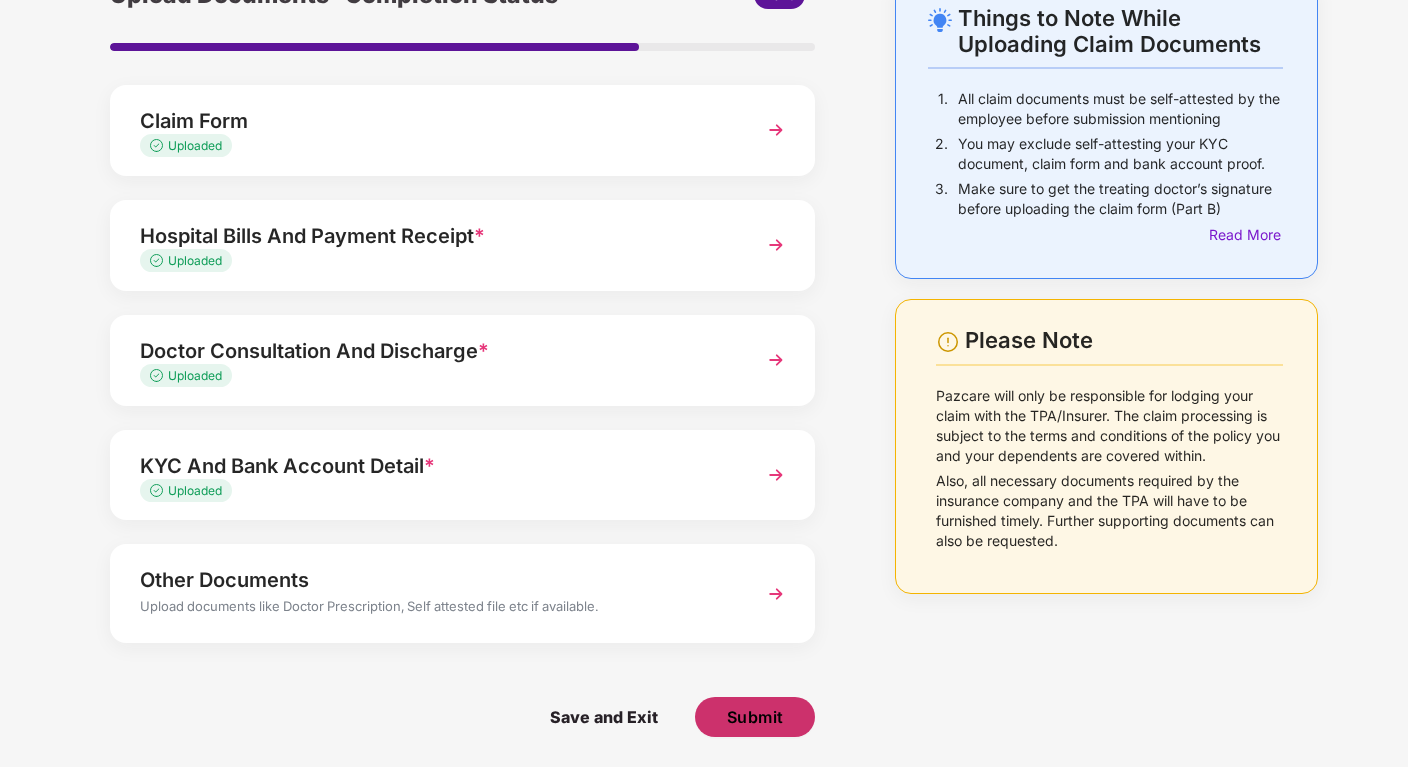 click on "Submit" at bounding box center (755, 717) 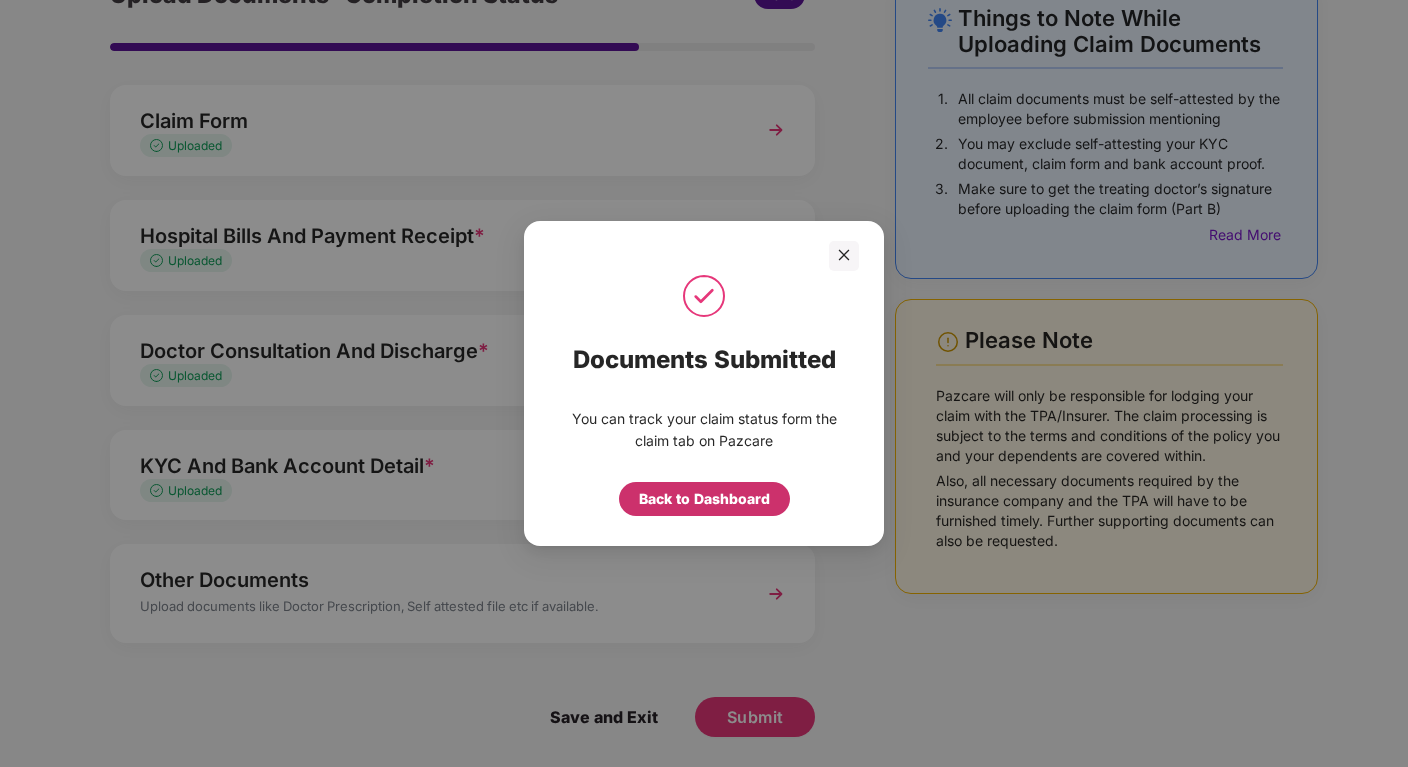 click on "Back to Dashboard" at bounding box center (704, 499) 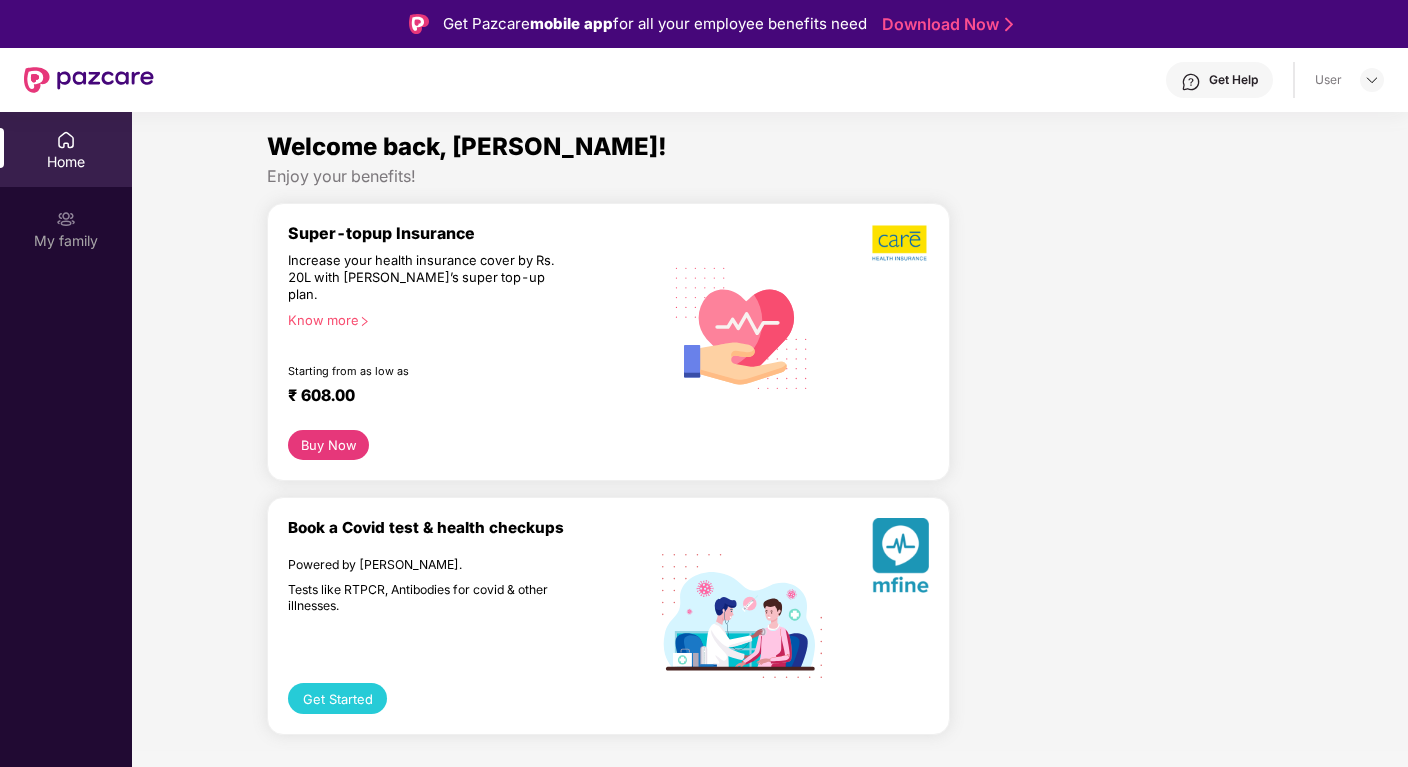 scroll, scrollTop: 0, scrollLeft: 0, axis: both 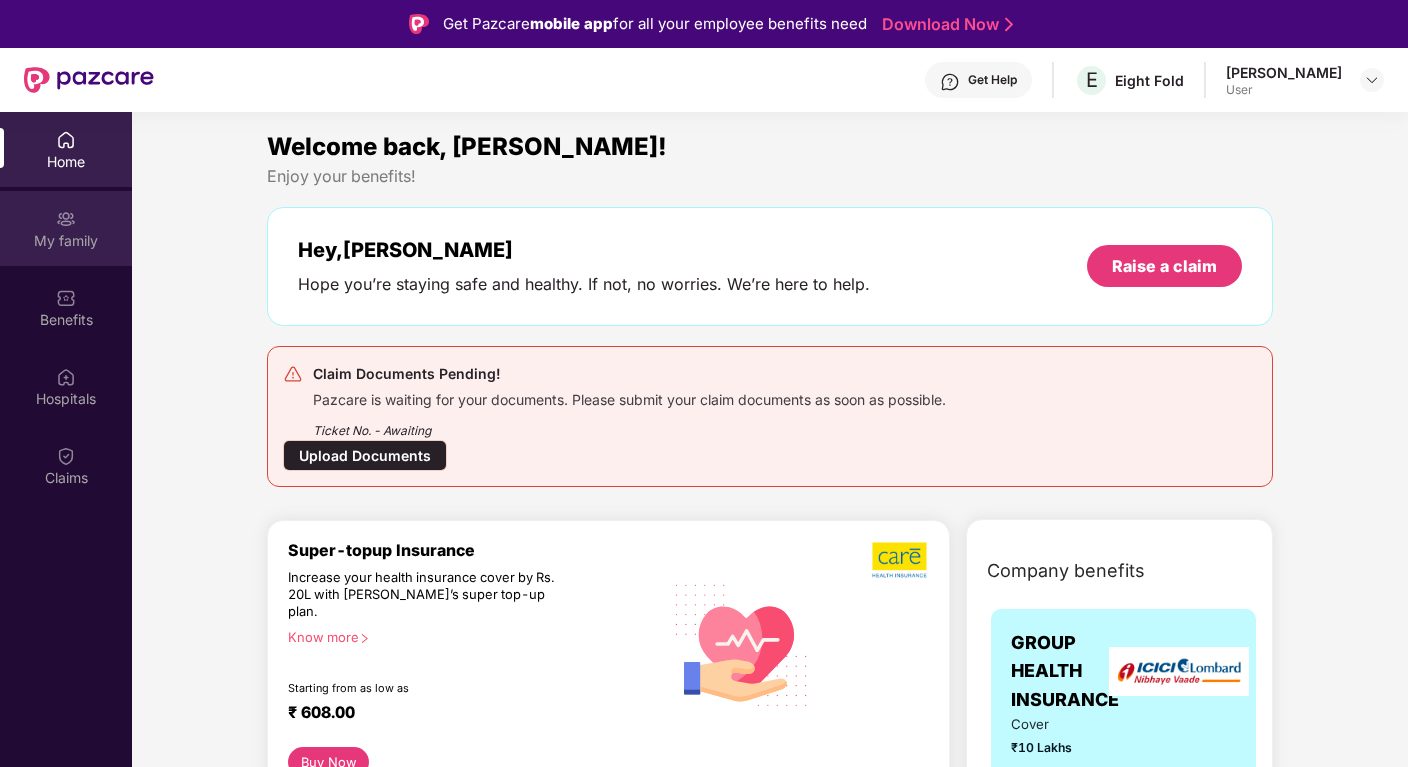 click on "My family" at bounding box center [66, 228] 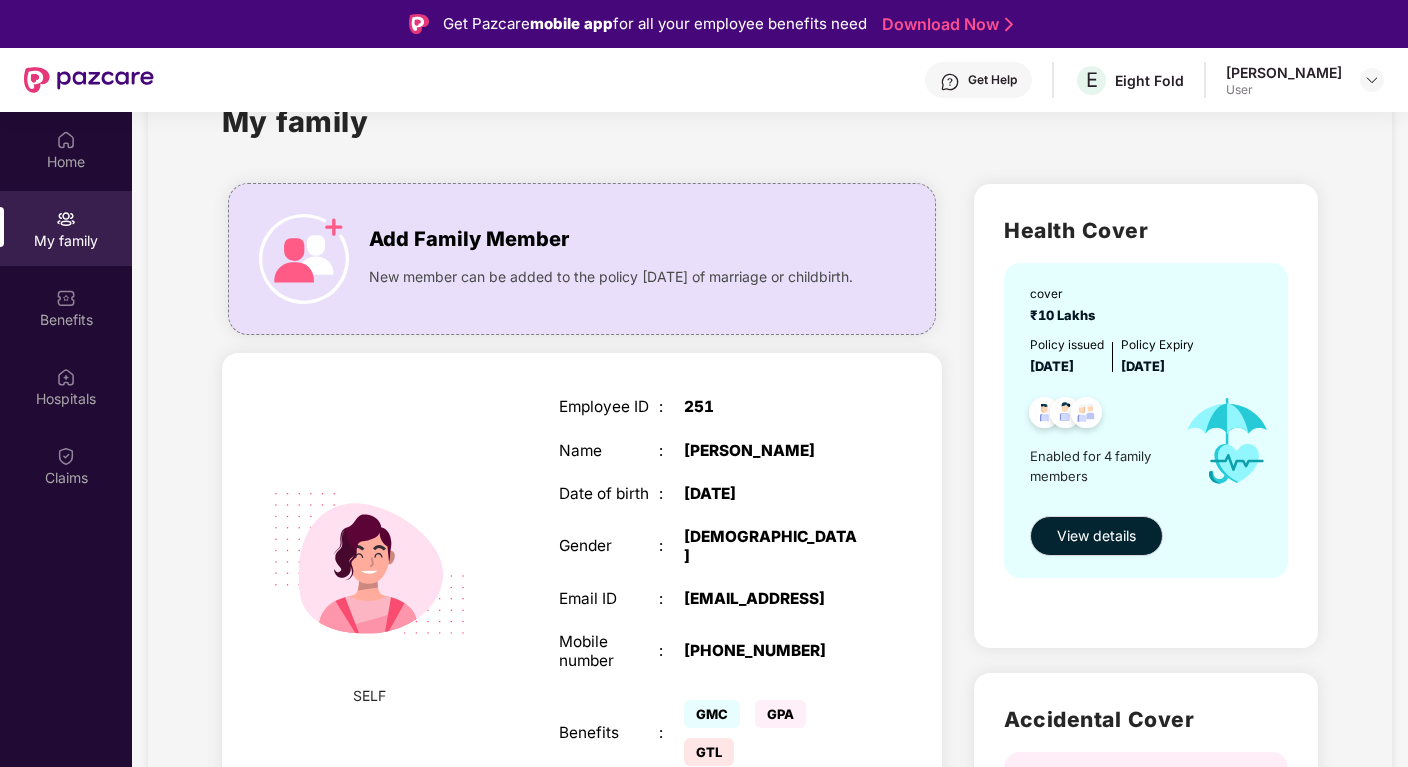 scroll, scrollTop: 0, scrollLeft: 0, axis: both 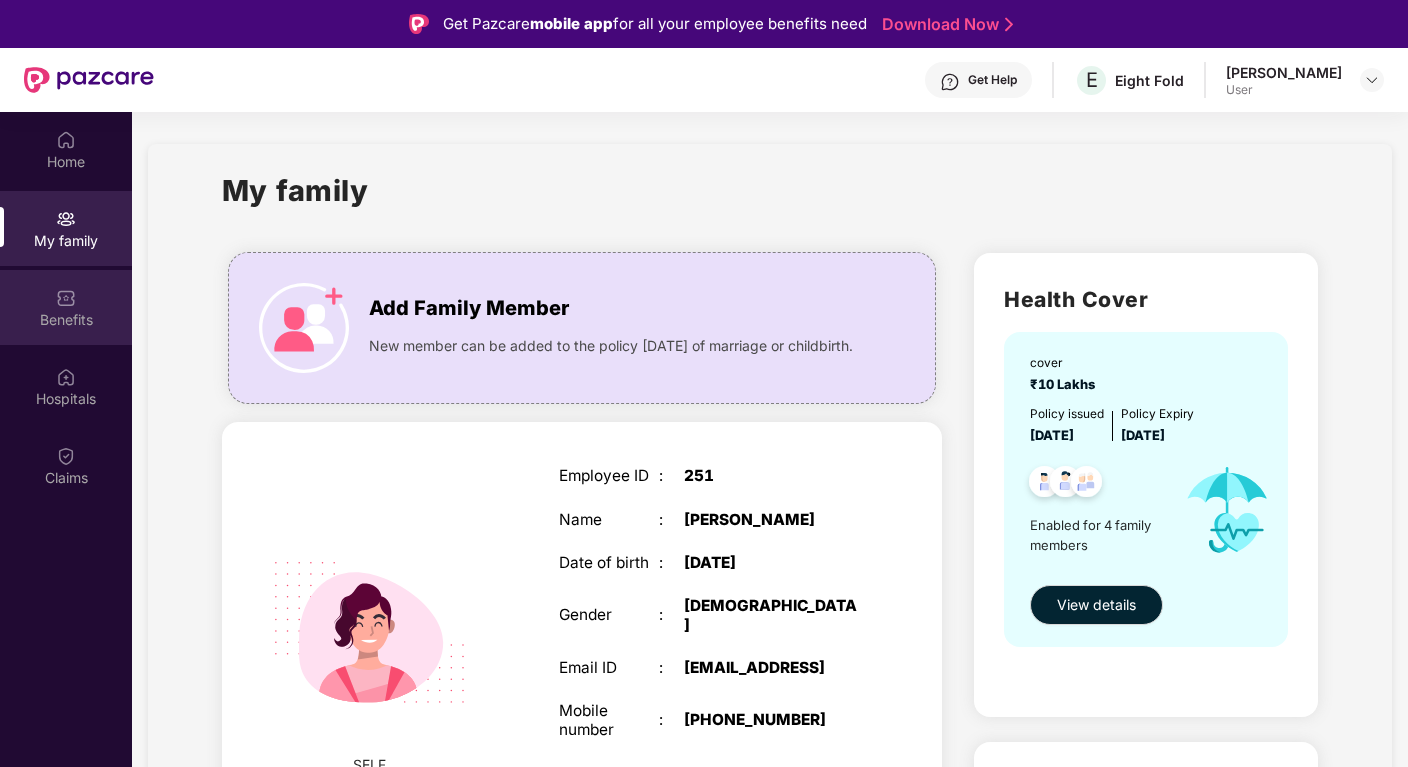 click on "Benefits" at bounding box center [66, 320] 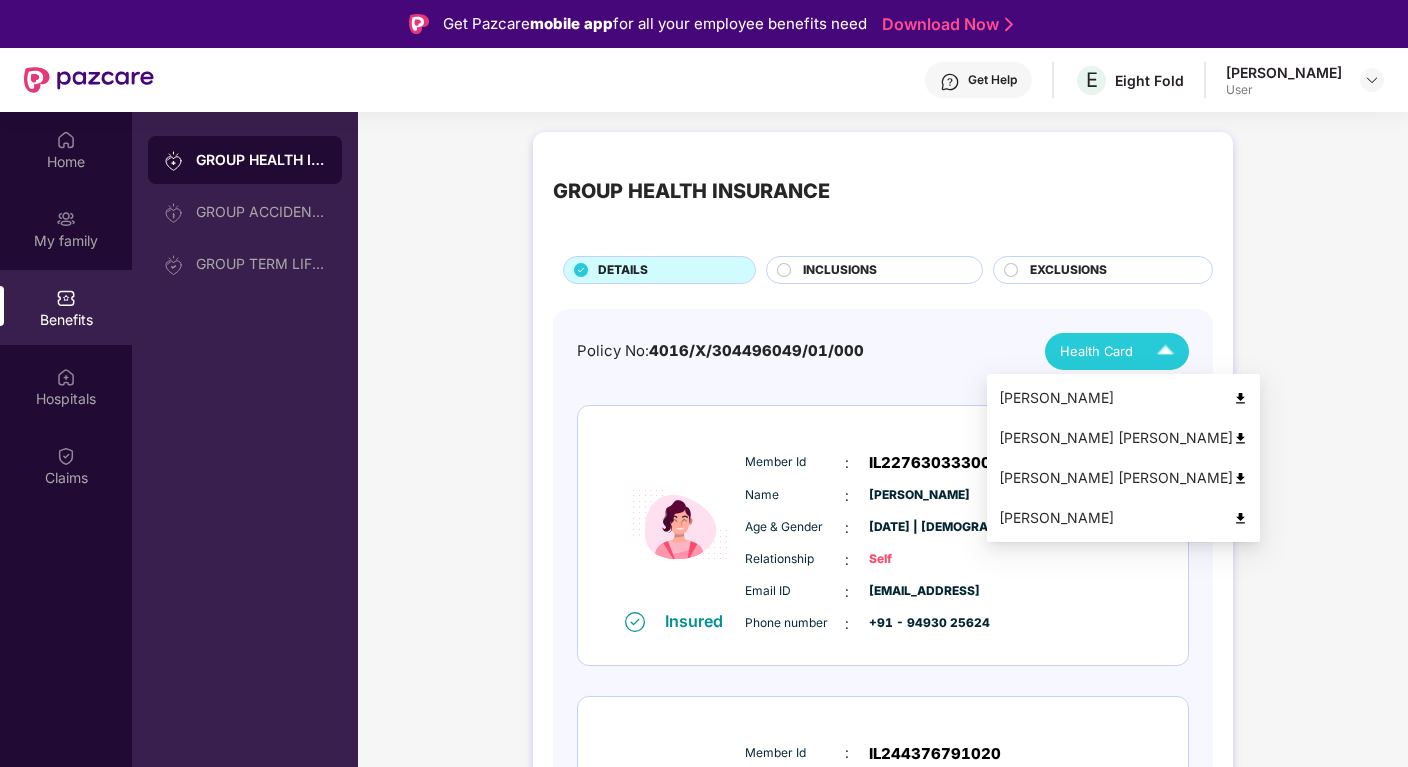 click on "Health Card" at bounding box center (1121, 351) 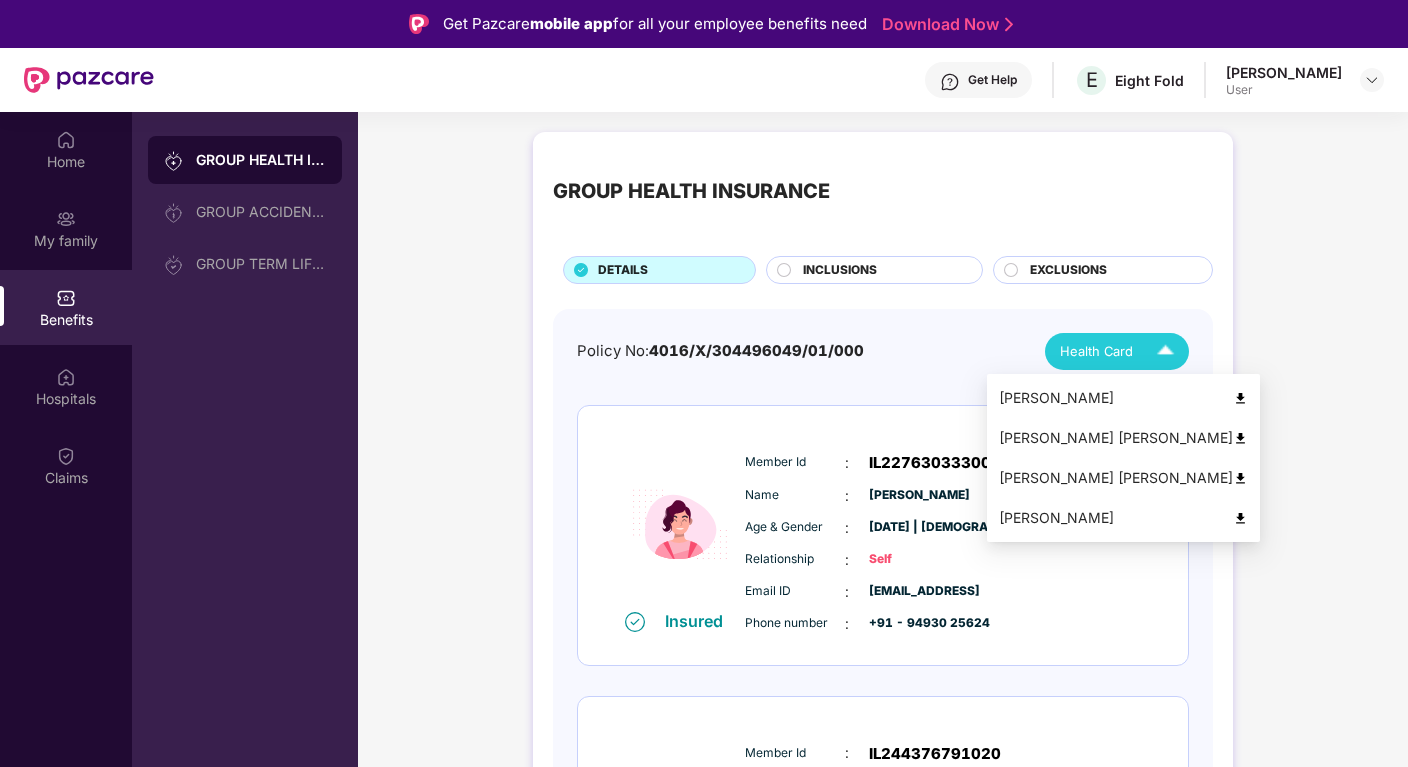 click on "[PERSON_NAME]" at bounding box center (1123, 398) 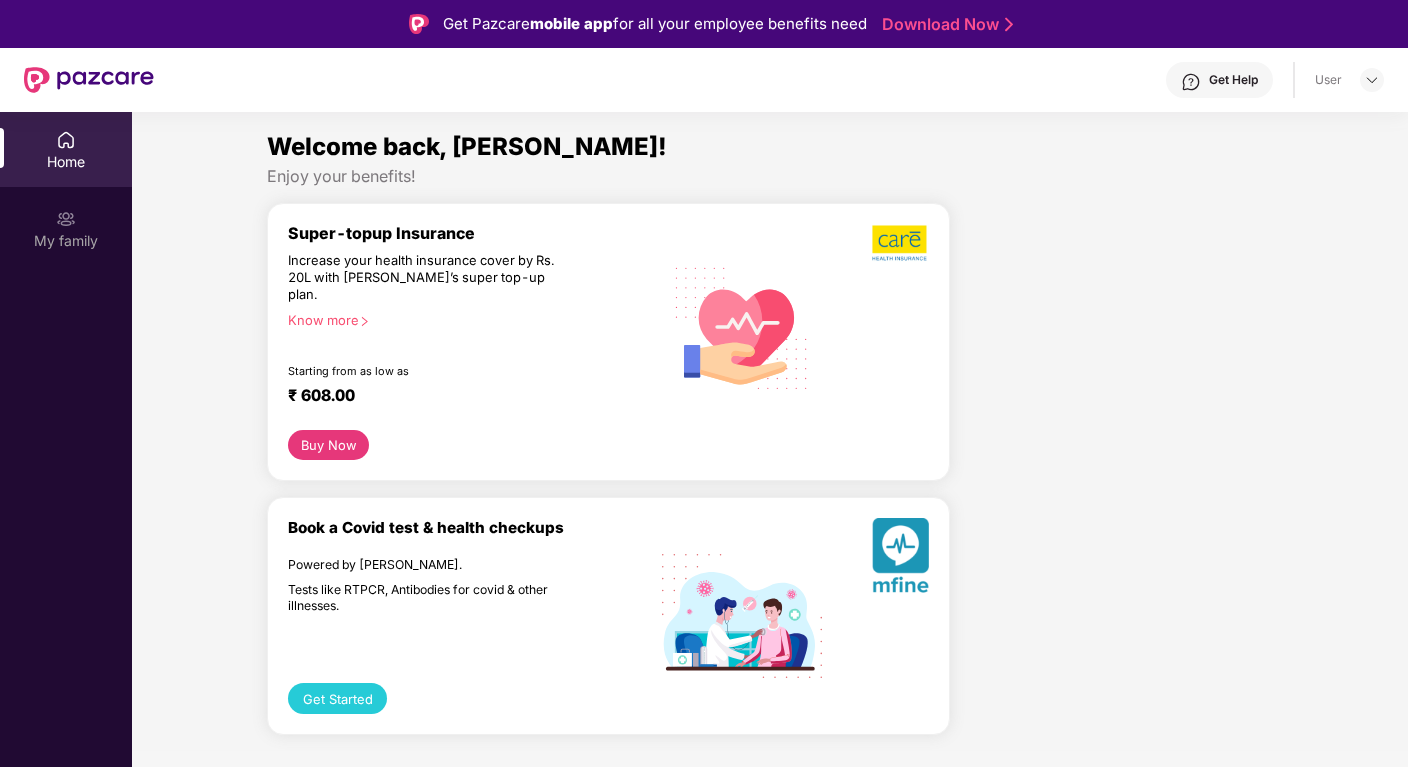 scroll, scrollTop: 0, scrollLeft: 0, axis: both 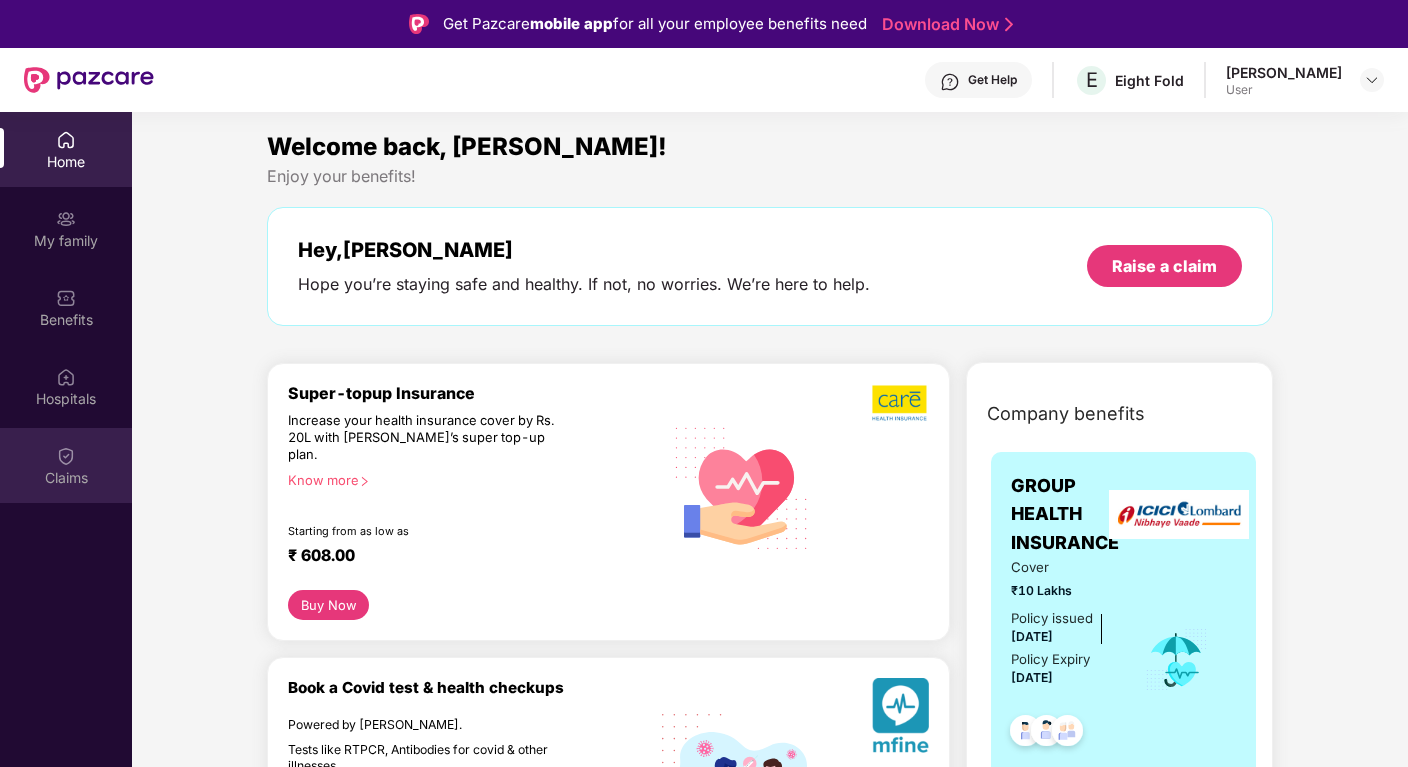 click at bounding box center (66, 456) 